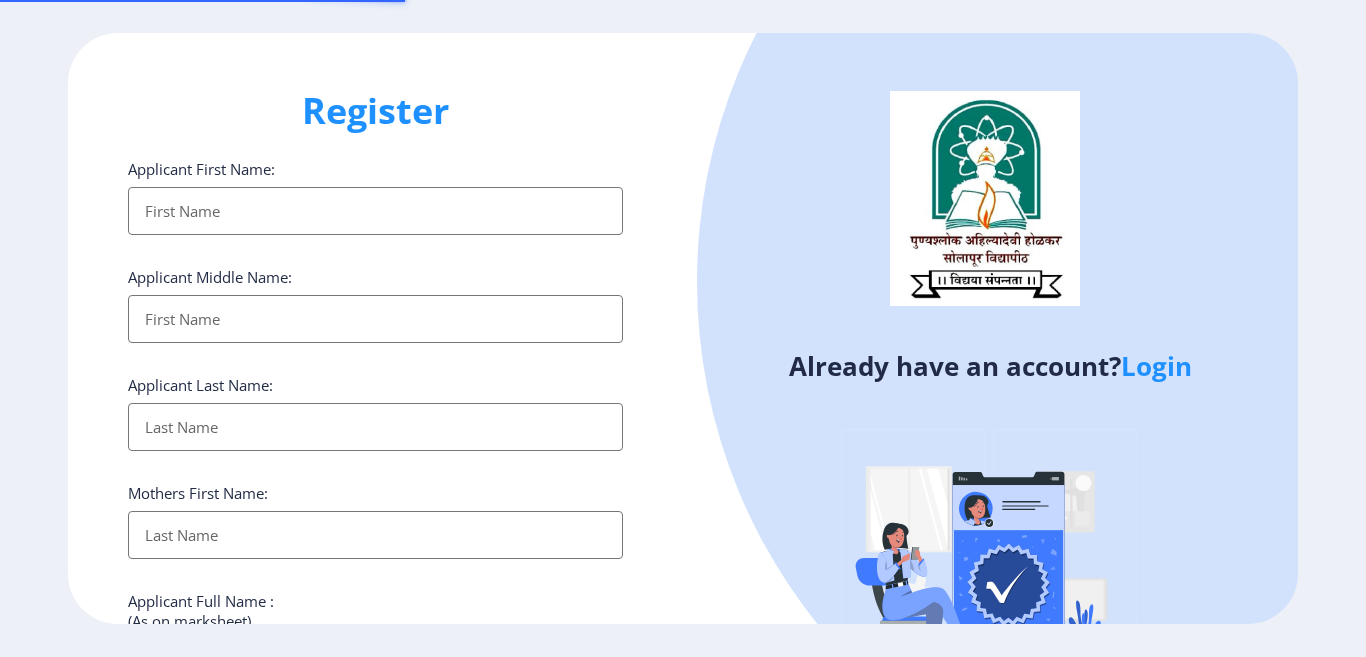 select 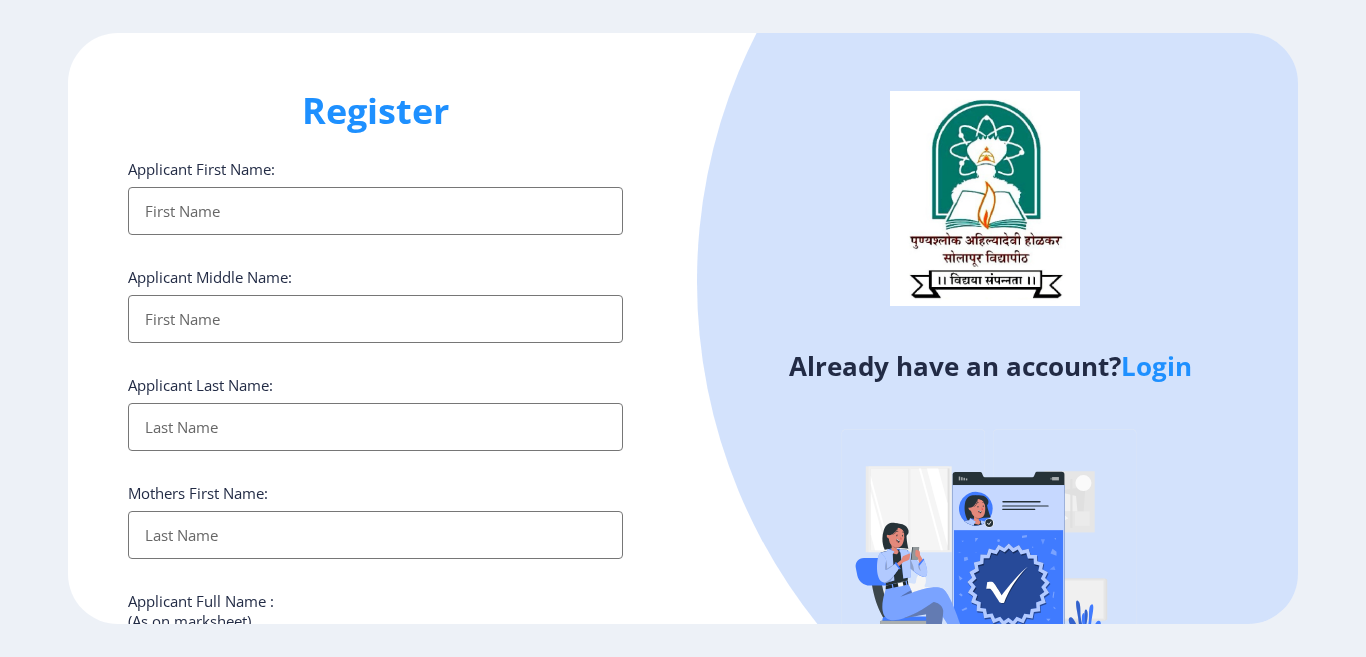 scroll, scrollTop: 100, scrollLeft: 0, axis: vertical 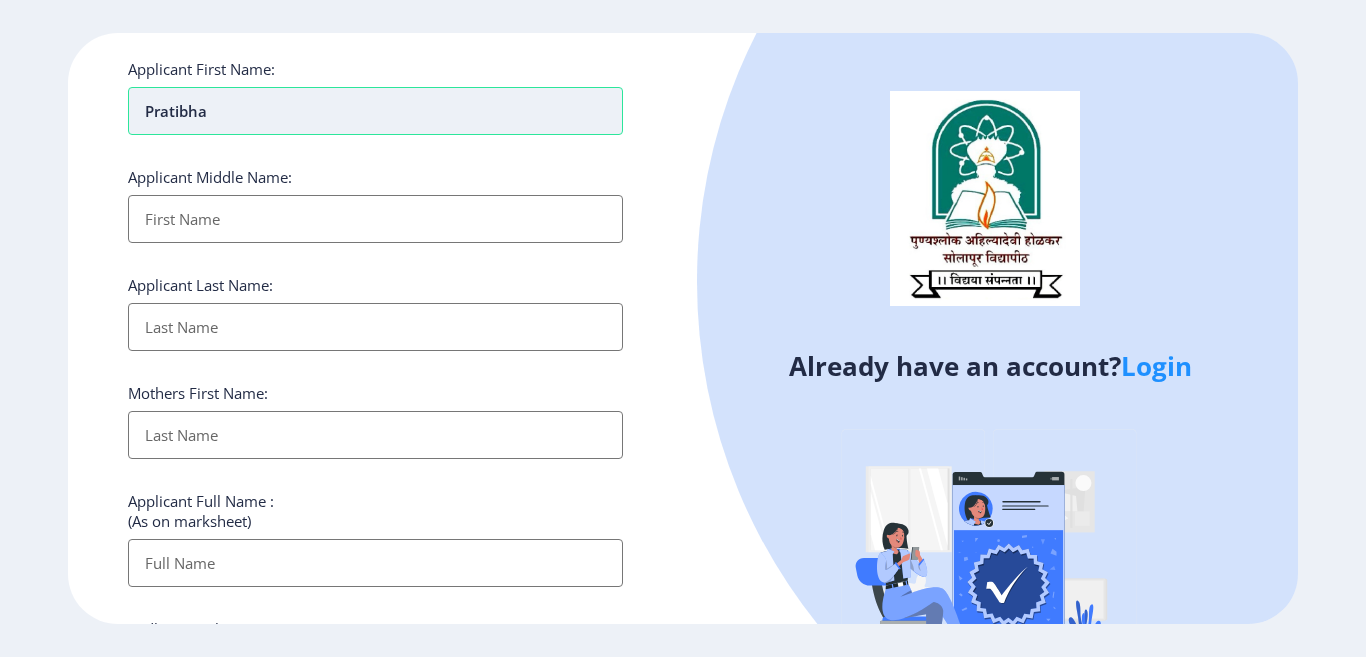 click on "pratibha" at bounding box center [375, 111] 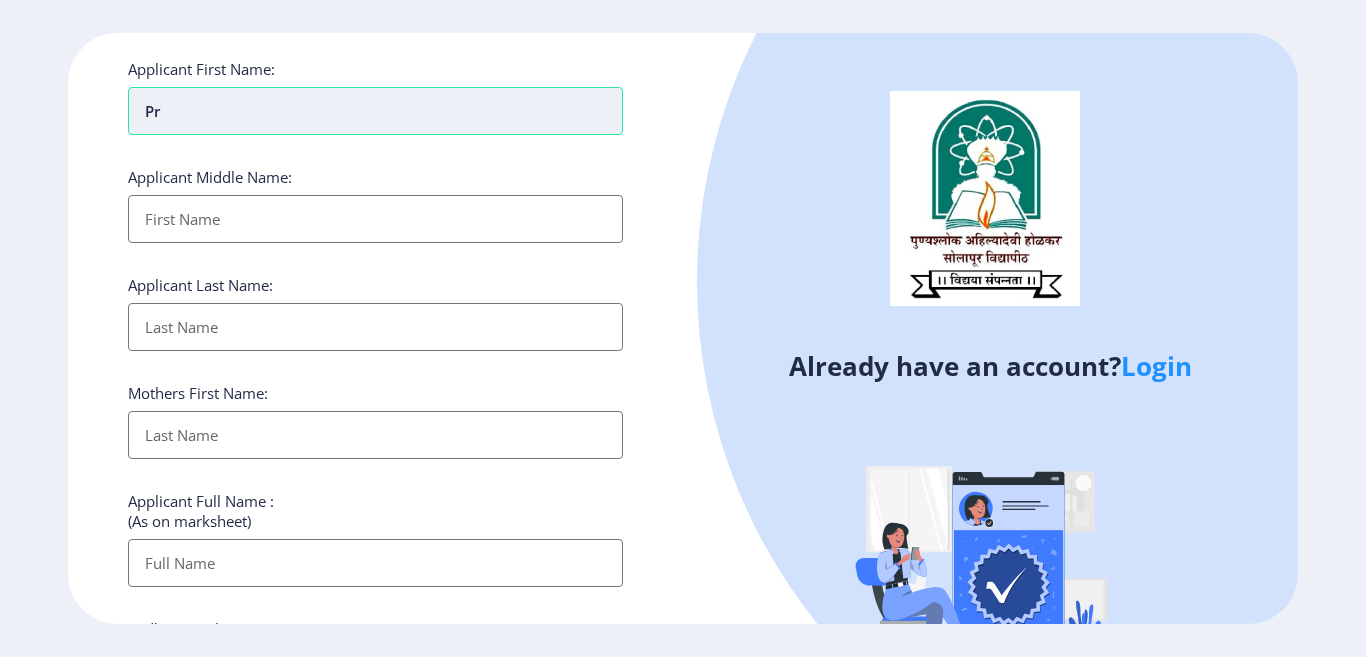 type on "p" 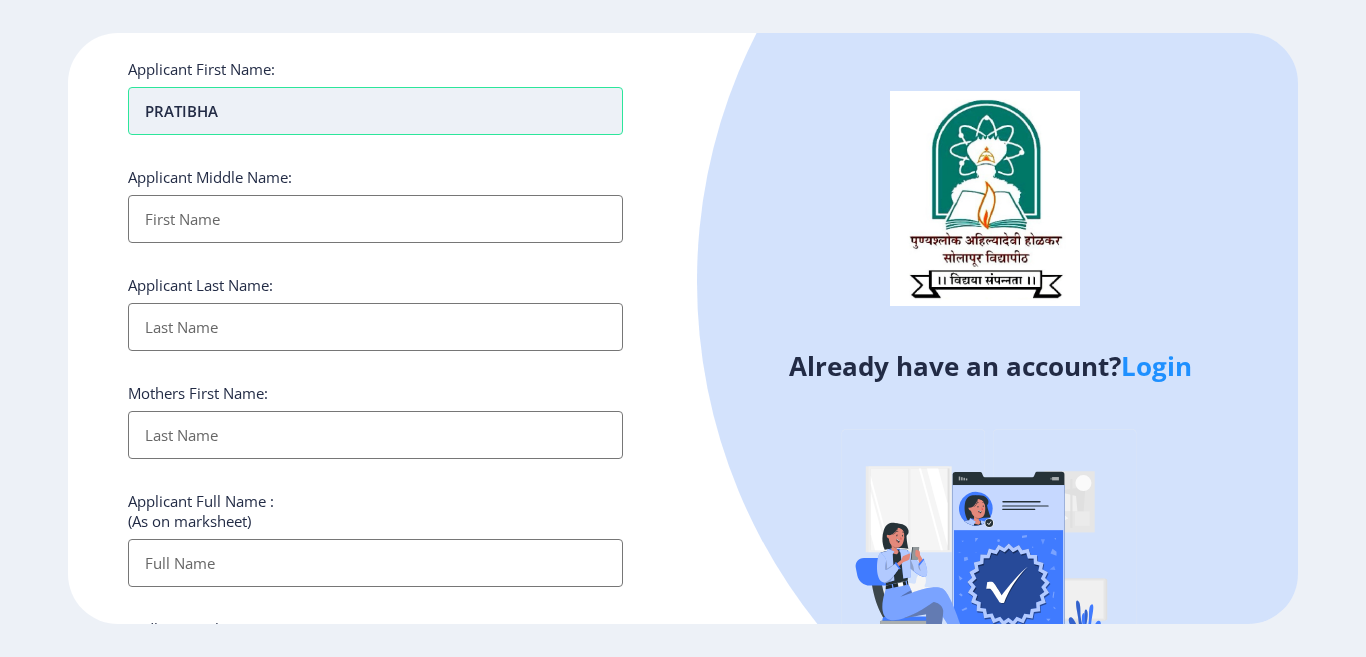 type on "PRATIBHA" 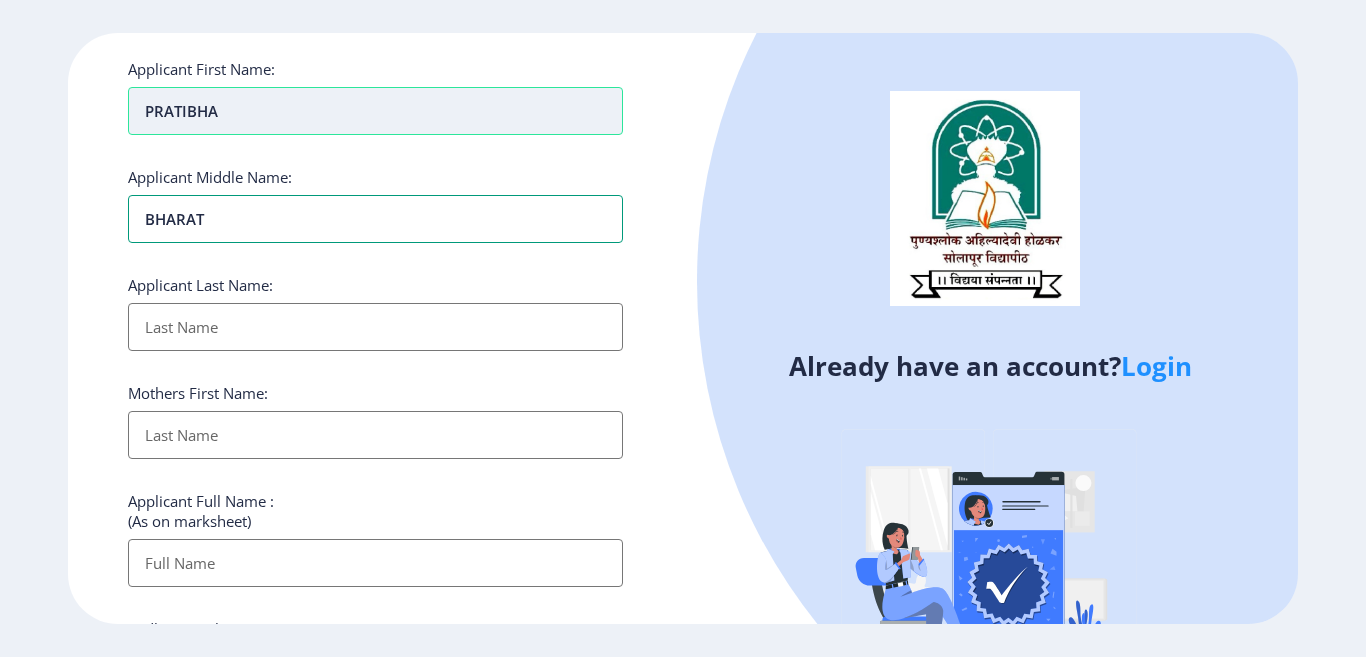 type on "BHARAT" 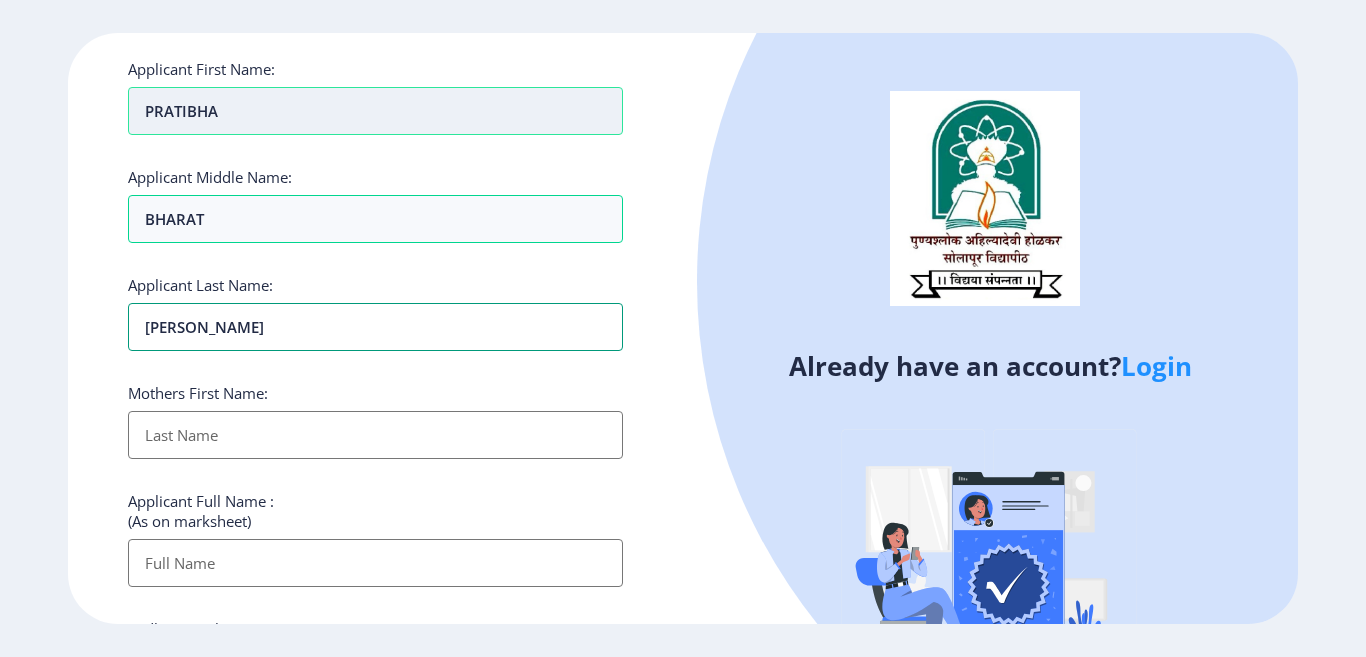 type on "[PERSON_NAME]" 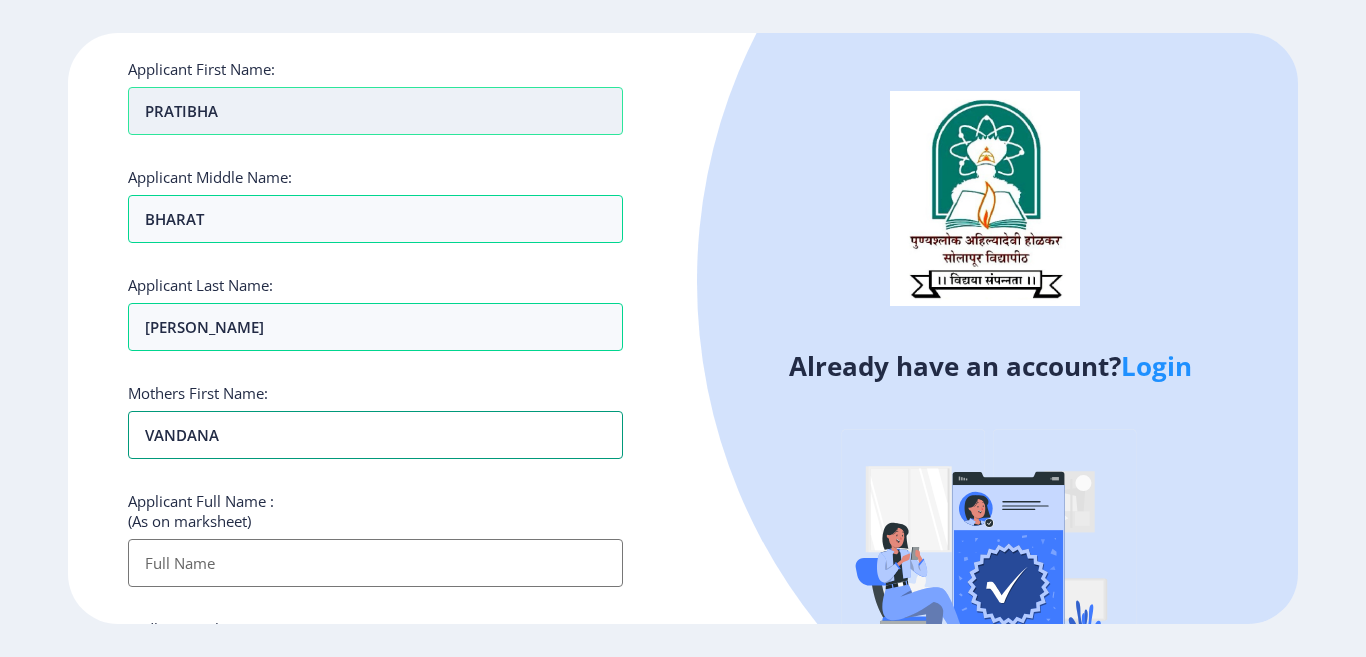 type on "VANDANA" 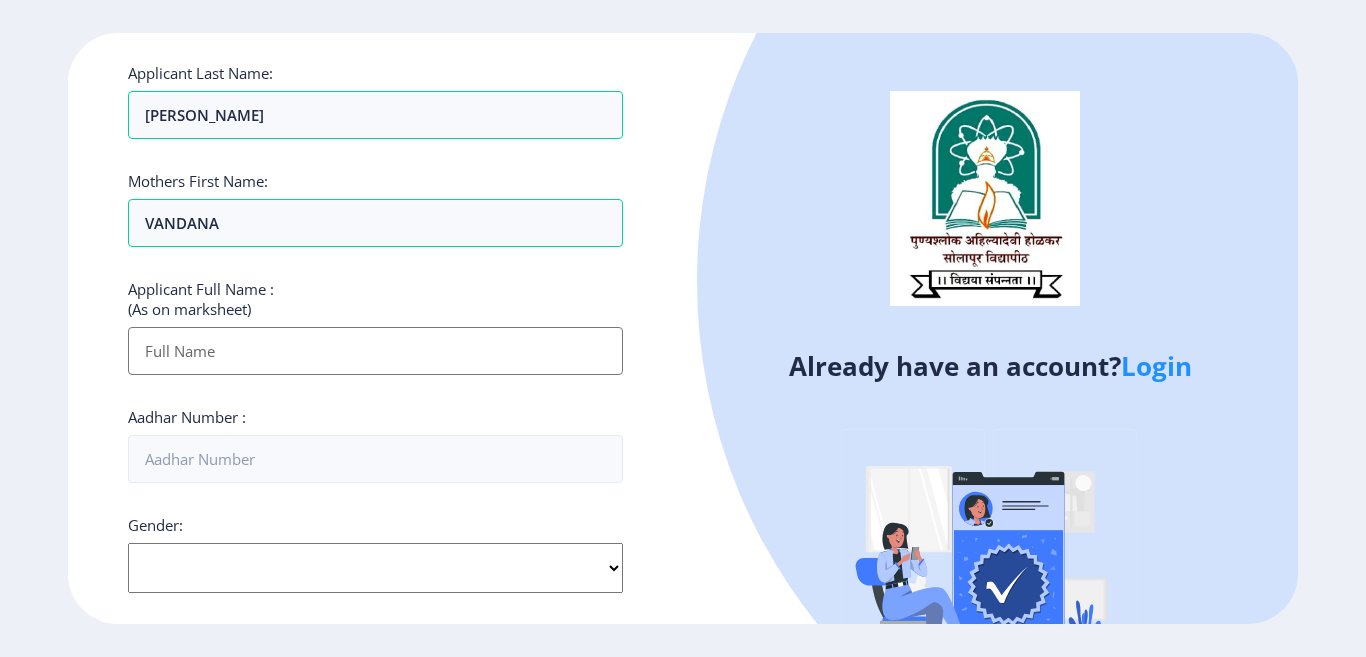 scroll, scrollTop: 400, scrollLeft: 0, axis: vertical 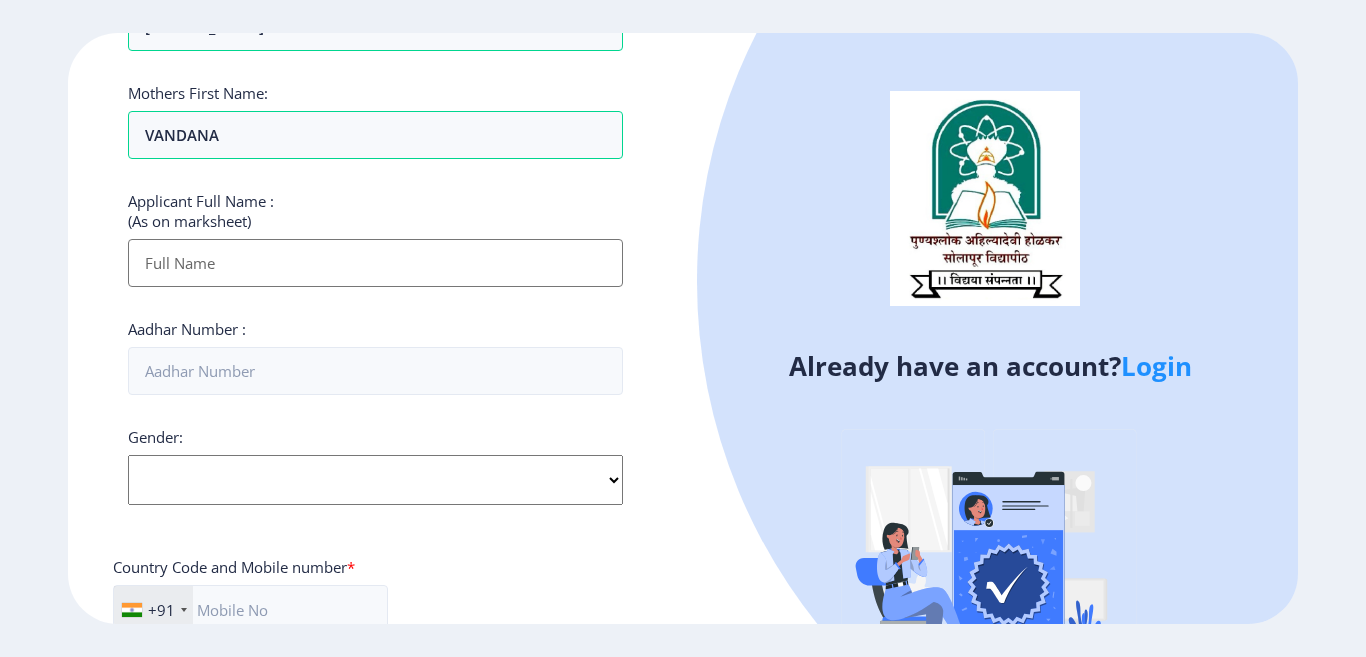 click on "Applicant First Name:" at bounding box center (375, 263) 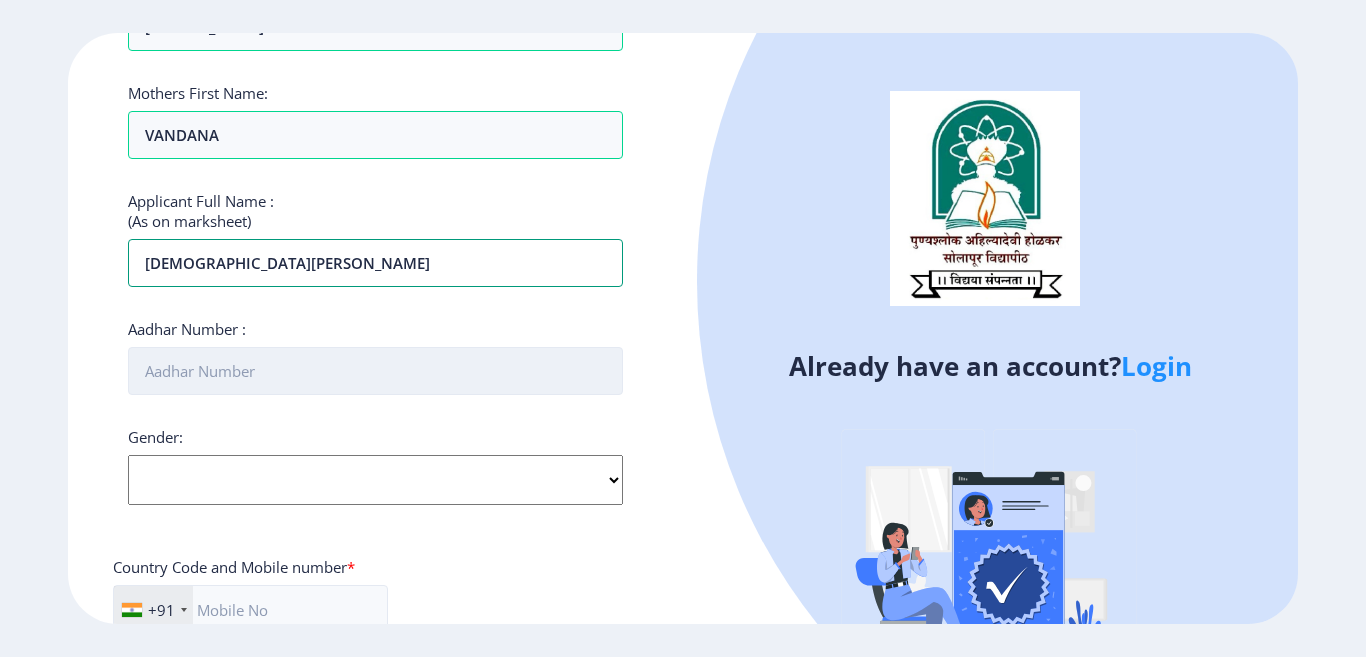 type on "[DEMOGRAPHIC_DATA][PERSON_NAME]" 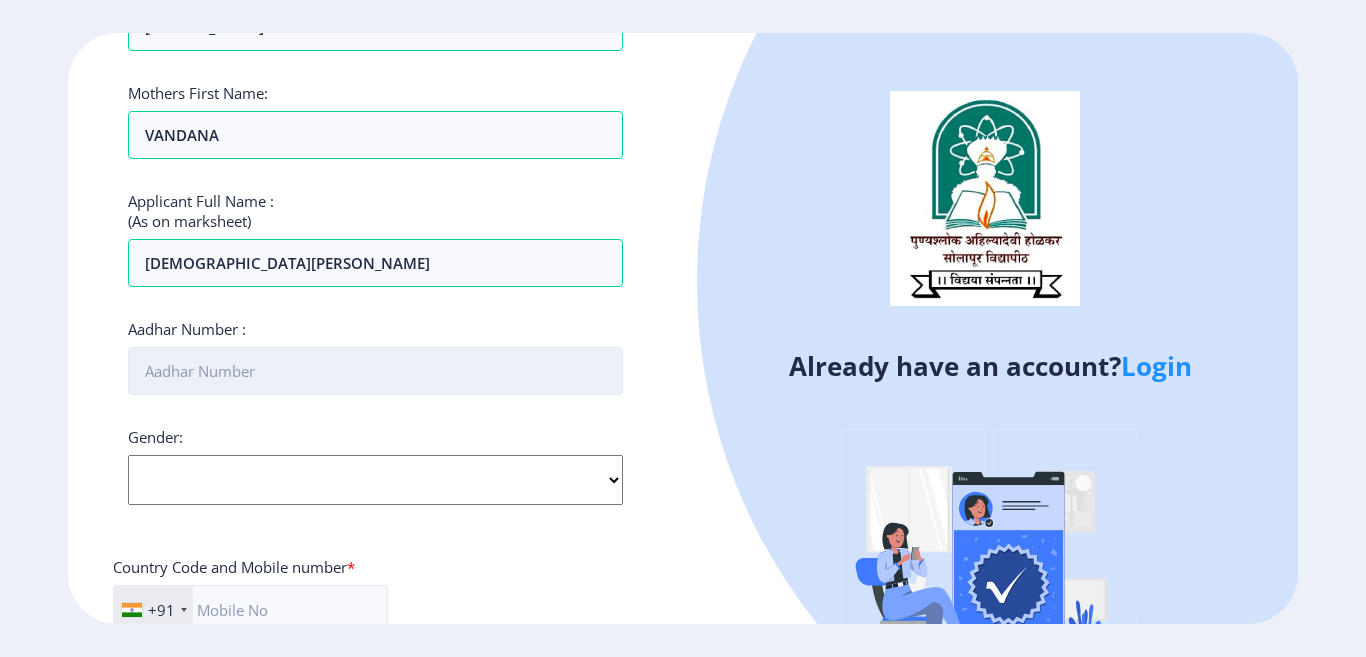 click on "Aadhar Number :" at bounding box center [375, 371] 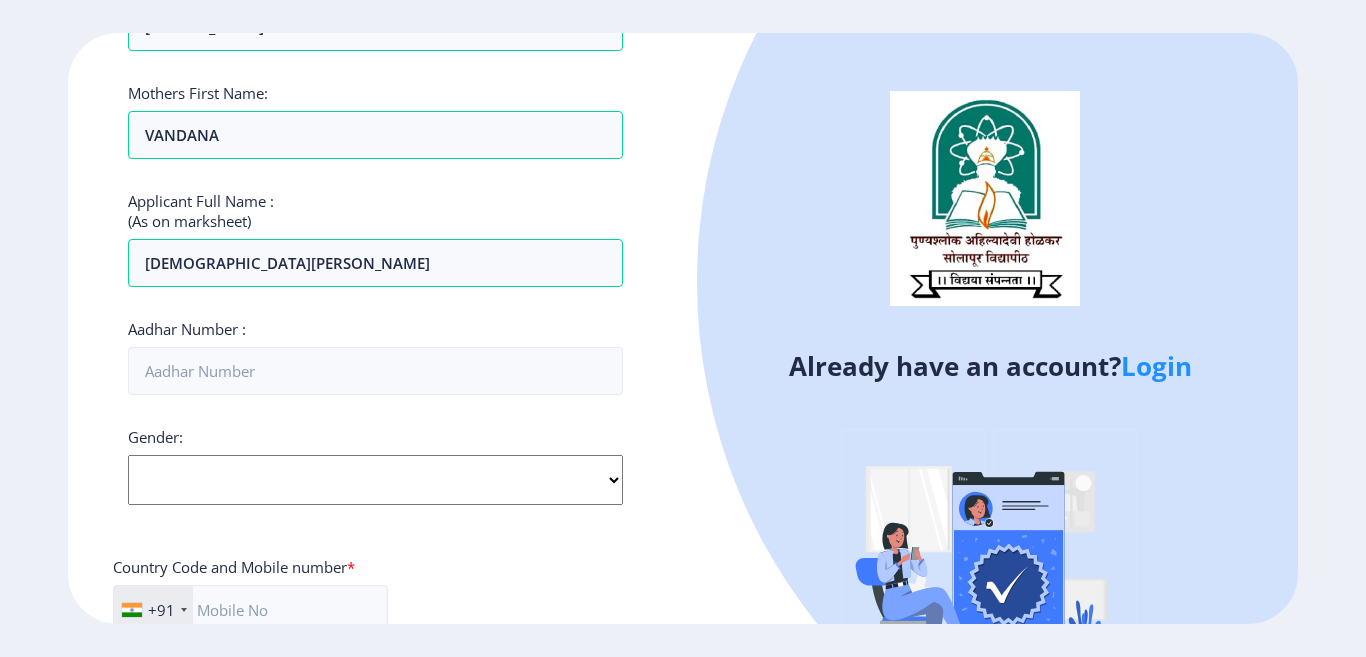 click on "Gender: Select Gender Male Female Other" 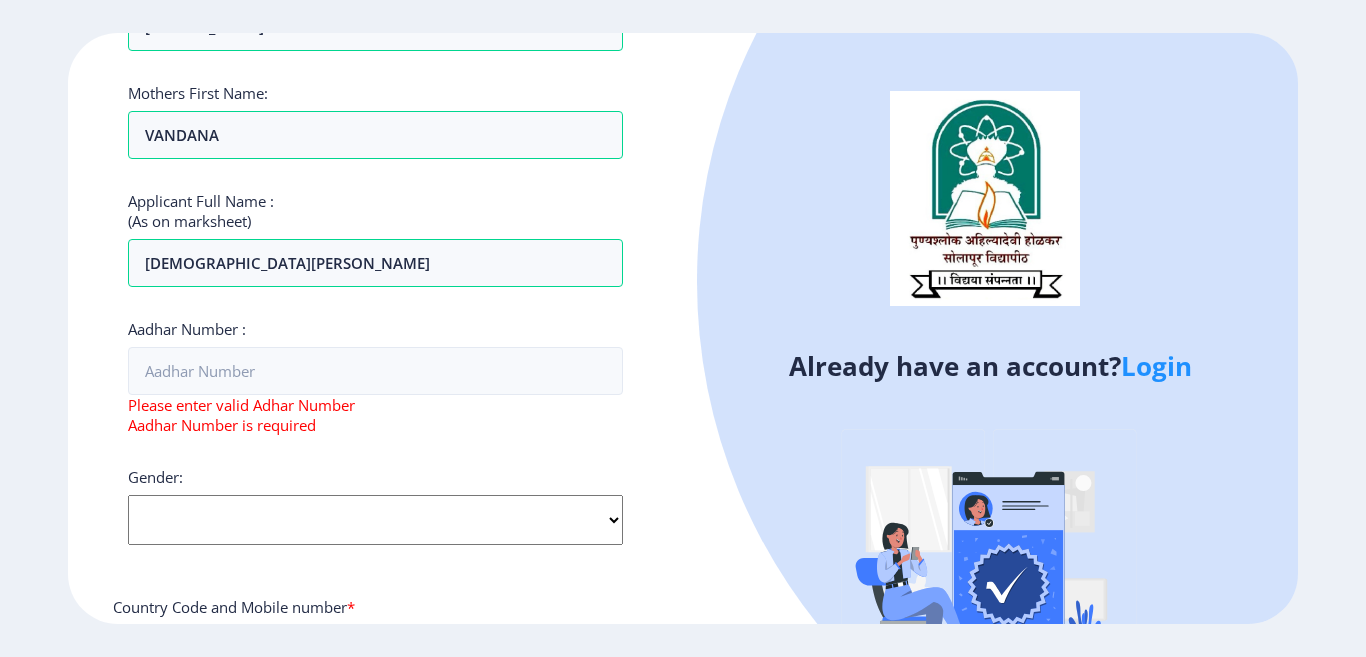 select on "[DEMOGRAPHIC_DATA]" 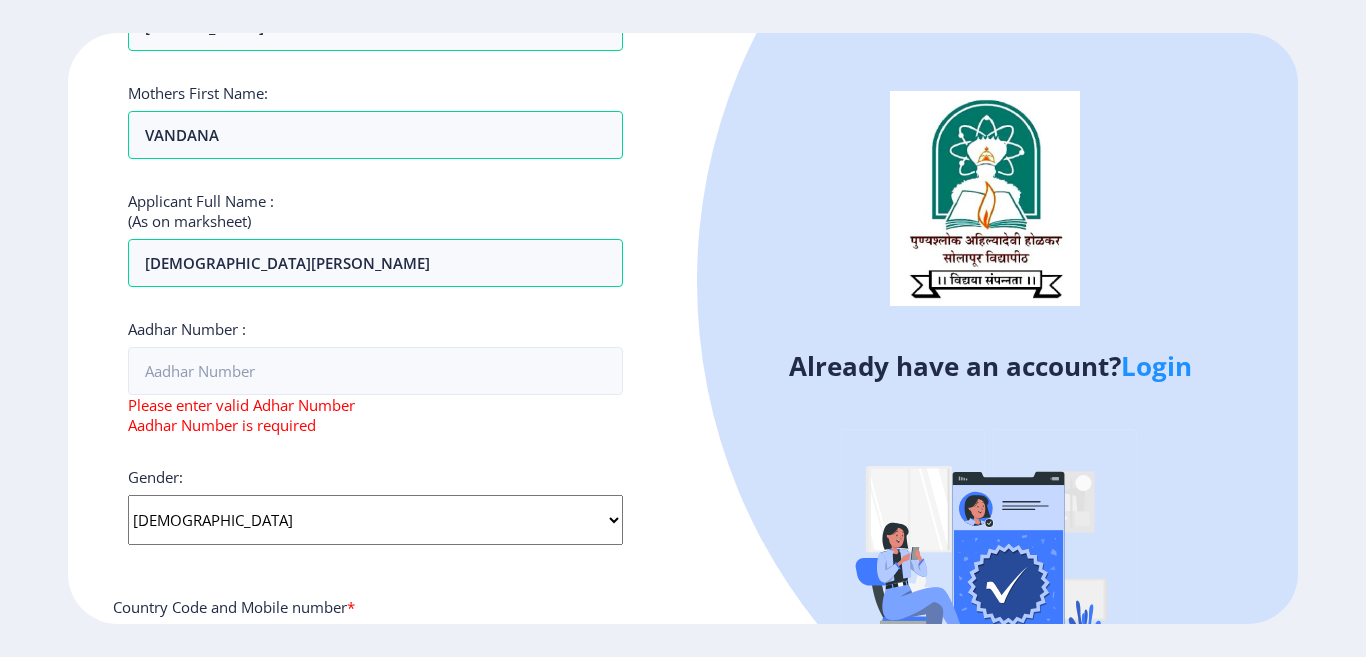 click on "Select Gender Male Female Other" 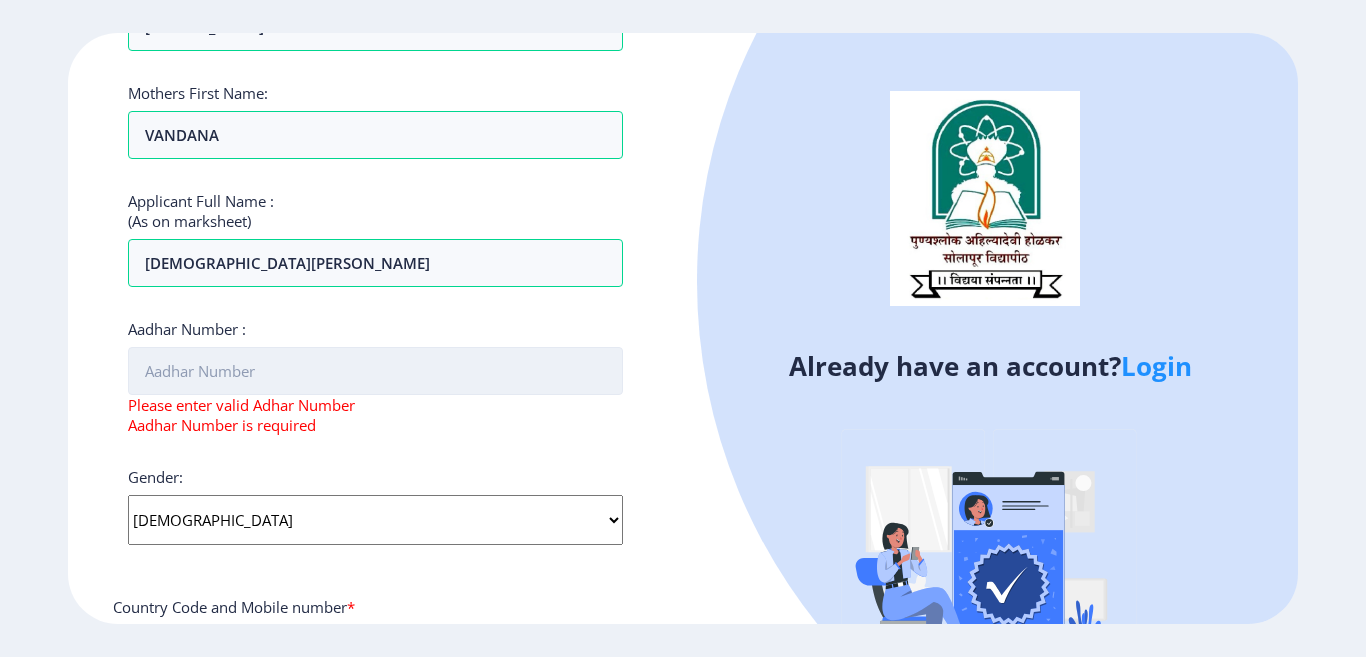 click on "Aadhar Number :" at bounding box center (375, 371) 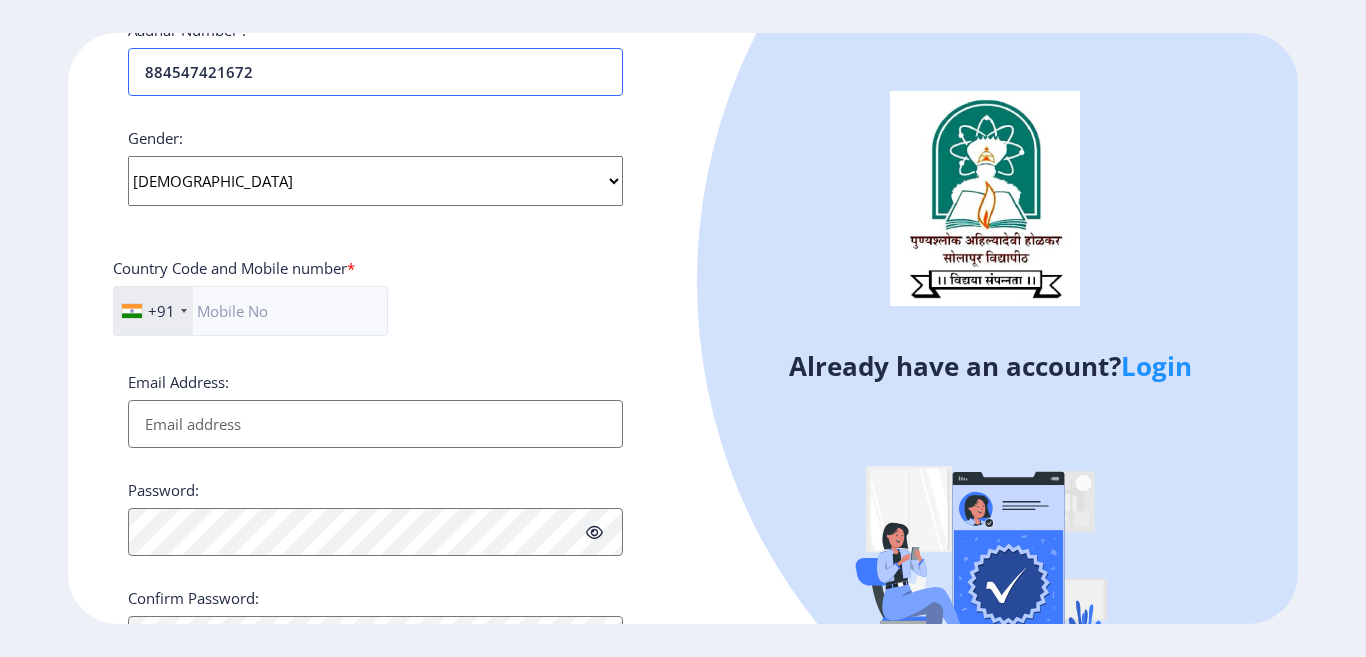 scroll, scrollTop: 700, scrollLeft: 0, axis: vertical 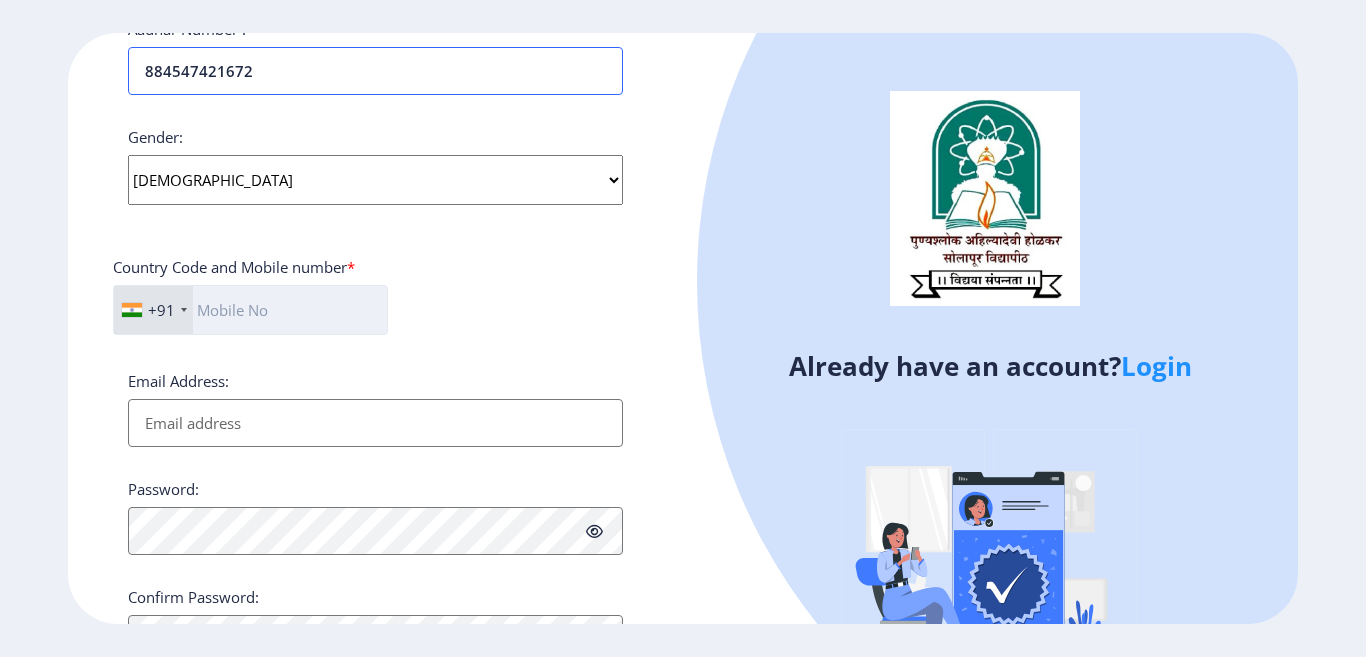 type on "884547421672" 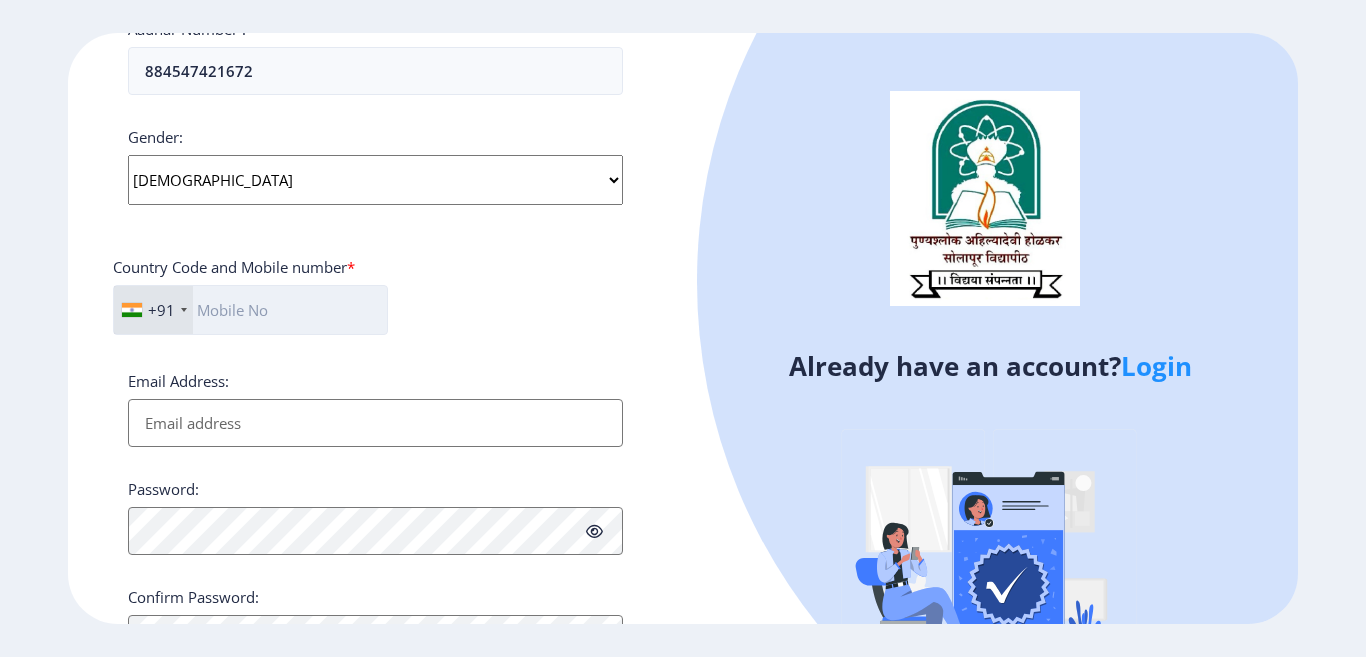click 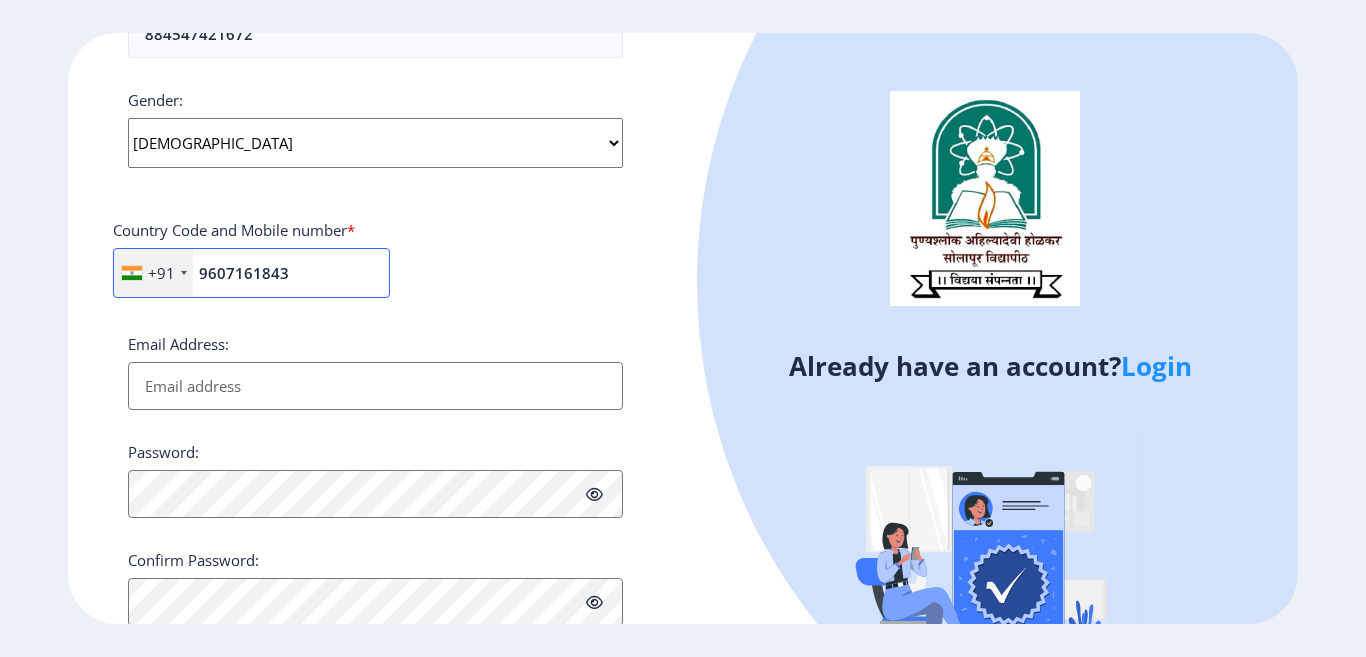 scroll, scrollTop: 800, scrollLeft: 0, axis: vertical 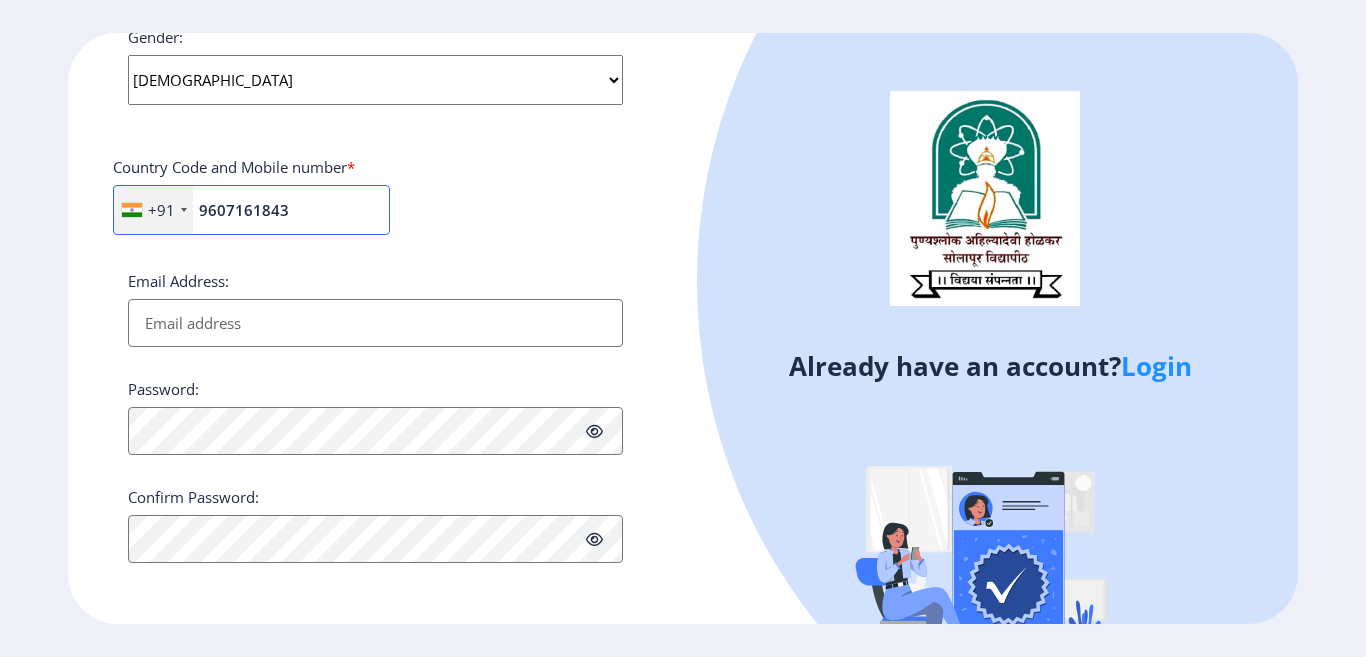 type on "9607161843" 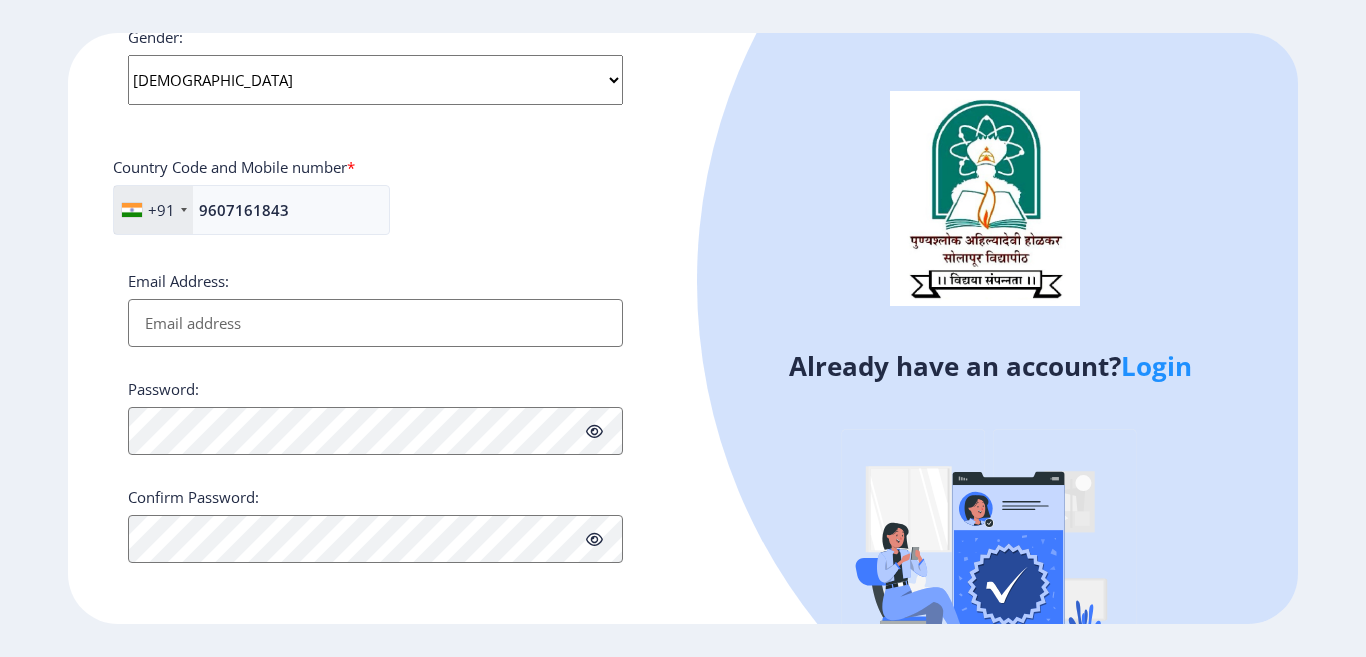 click on "Email Address:" at bounding box center [375, 323] 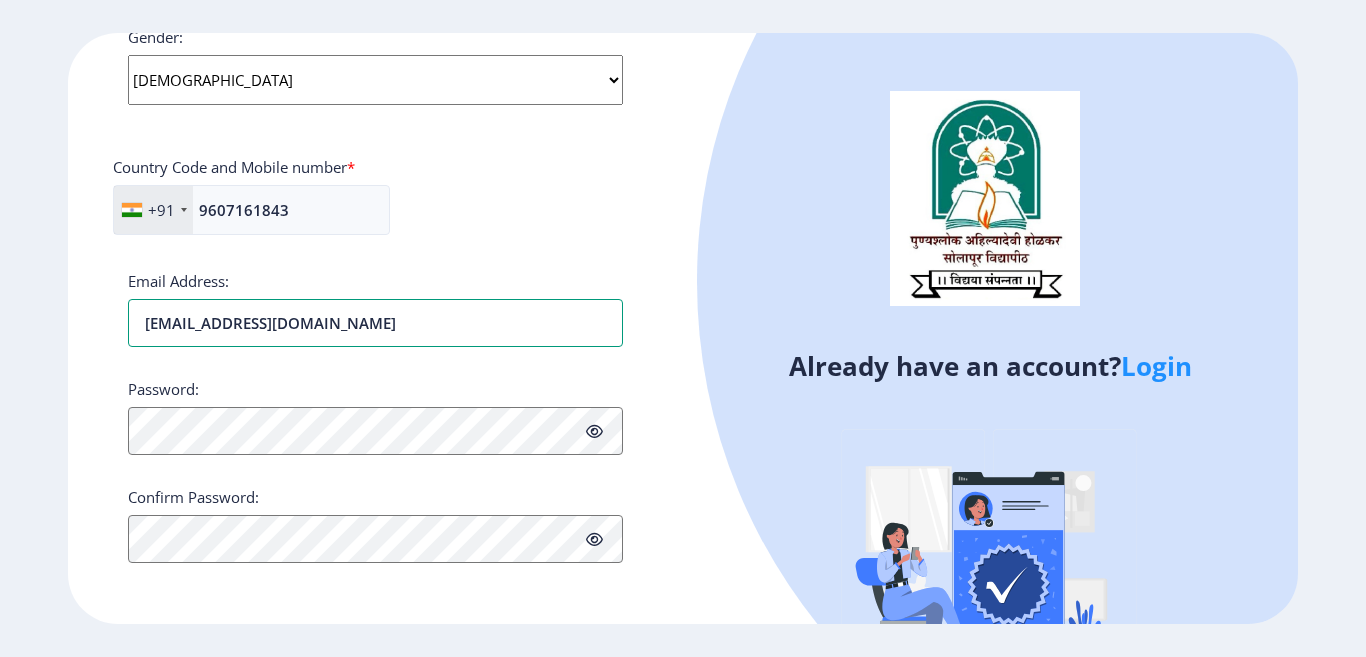 type on "[EMAIL_ADDRESS][DOMAIN_NAME]" 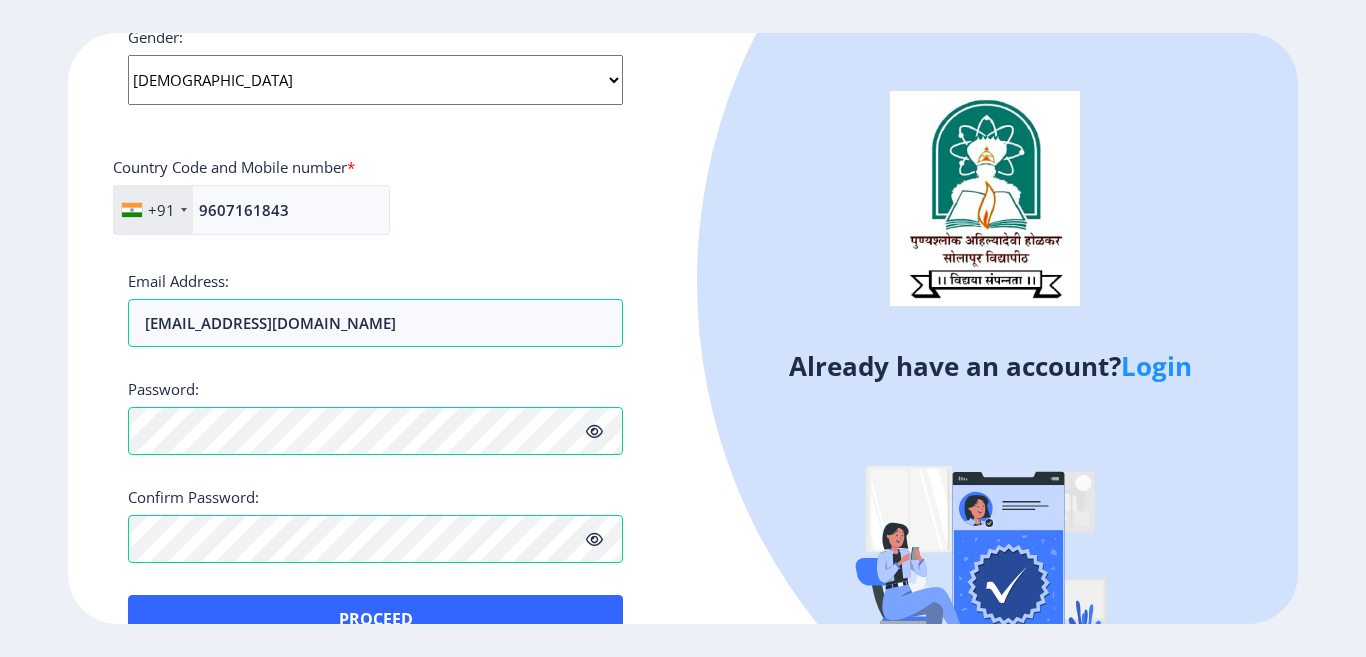 click 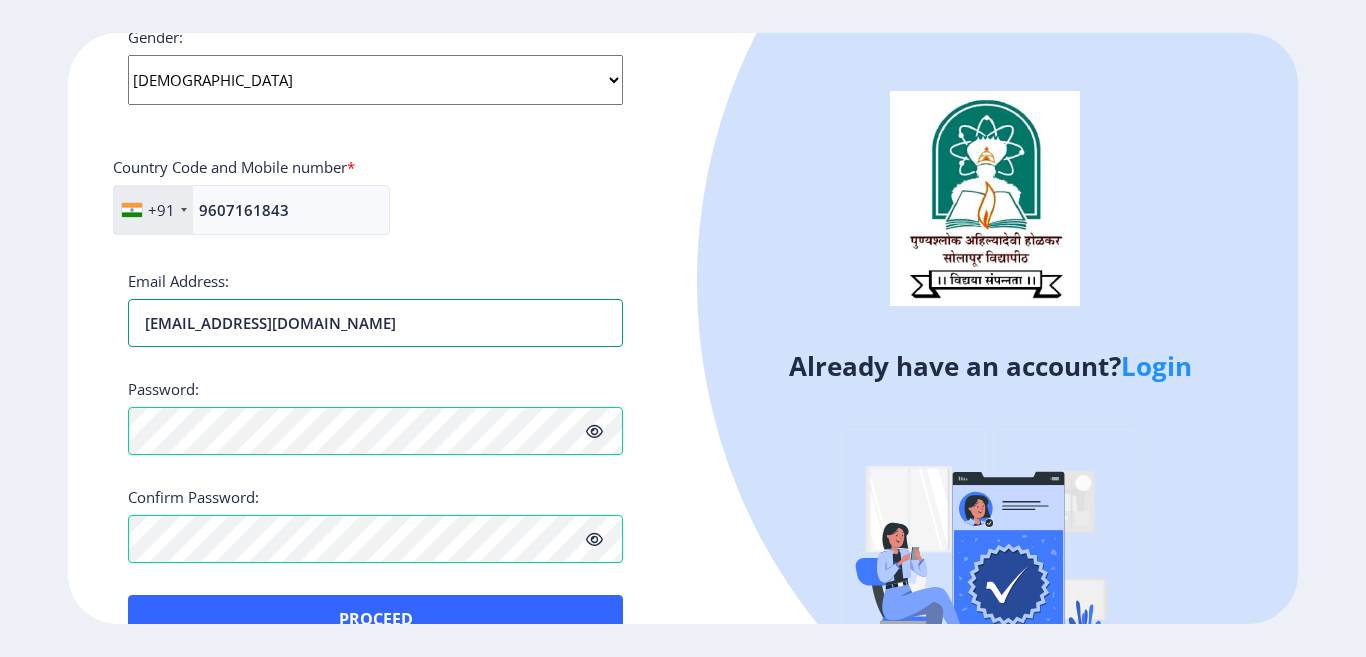 drag, startPoint x: 420, startPoint y: 330, endPoint x: 93, endPoint y: 332, distance: 327.0061 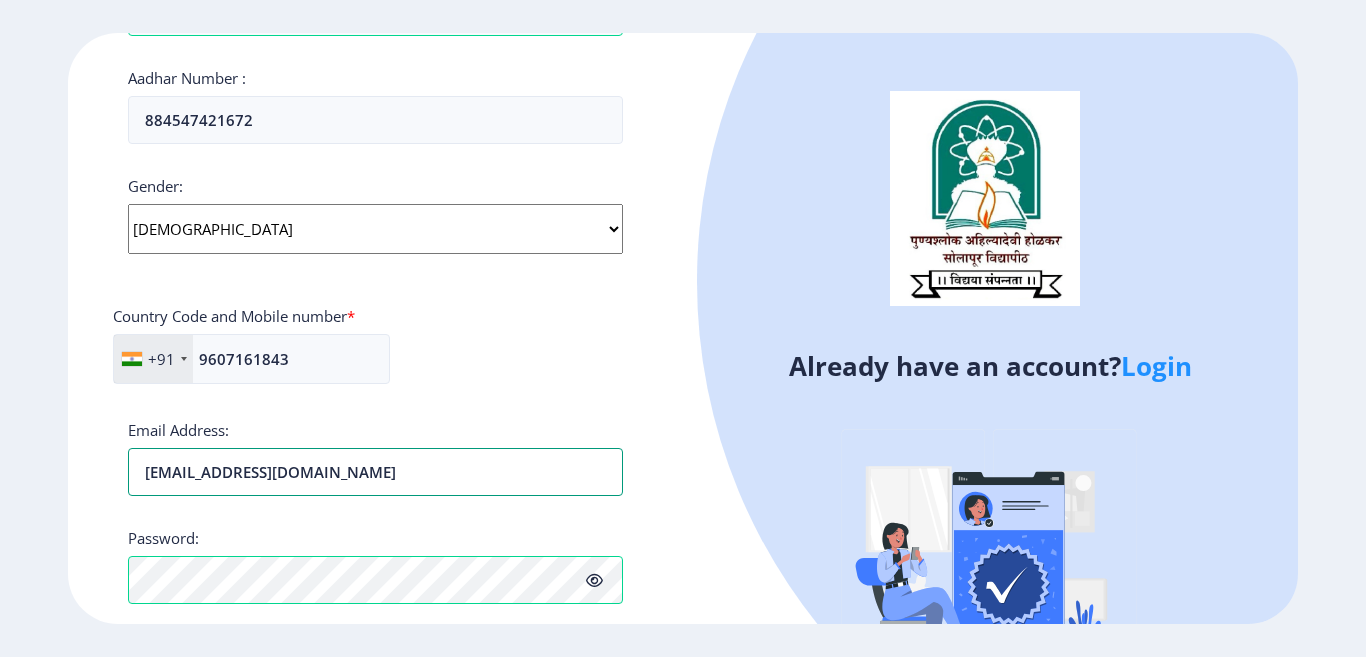 scroll, scrollTop: 849, scrollLeft: 0, axis: vertical 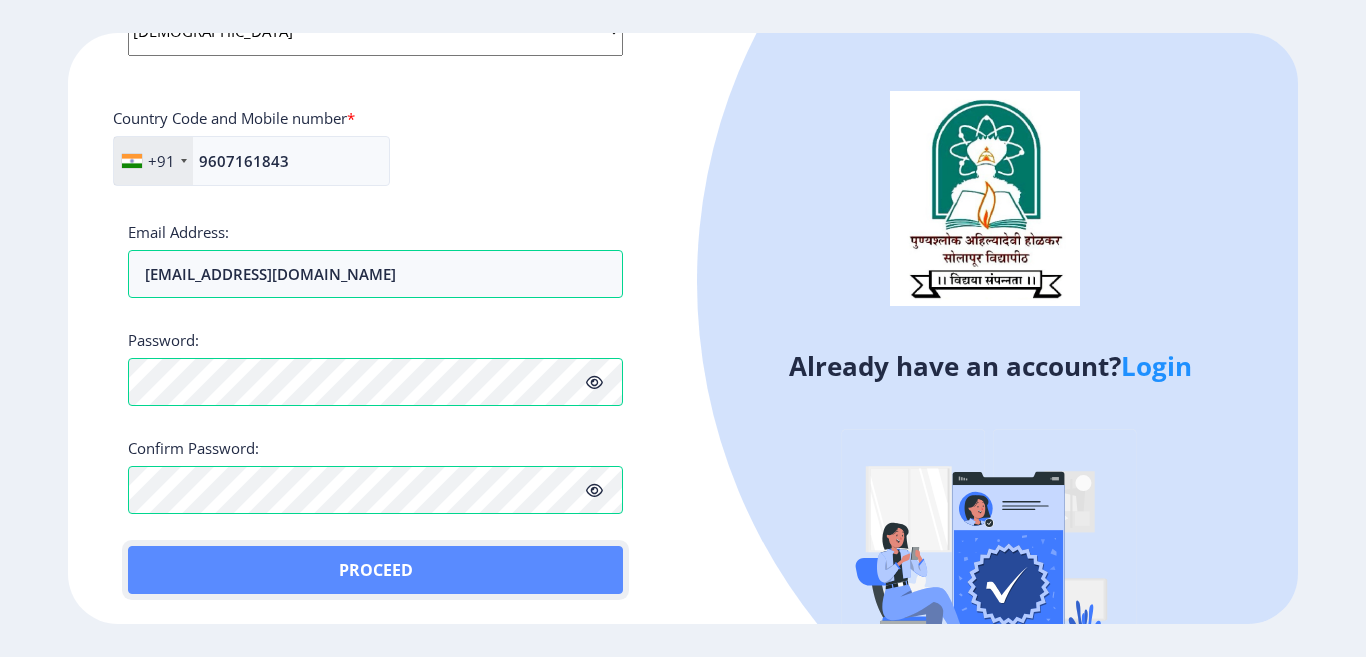 click on "Proceed" 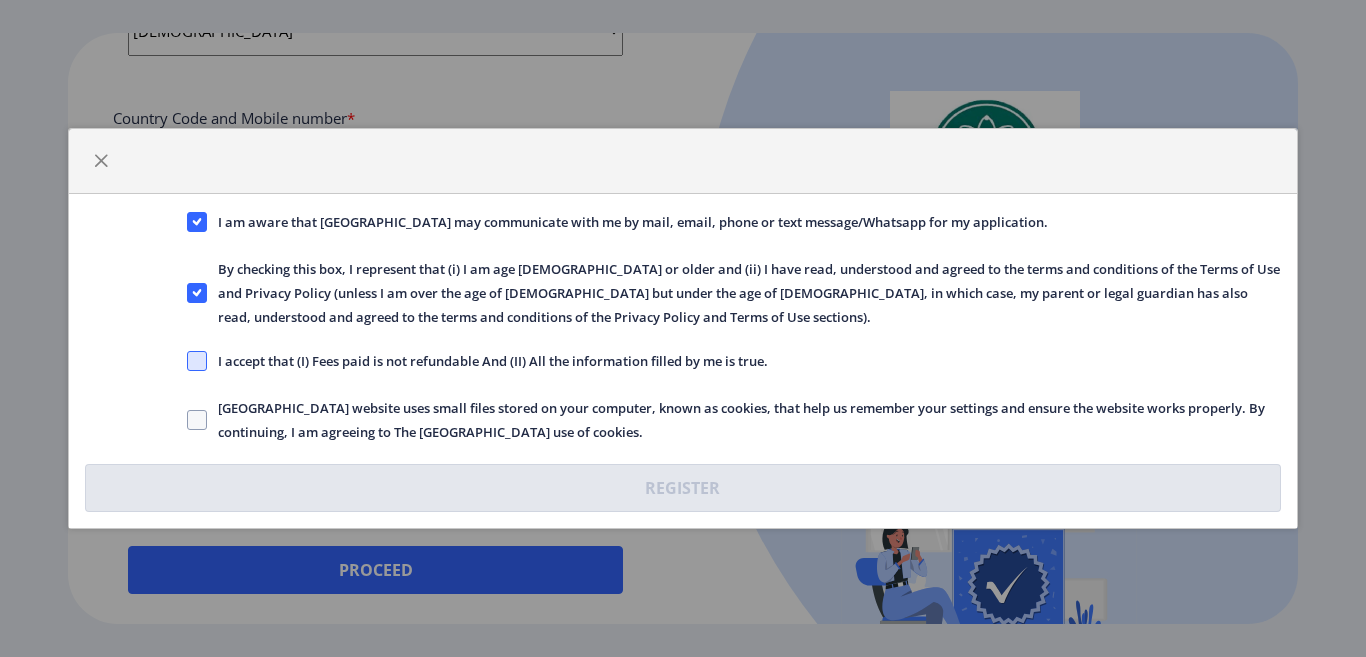 click 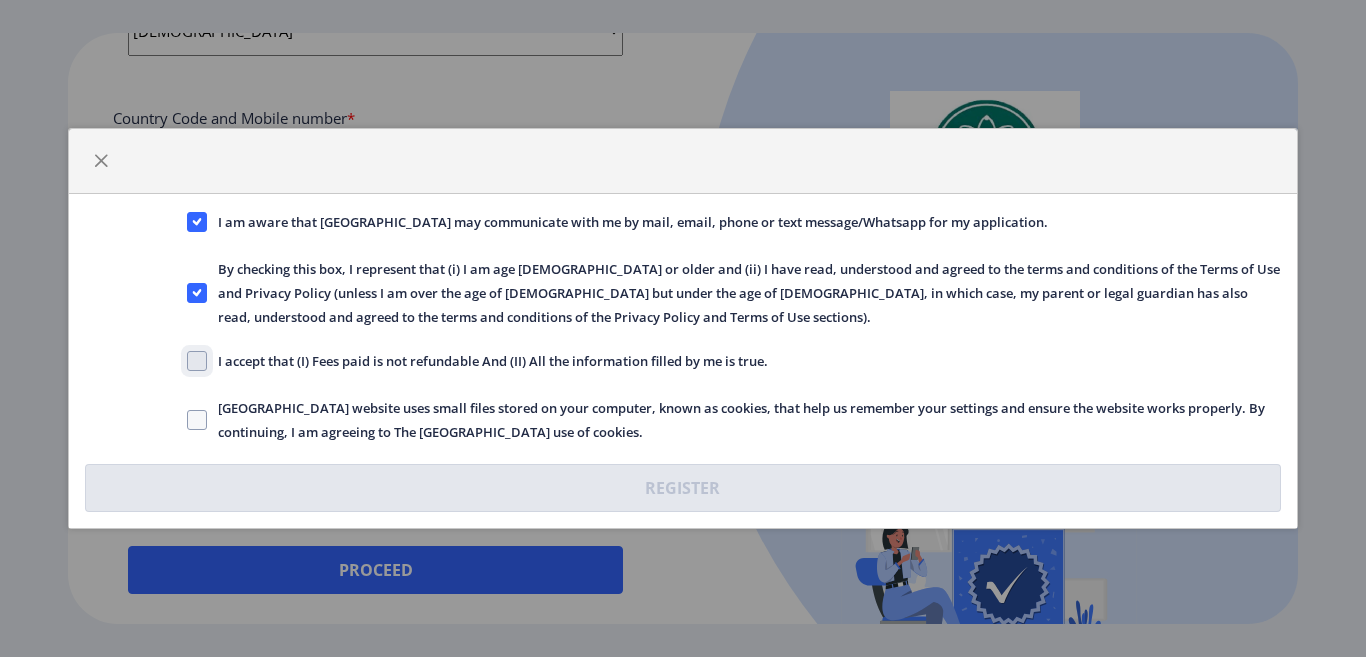 checkbox on "true" 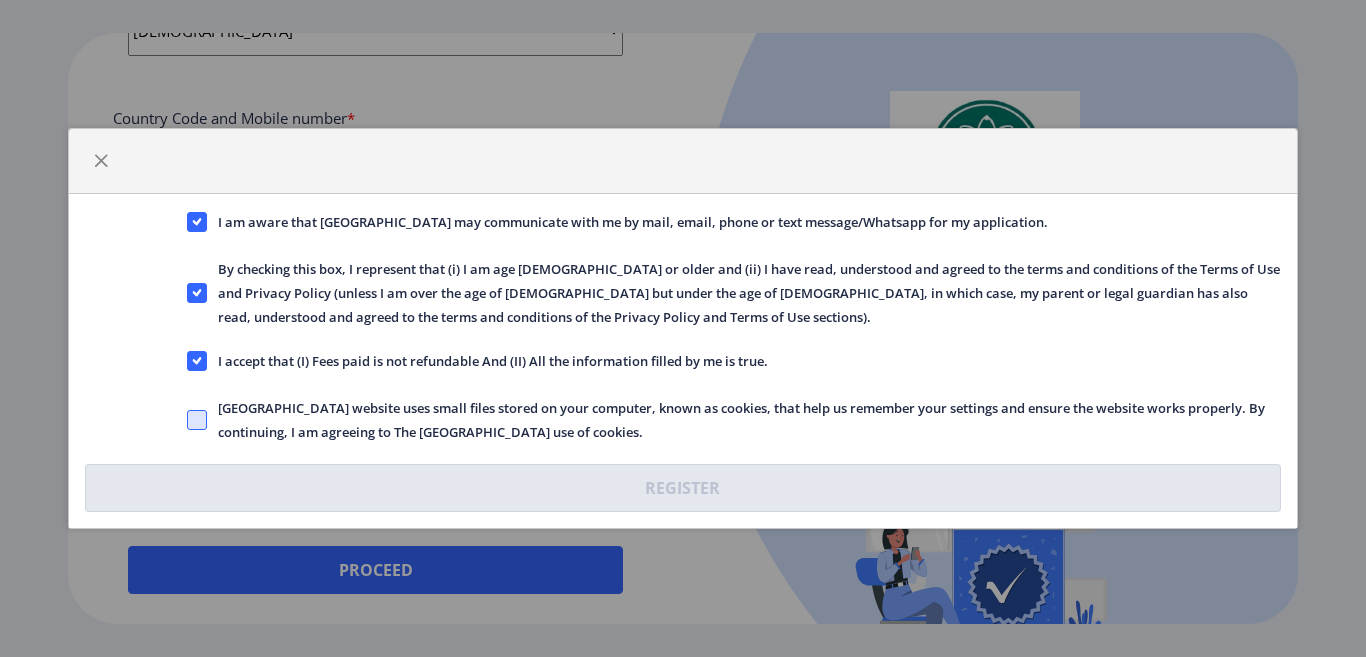 click 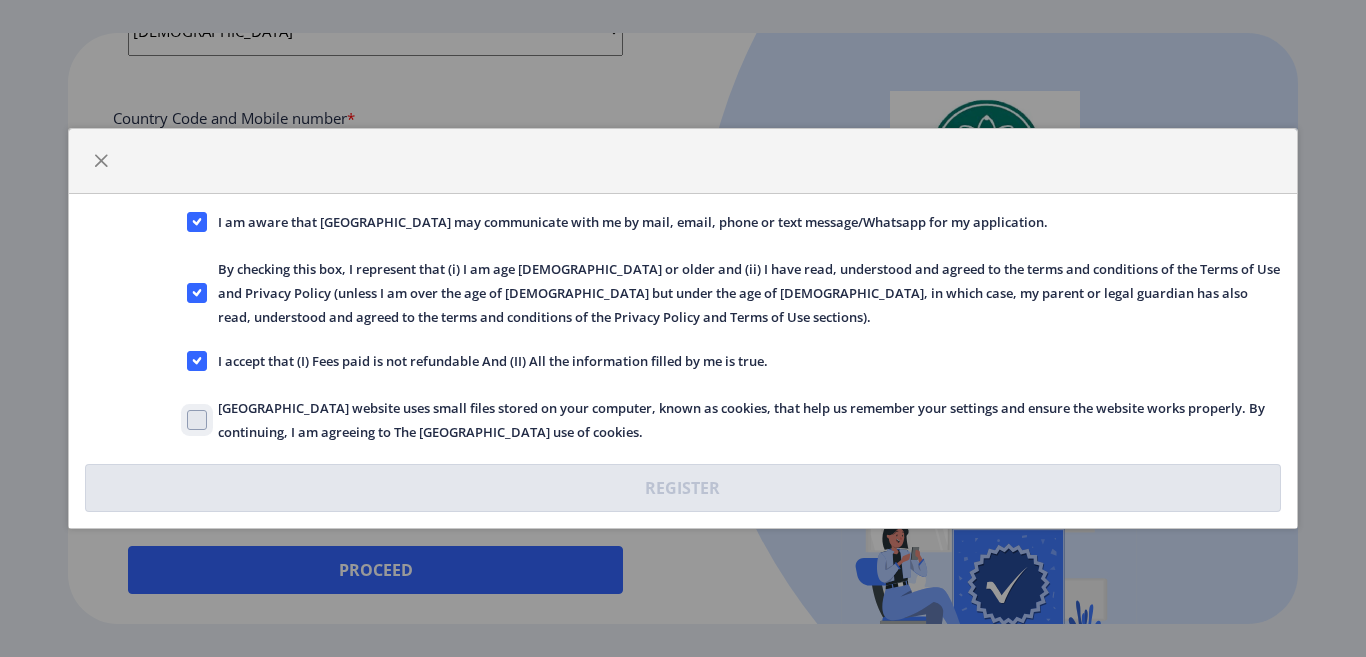 click on "Solapur University website uses small files stored on your computer, known as cookies, that help us remember your settings and ensure the website works properly. By continuing, I am agreeing to The Solapur University use of cookies." 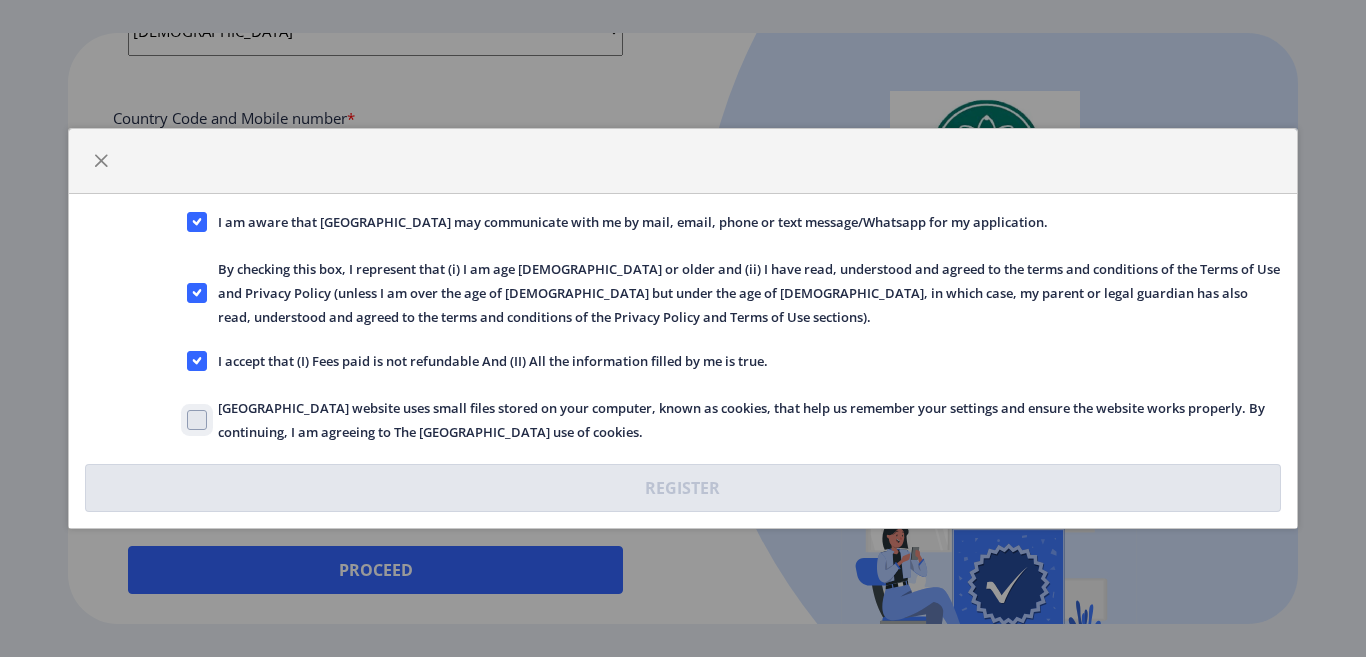 checkbox on "true" 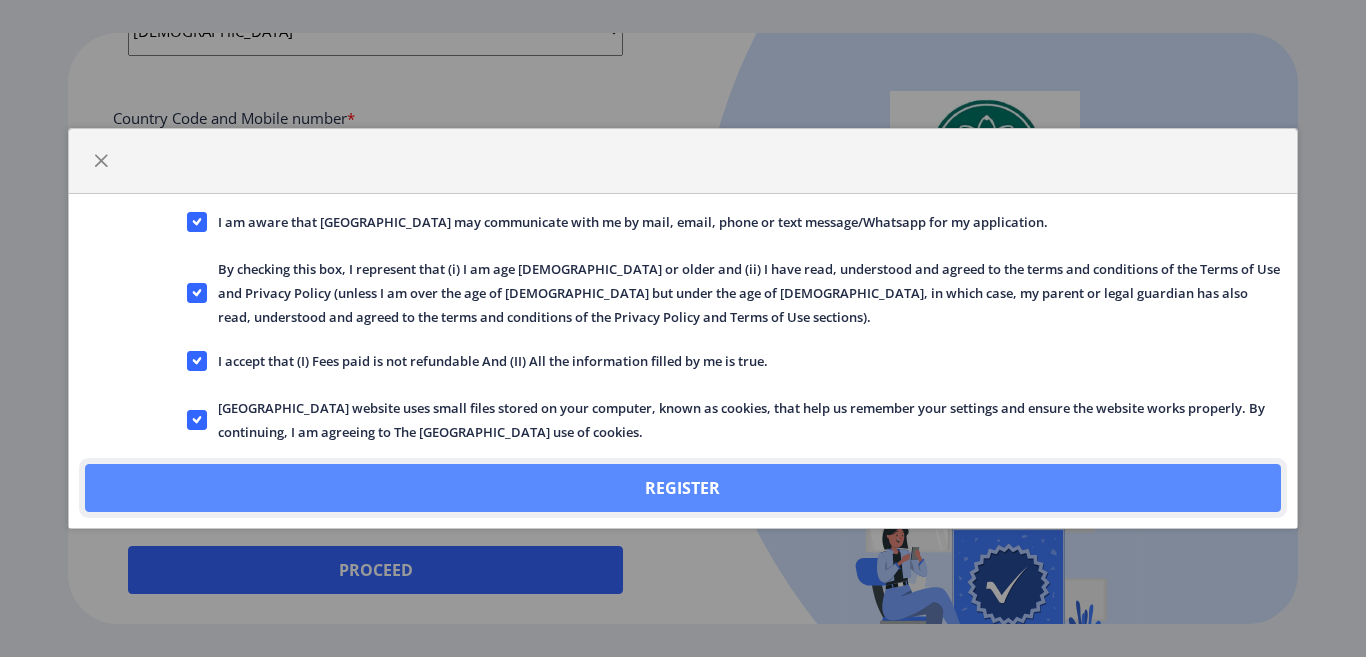 click on "Register" 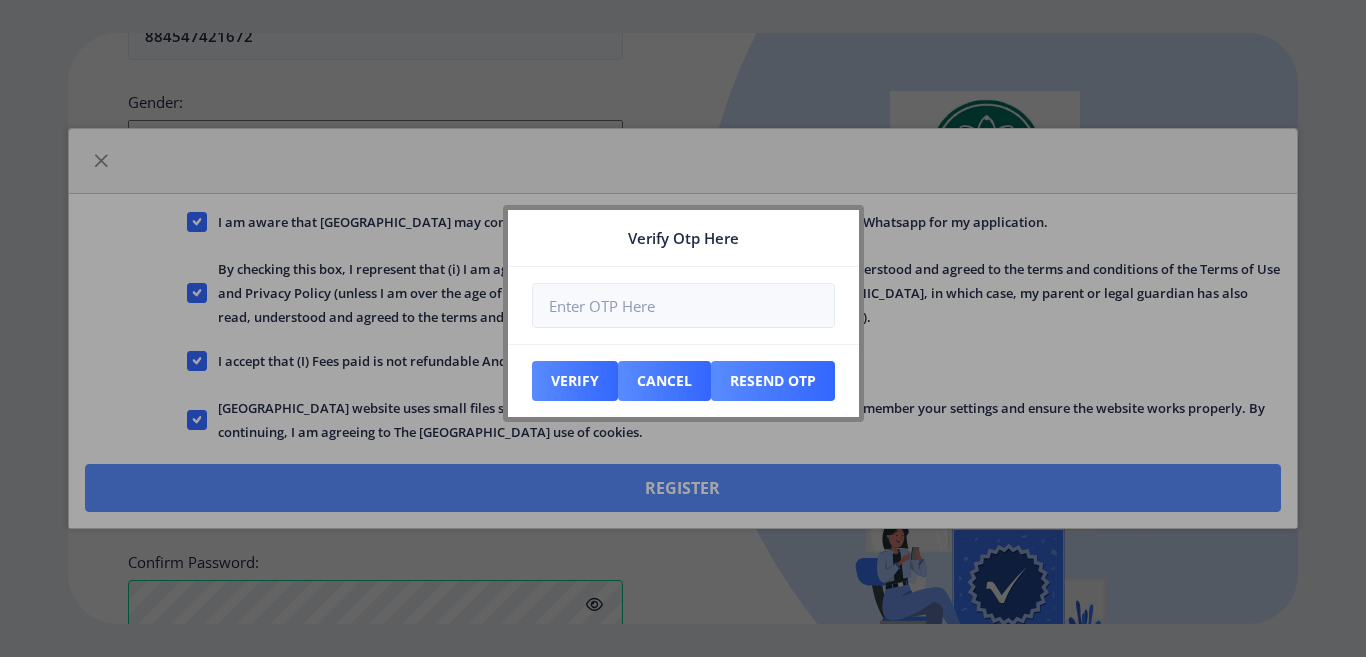 scroll, scrollTop: 963, scrollLeft: 0, axis: vertical 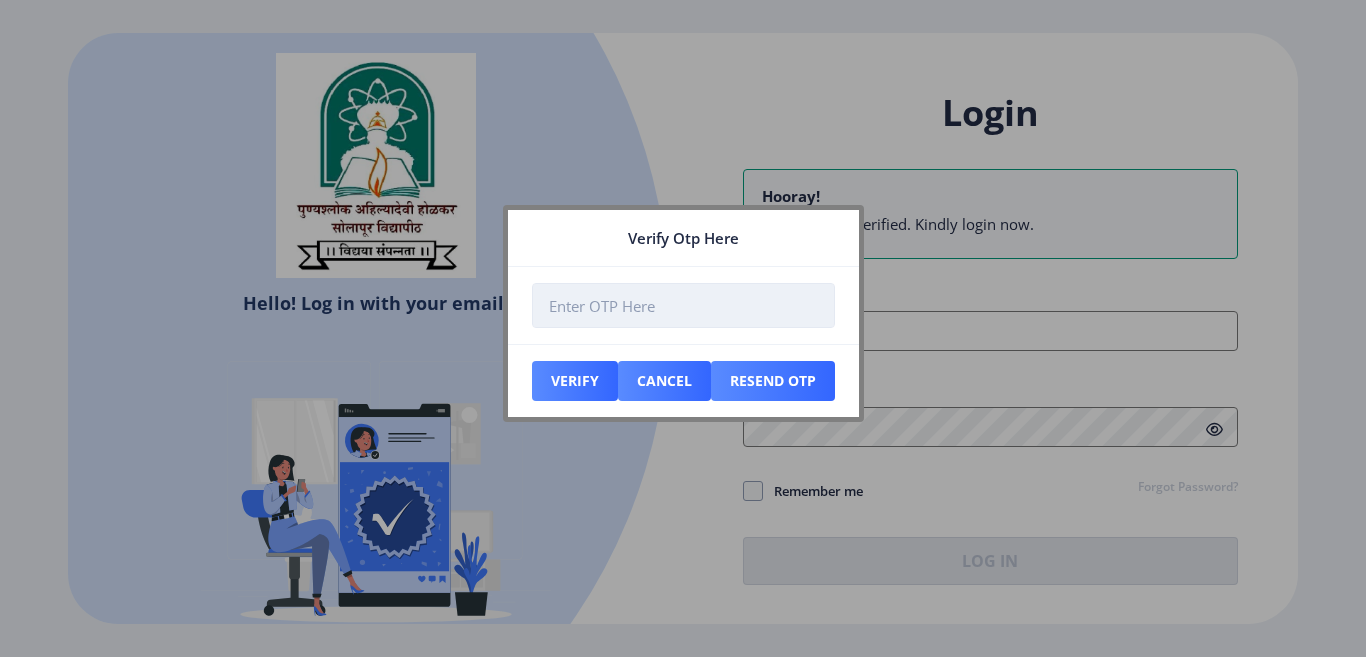 click at bounding box center [683, 305] 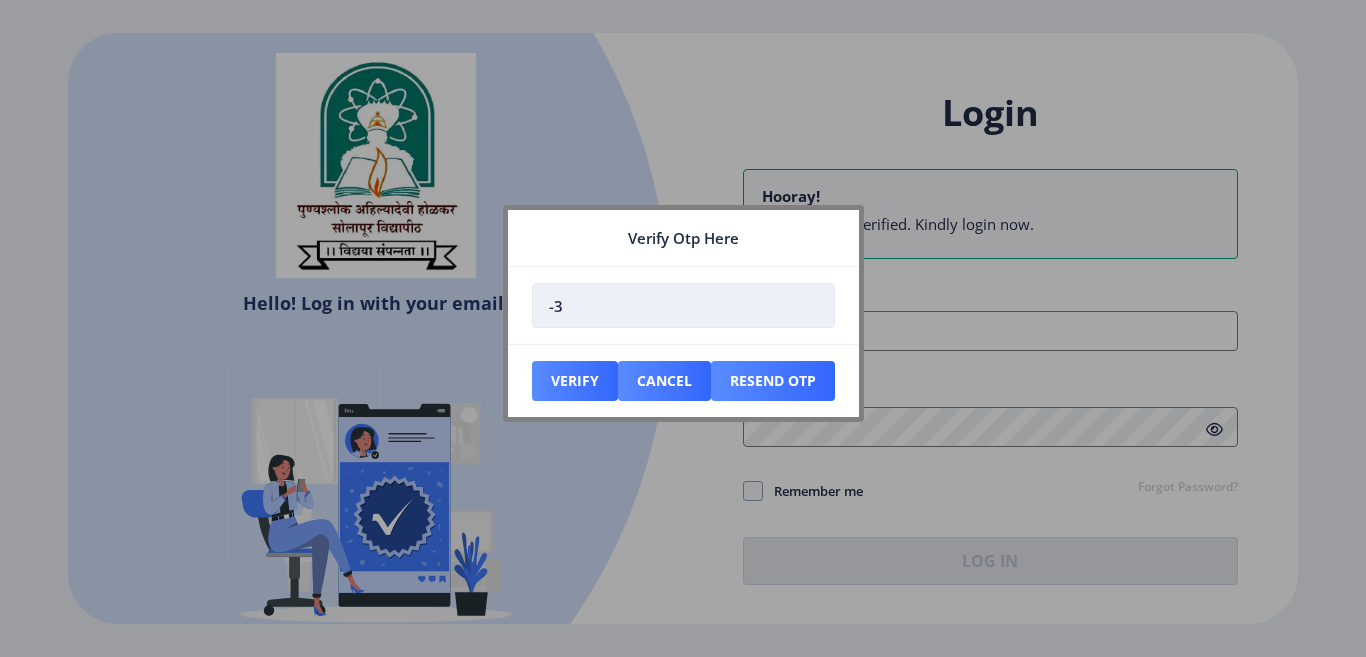 click on "-3" at bounding box center [683, 305] 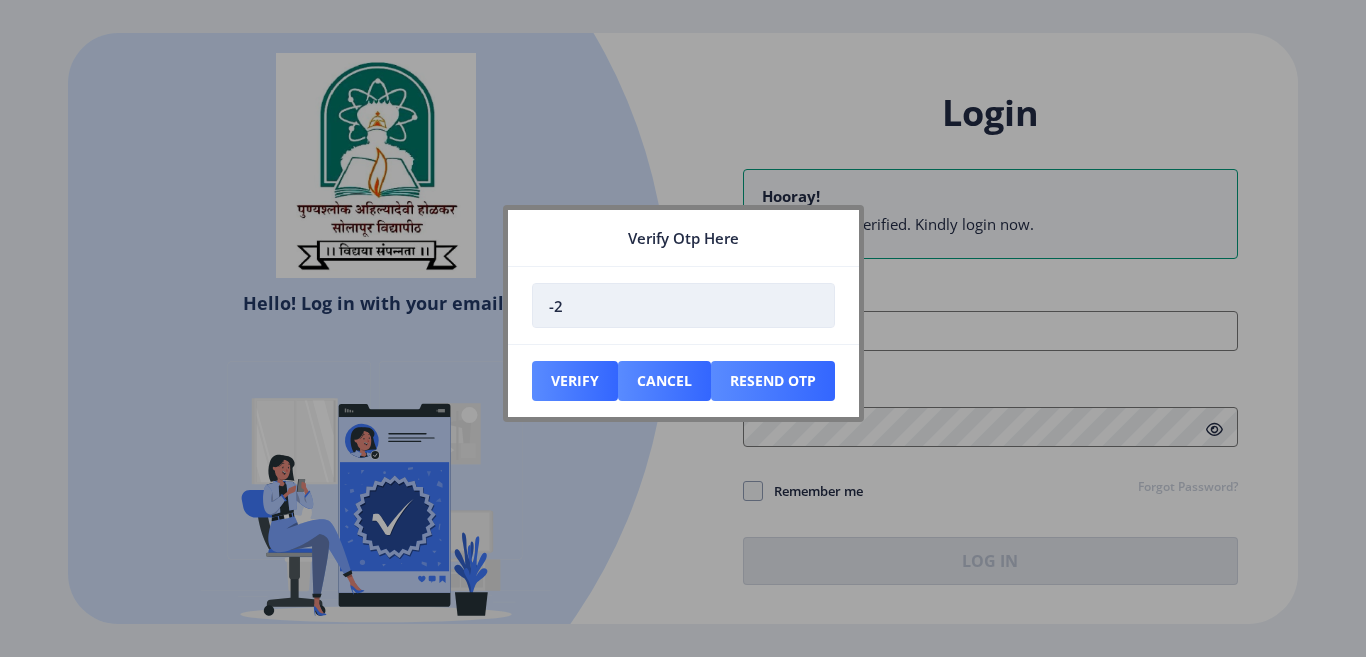 click on "-2" at bounding box center [683, 305] 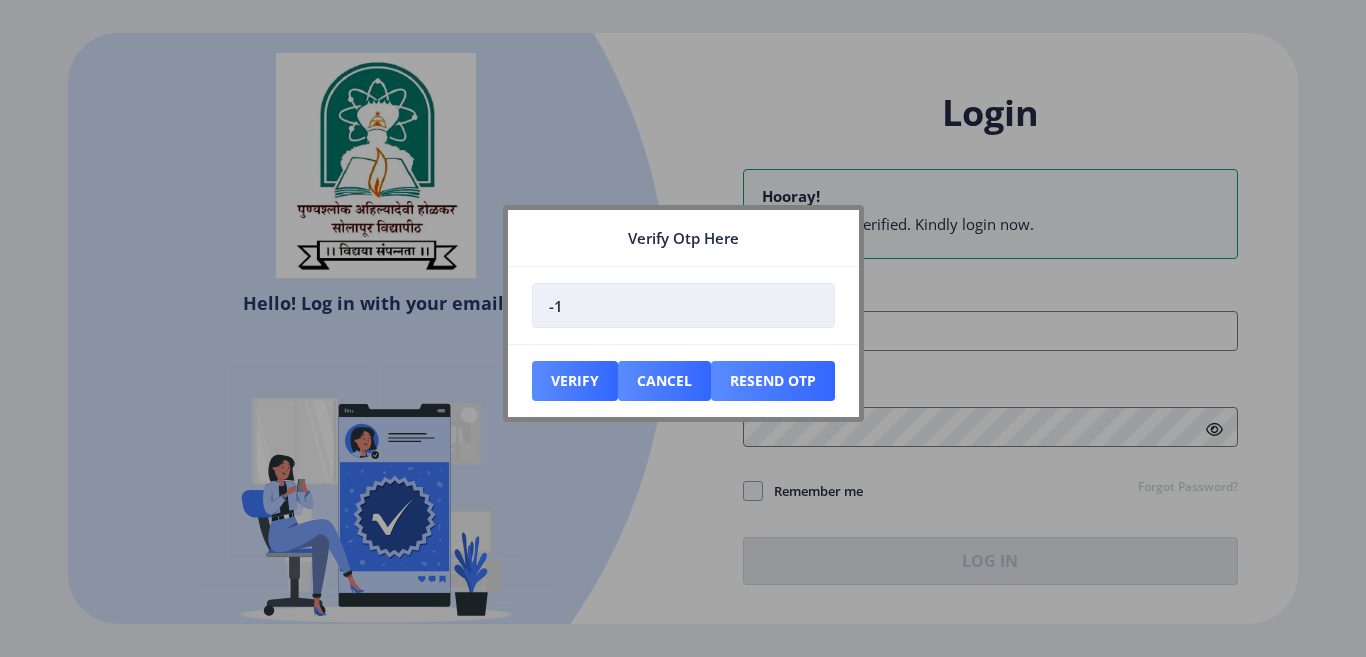 click on "-1" at bounding box center [683, 305] 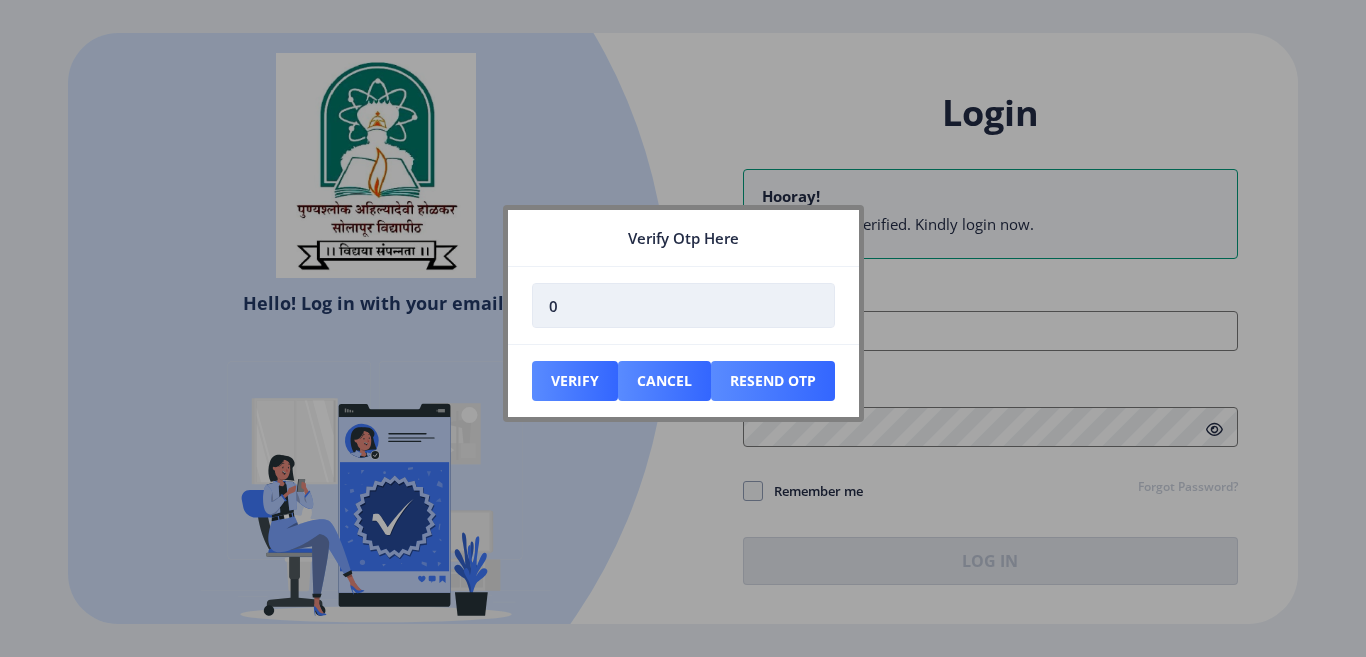 type on "0" 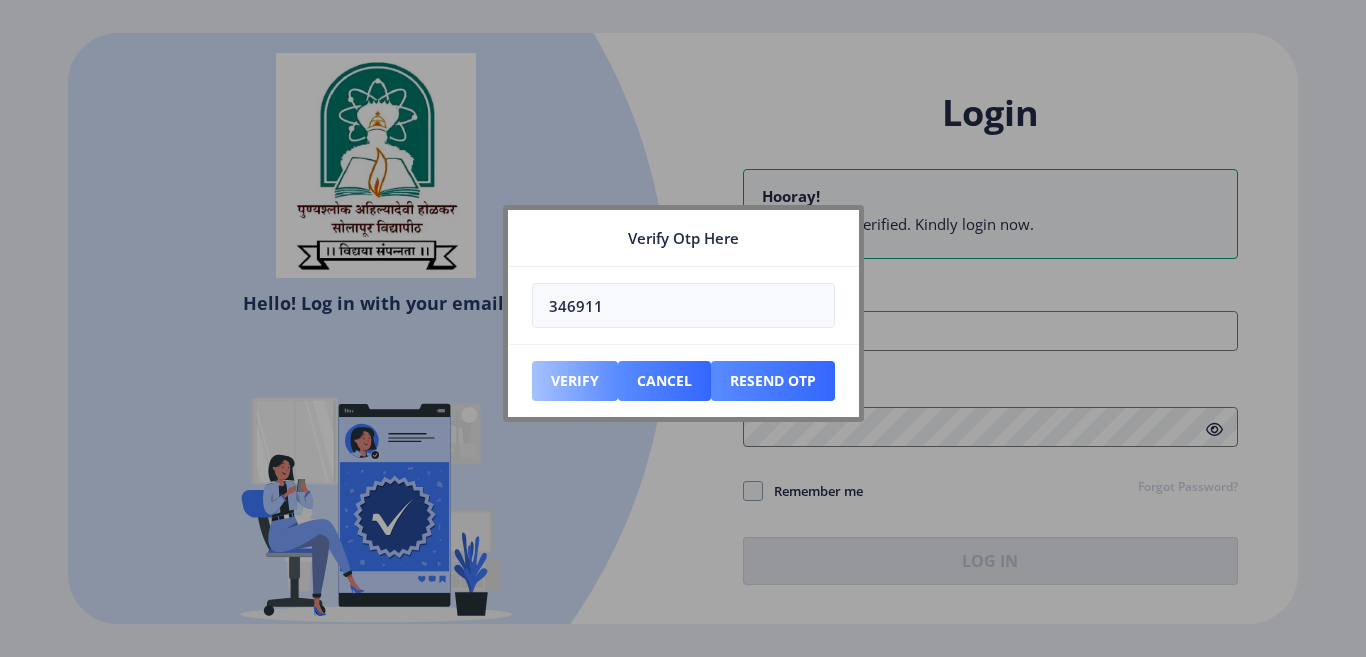 type on "346911" 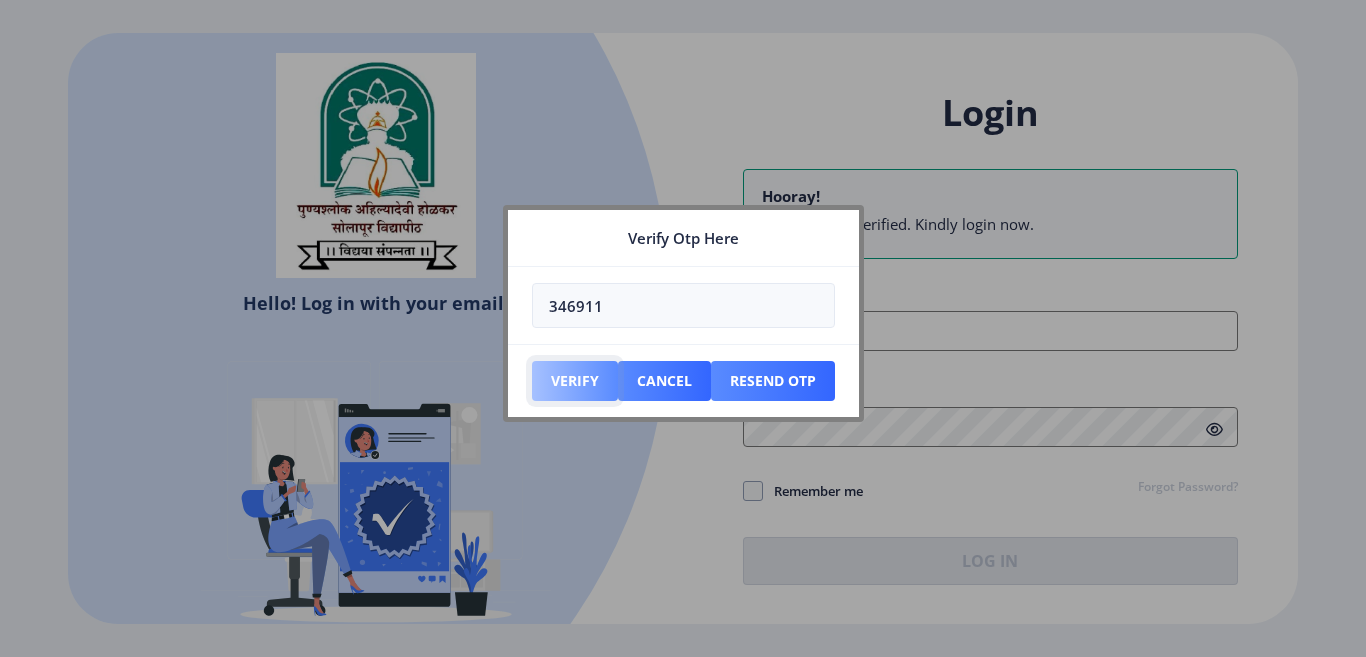 click on "Verify" at bounding box center (575, 381) 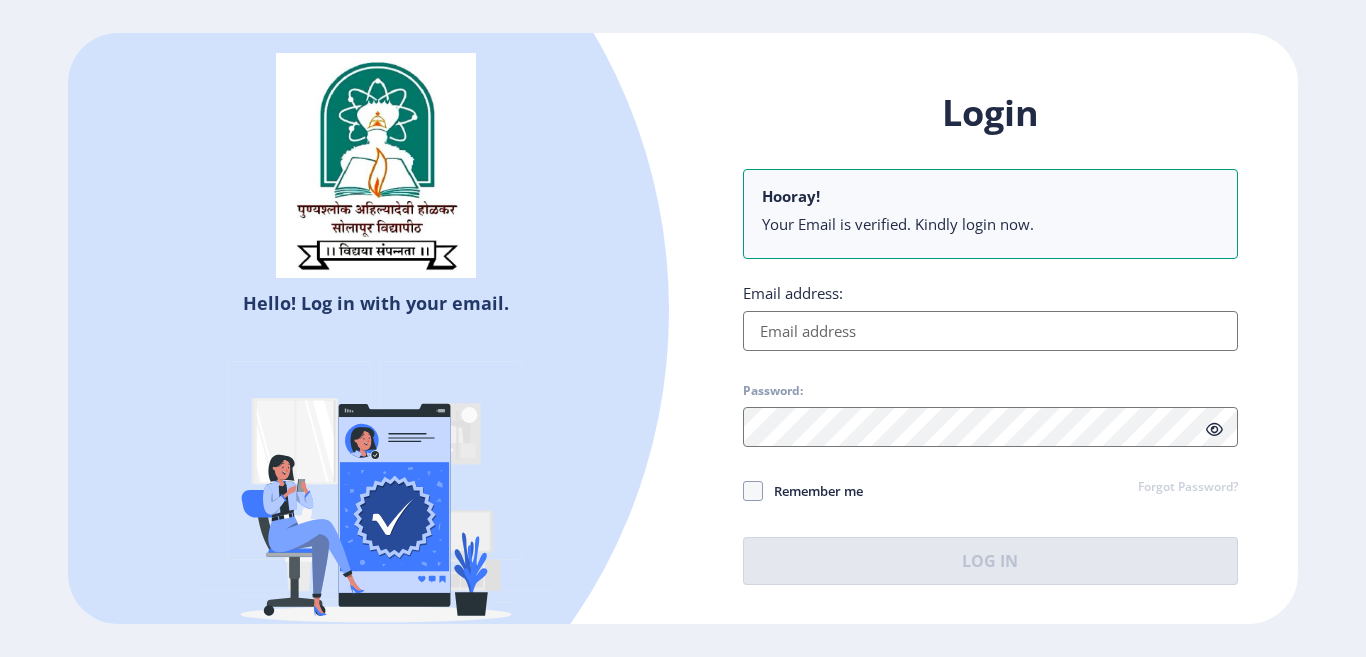 click on "Email address:" at bounding box center [990, 331] 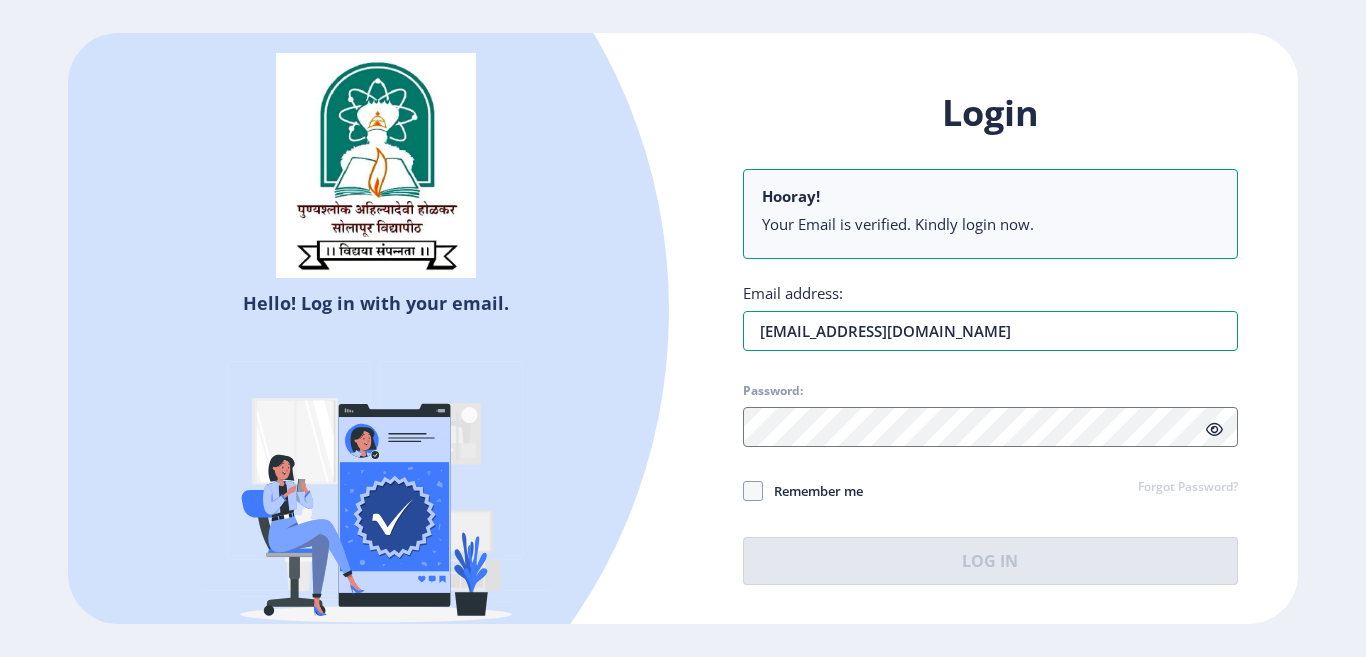 type on "[EMAIL_ADDRESS][DOMAIN_NAME]" 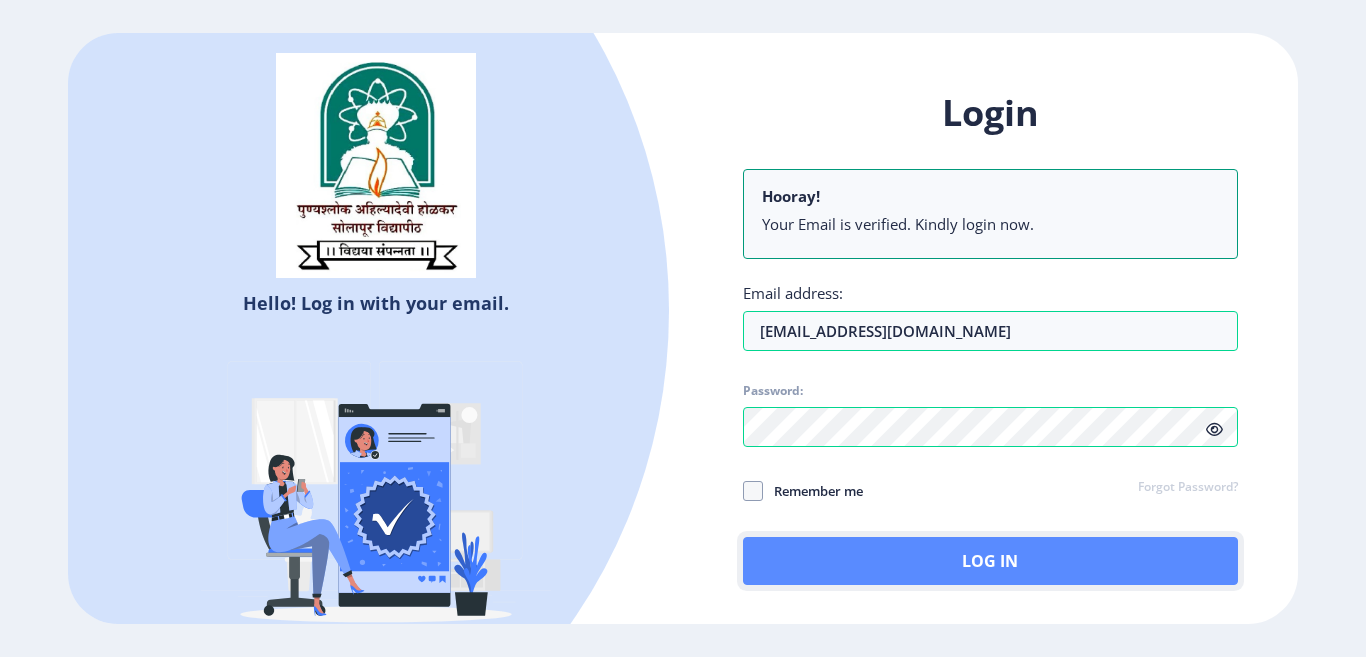 click on "Log In" 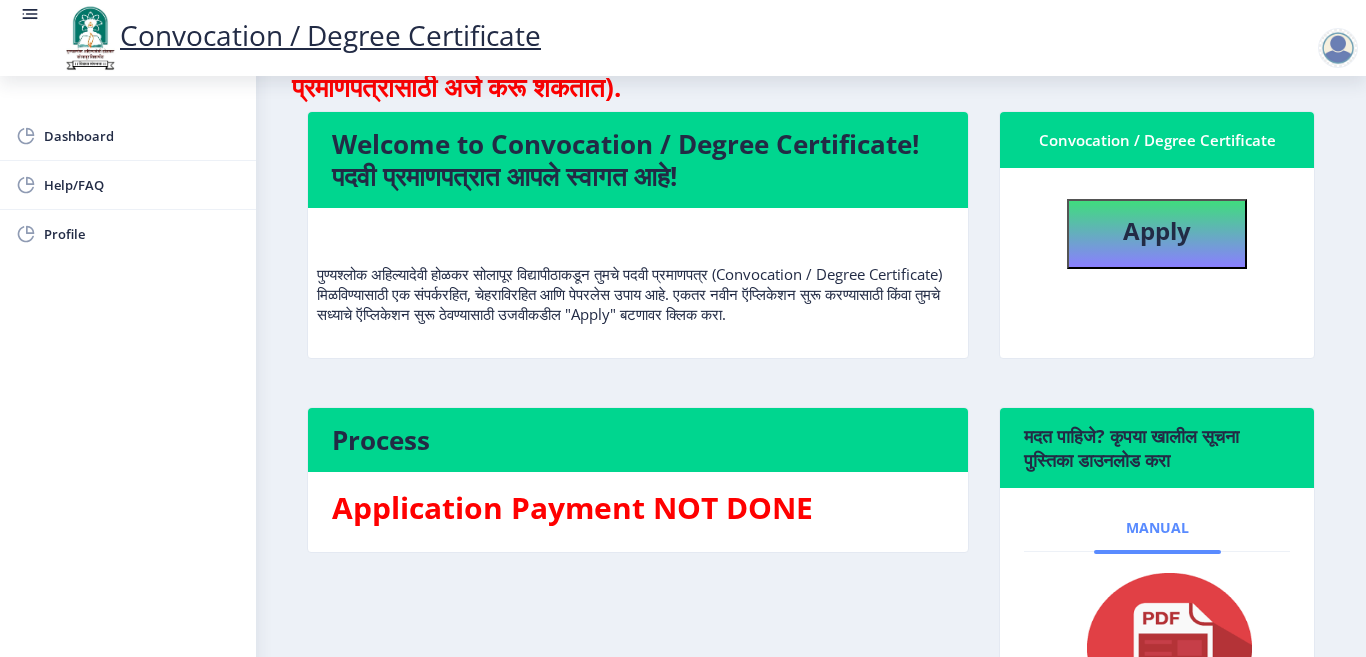 scroll, scrollTop: 100, scrollLeft: 0, axis: vertical 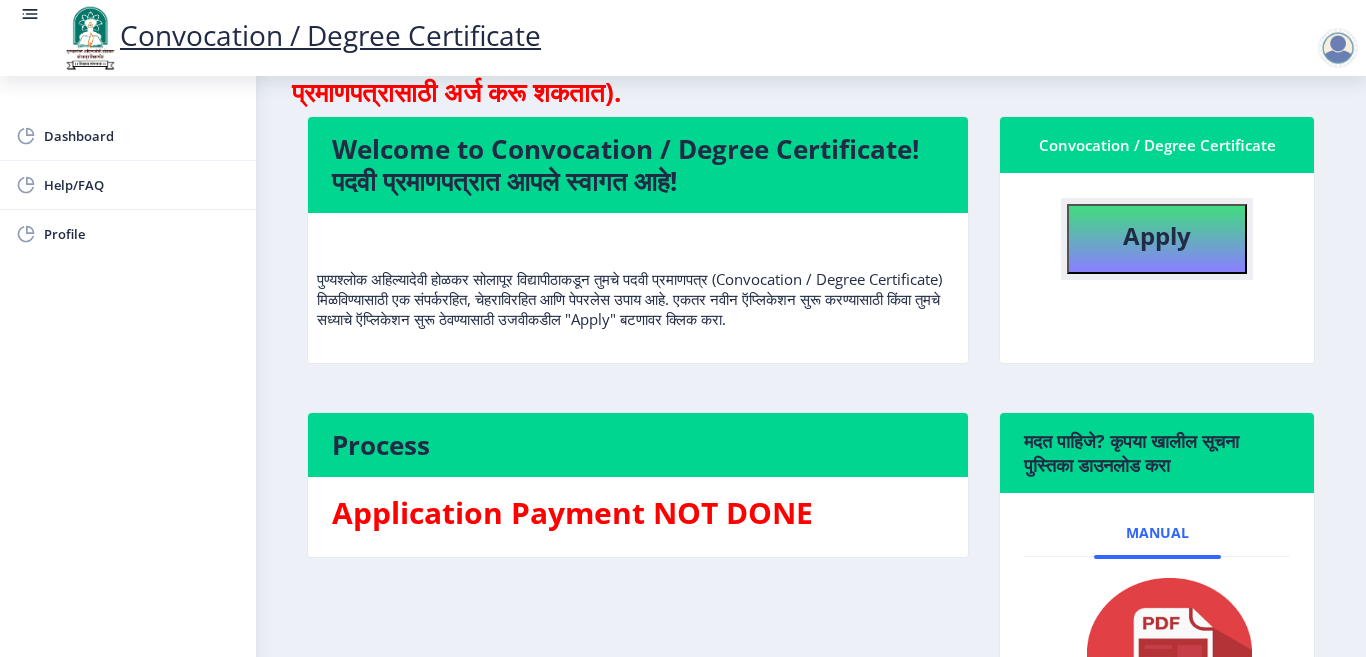 click on "Apply" 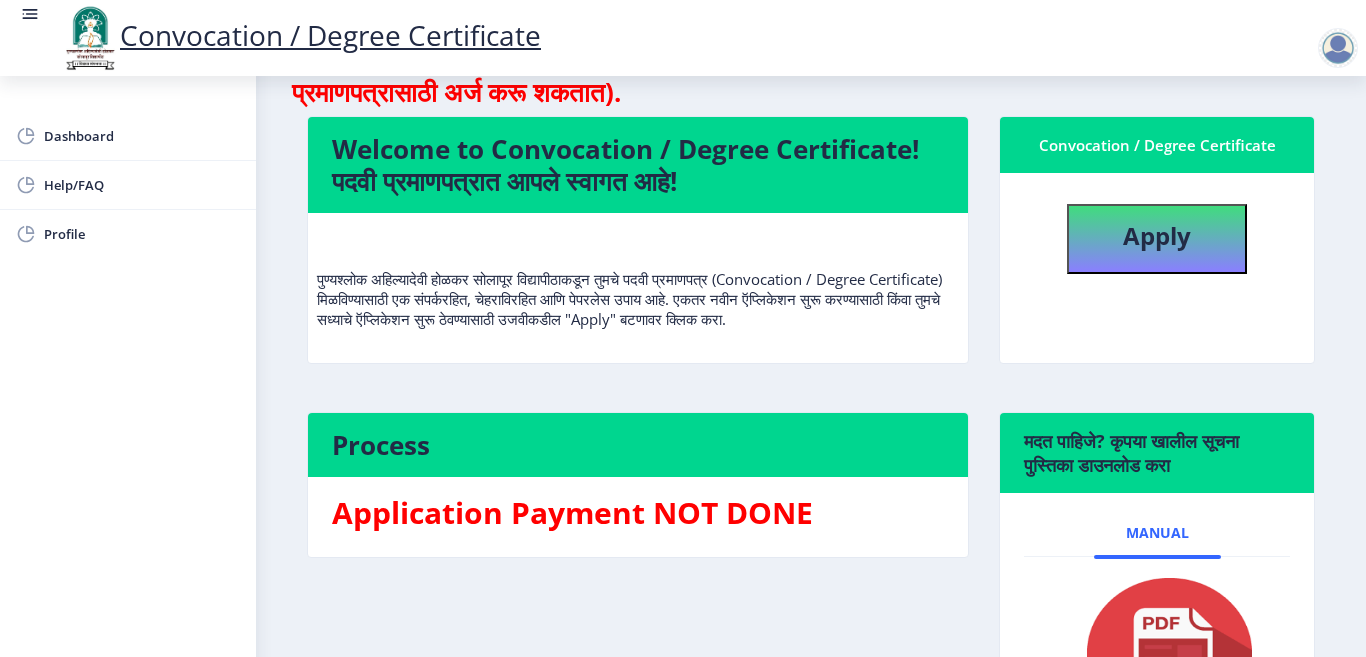 select 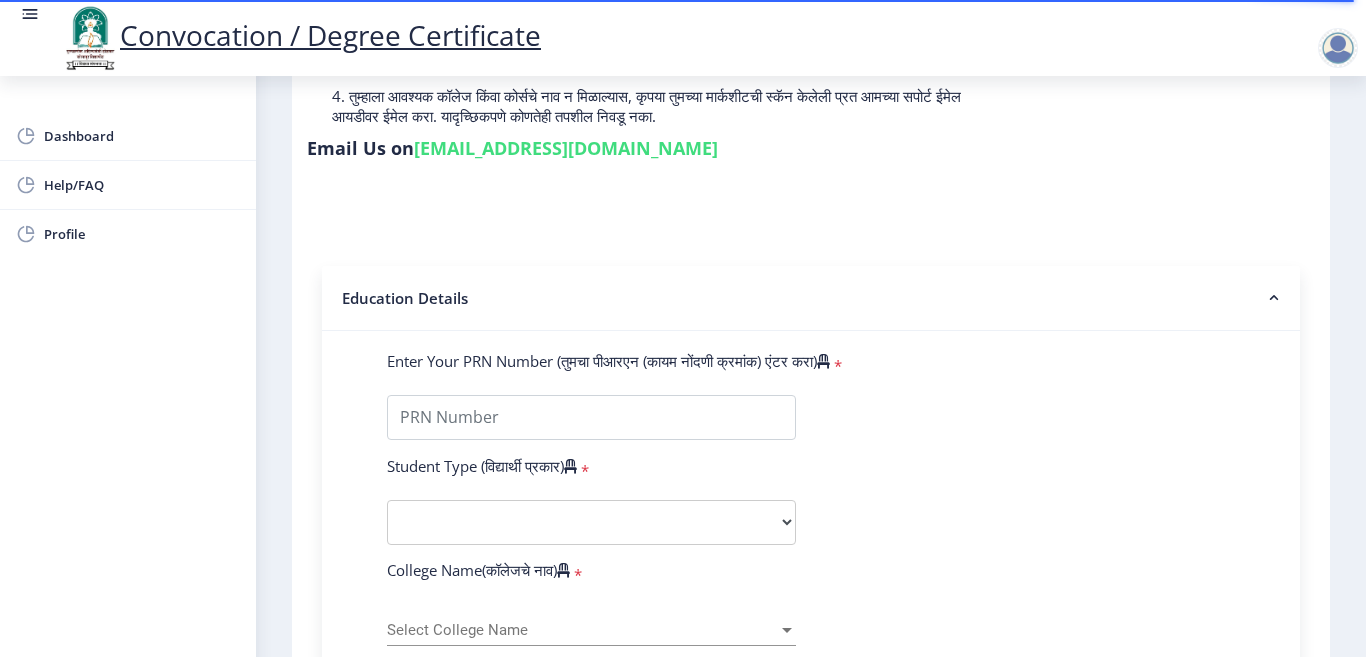 scroll, scrollTop: 400, scrollLeft: 0, axis: vertical 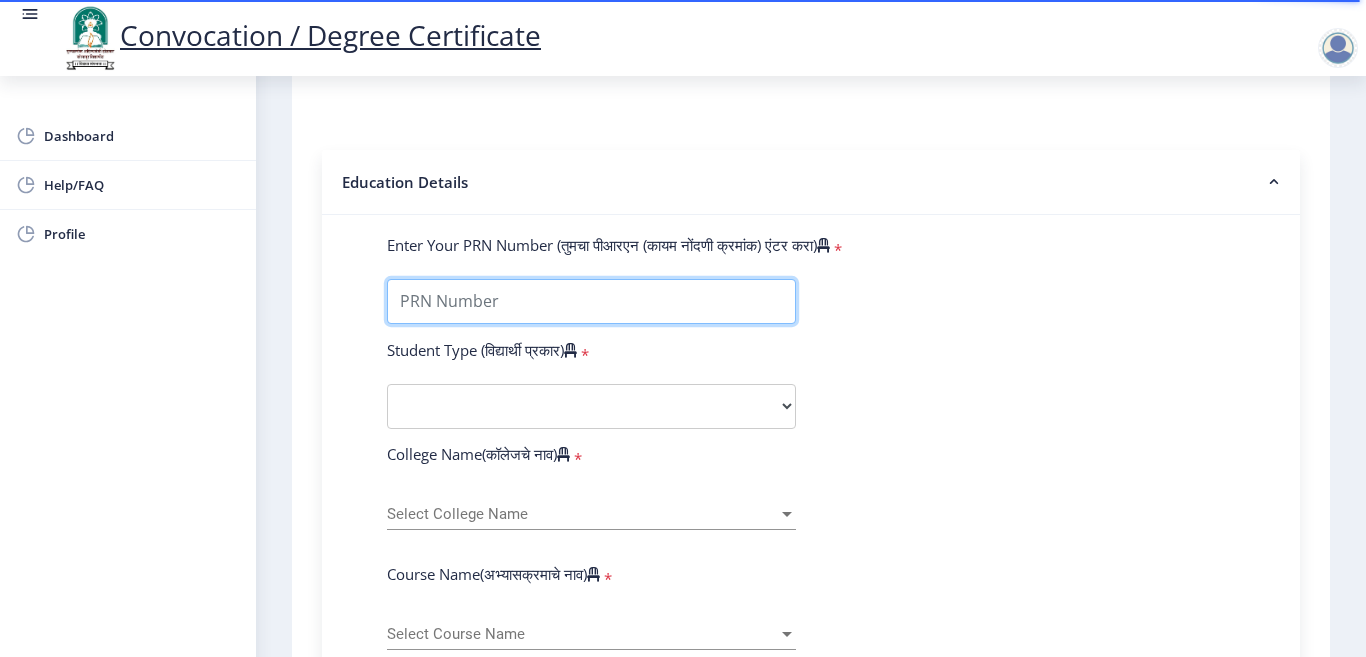 click on "Enter Your PRN Number (तुमचा पीआरएन (कायम नोंदणी क्रमांक) एंटर करा)" at bounding box center (591, 301) 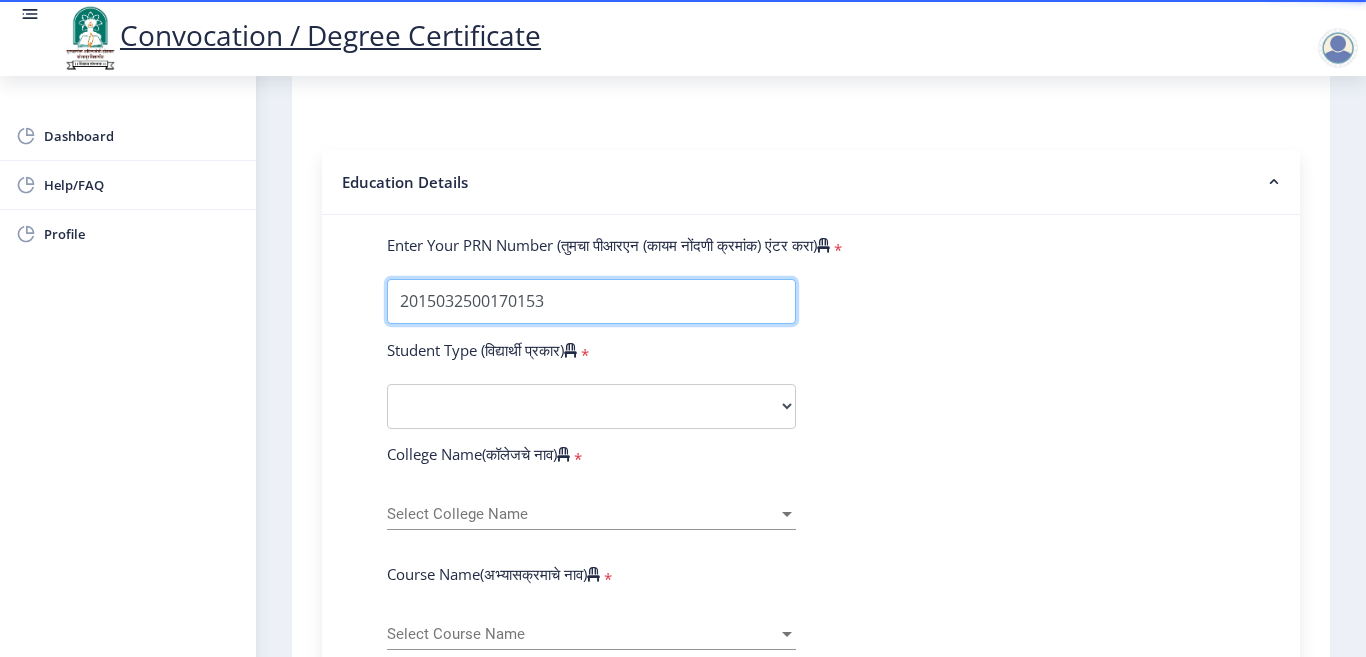 type on "2015032500170153" 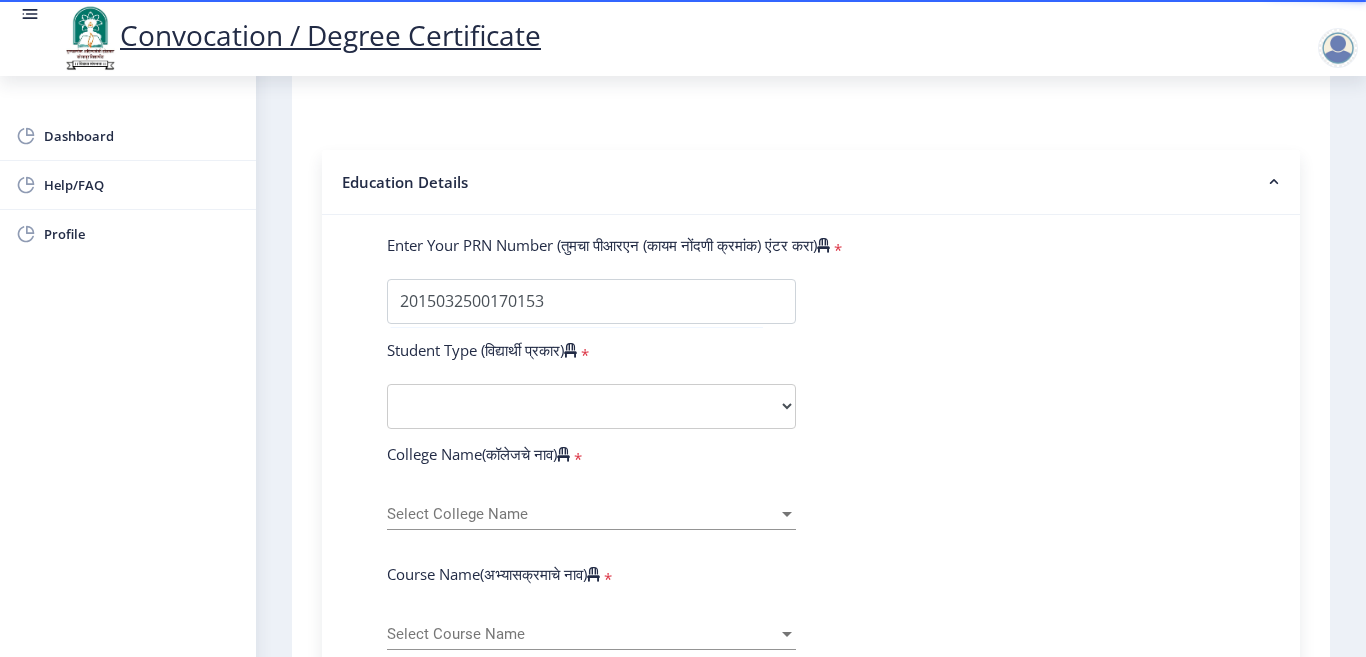 drag, startPoint x: 946, startPoint y: 377, endPoint x: 931, endPoint y: 383, distance: 16.155495 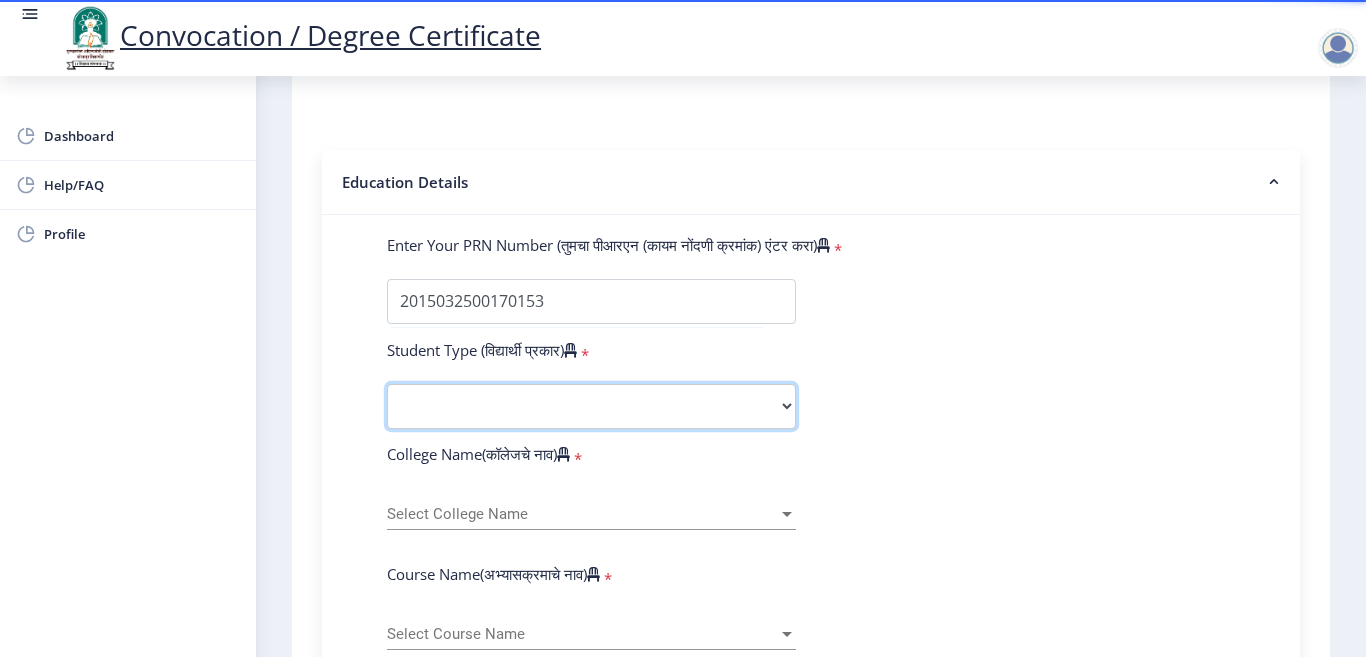 click on "Select Student Type Regular External" at bounding box center [591, 406] 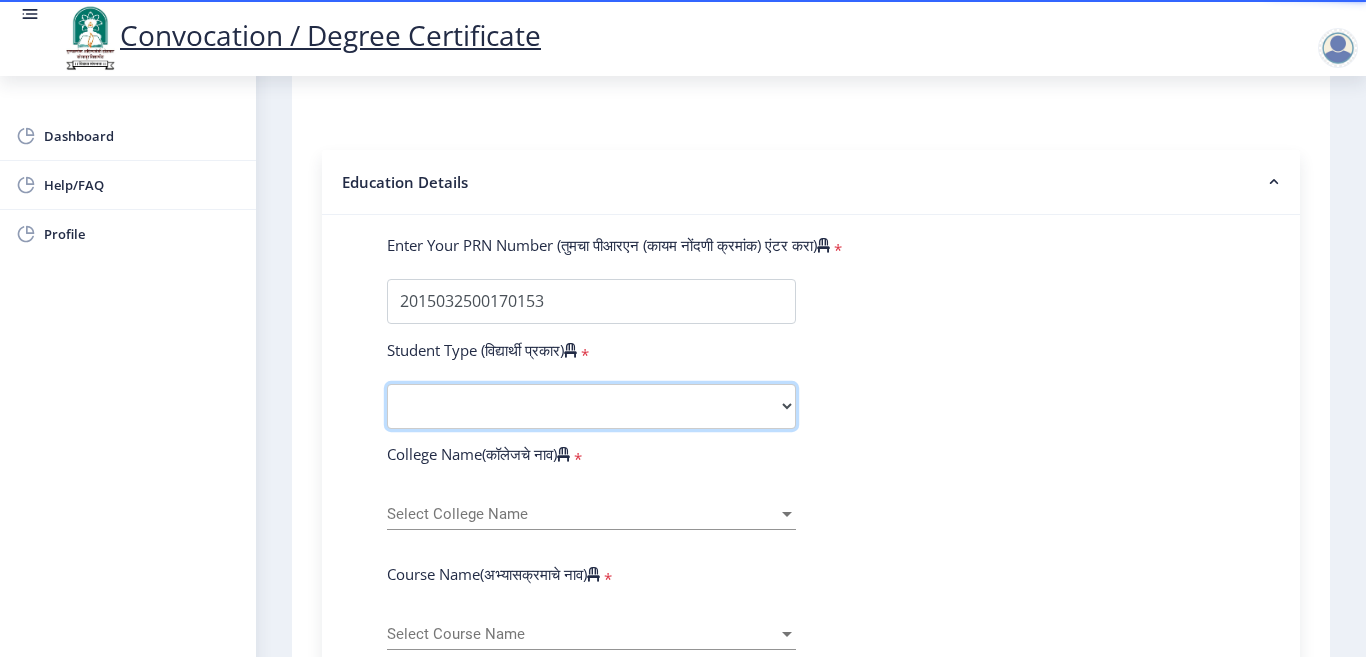 select on "Regular" 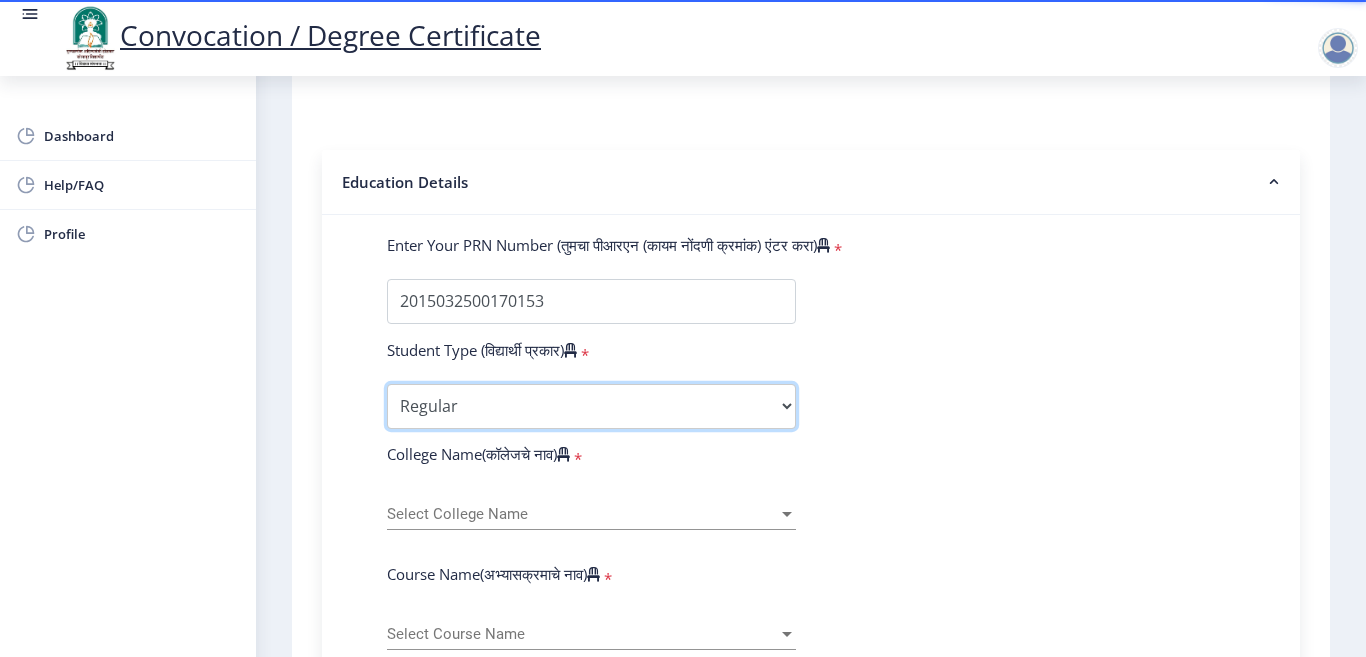 click on "Select Student Type Regular External" at bounding box center (591, 406) 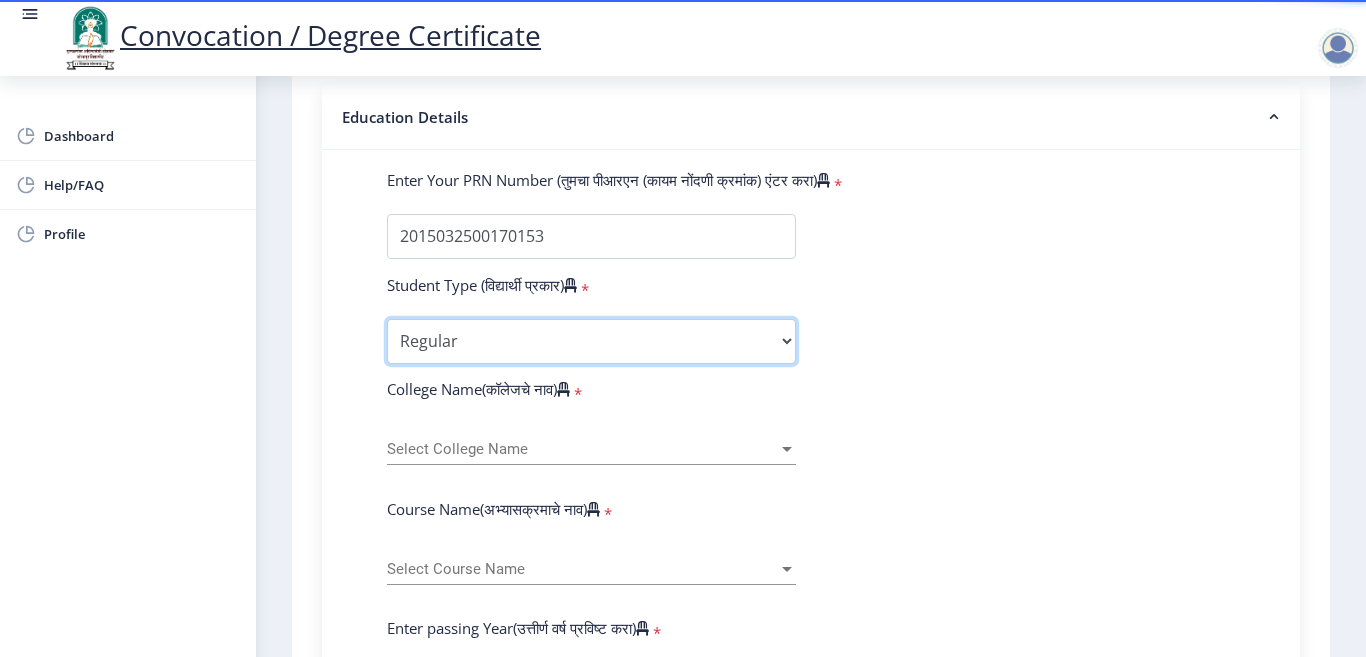 scroll, scrollTop: 500, scrollLeft: 0, axis: vertical 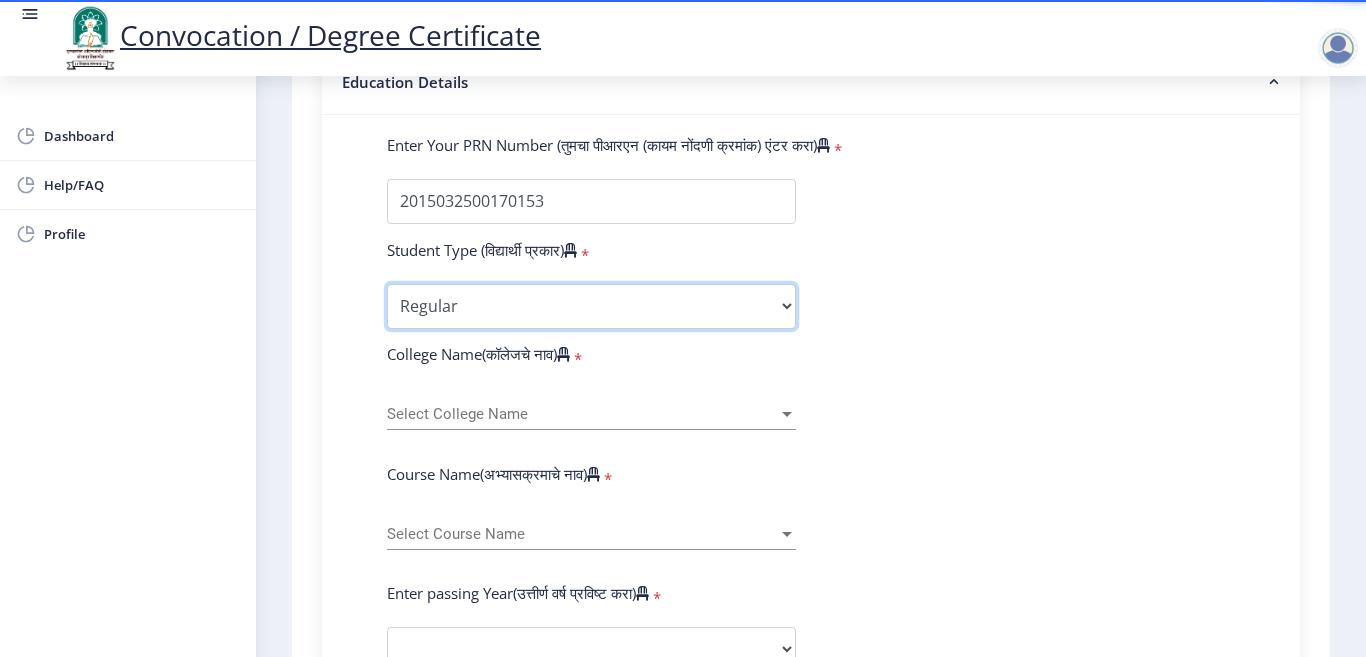 click on "Select Student Type Regular External" at bounding box center [591, 306] 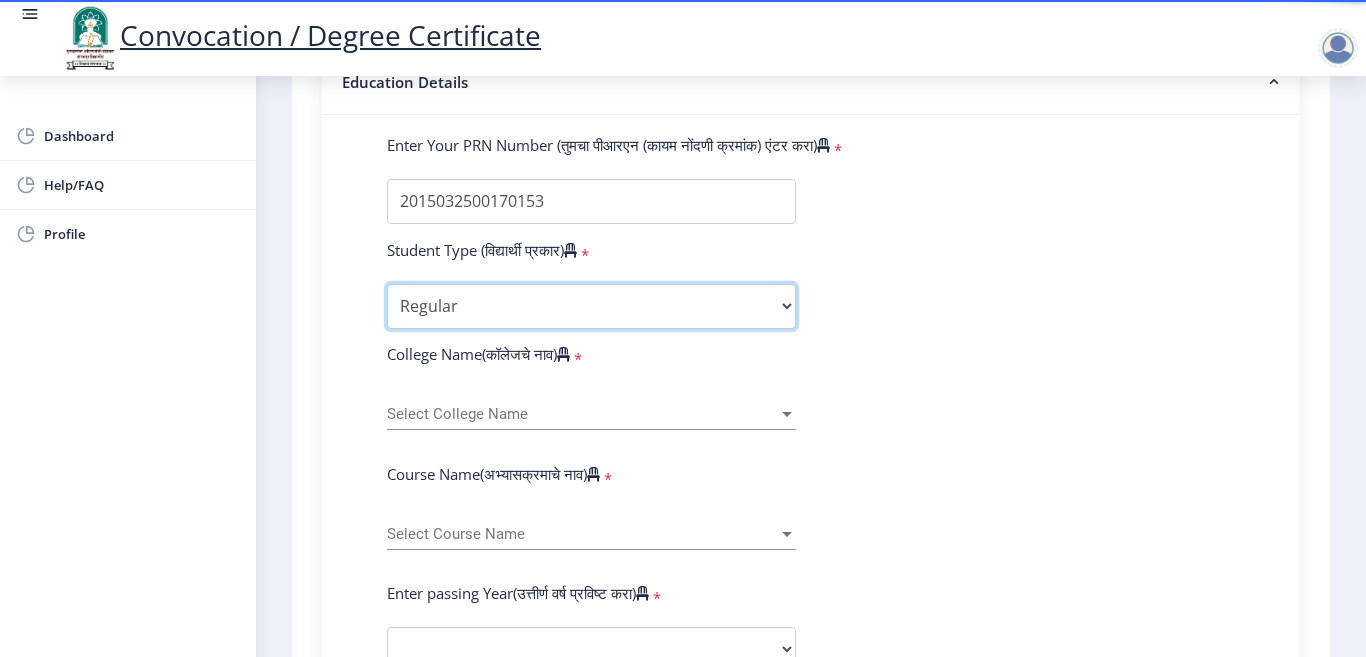click on "Select Student Type Regular External" at bounding box center [591, 306] 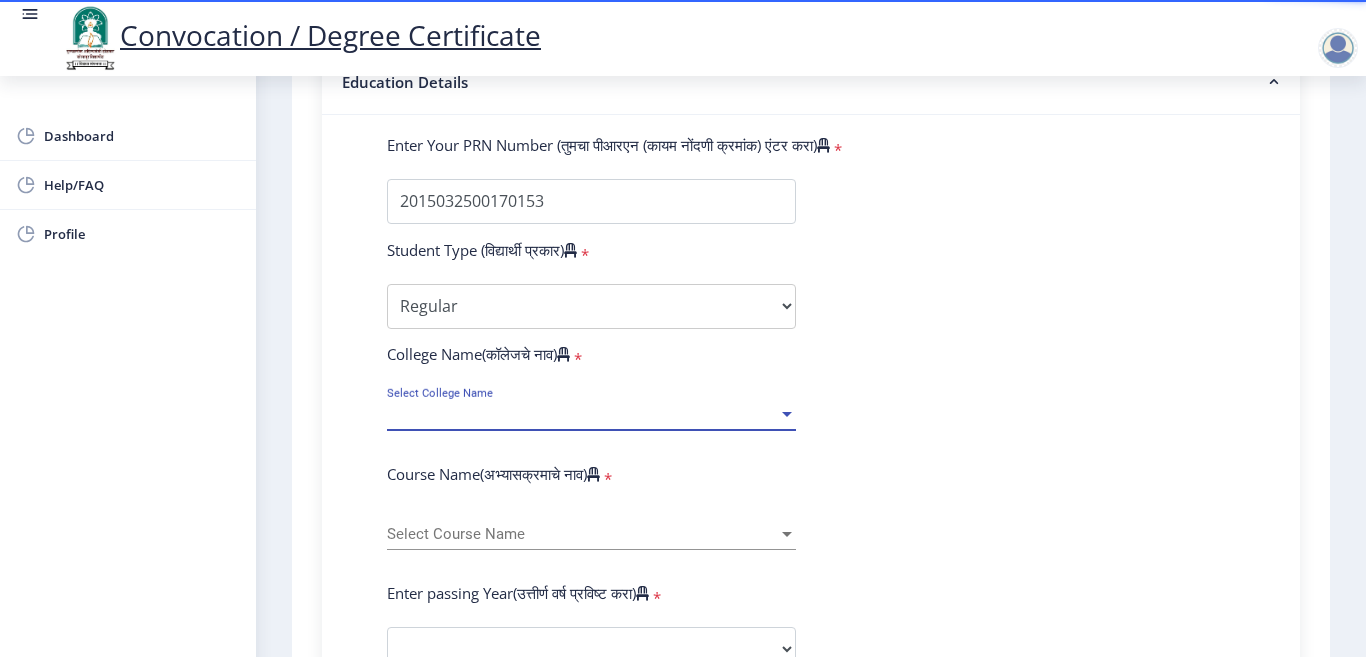 click on "Select College Name" at bounding box center (582, 414) 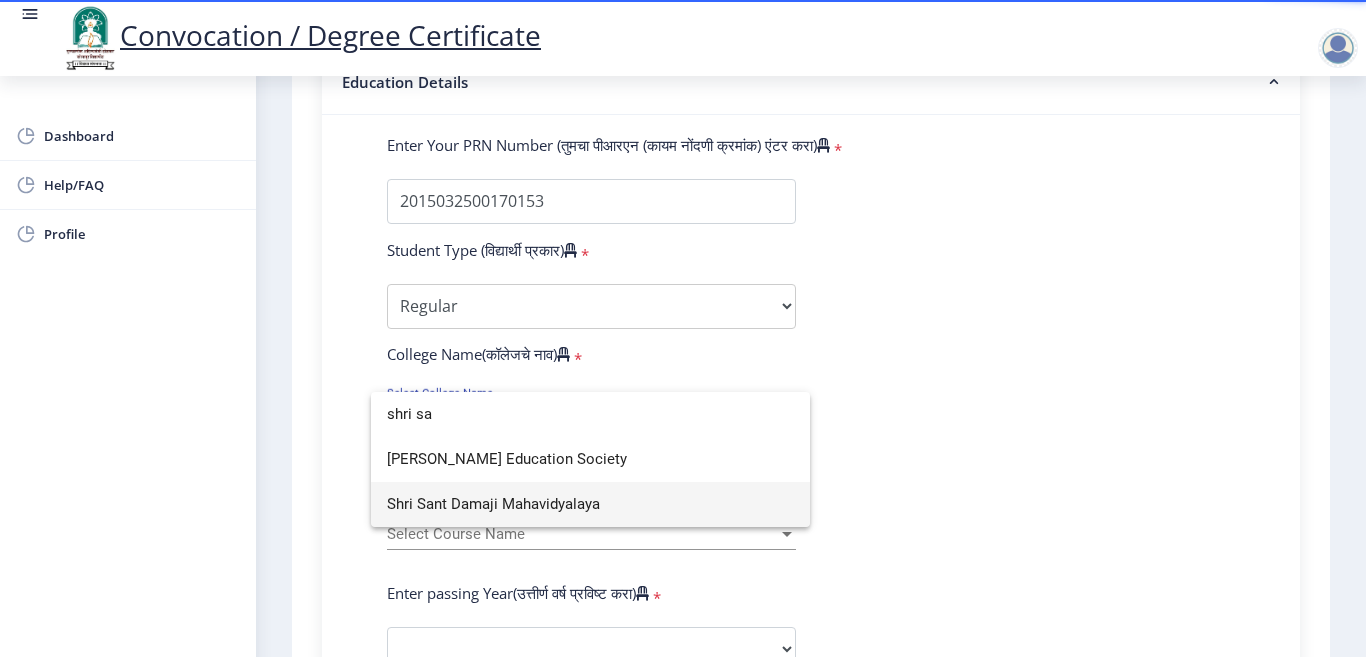 type on "shri sa" 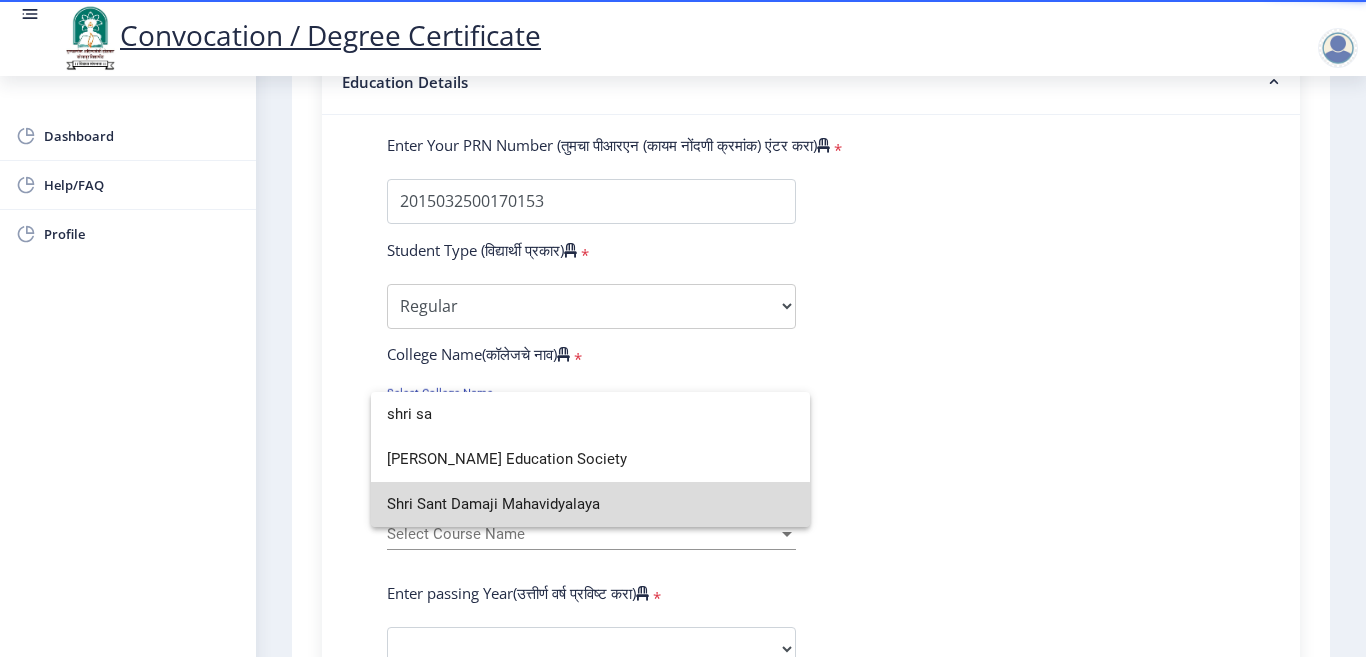 click on "Shri Sant Damaji Mahavidyalaya" at bounding box center (590, 504) 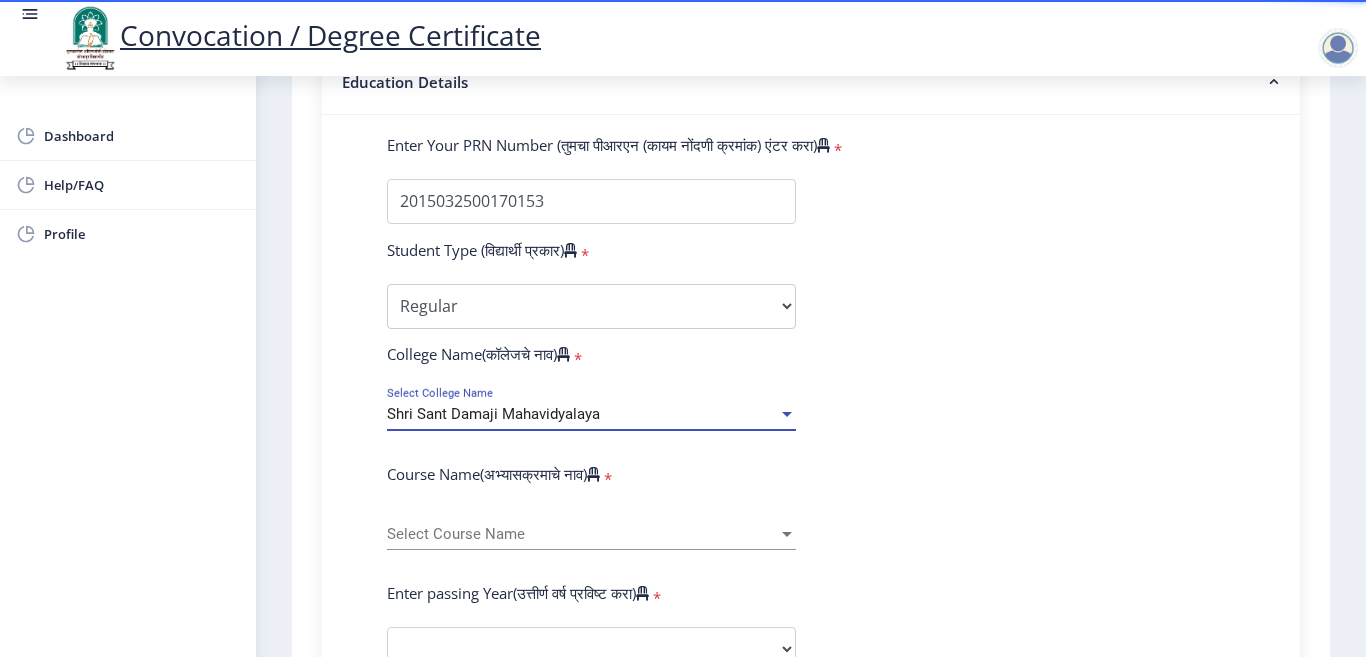 click on "Select Course Name" at bounding box center [582, 534] 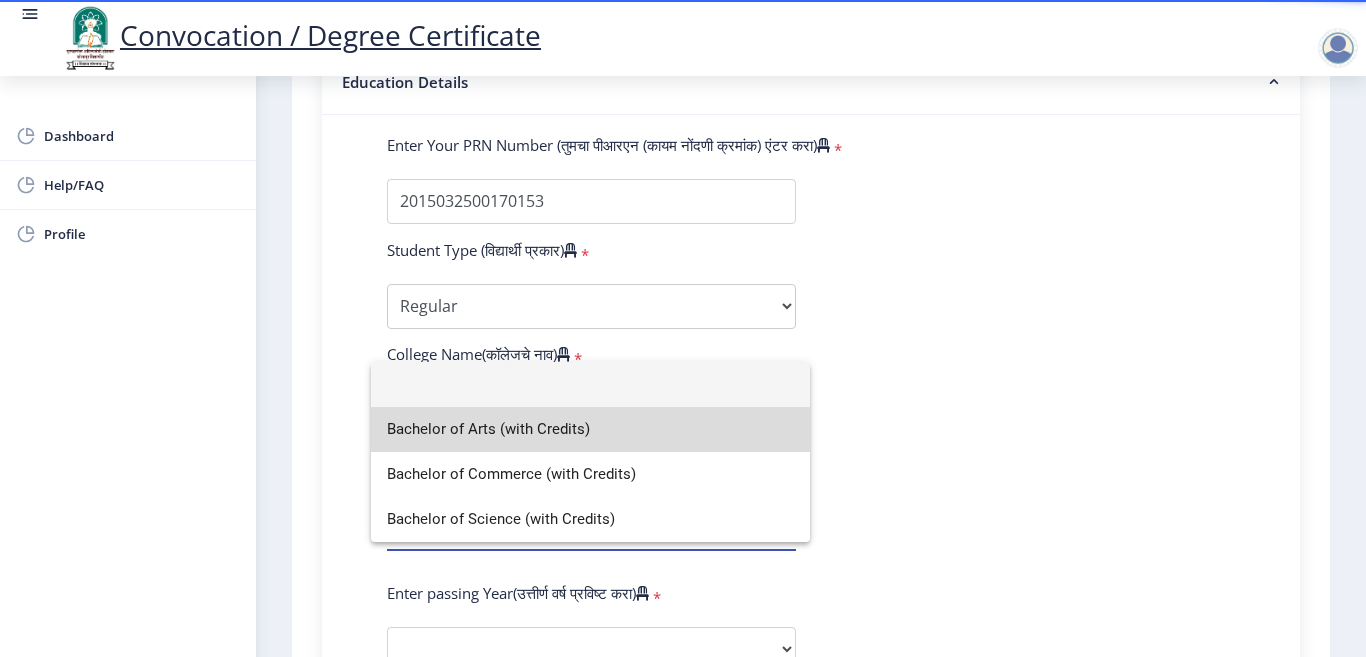 click on "Bachelor of Arts (with Credits)" at bounding box center [590, 429] 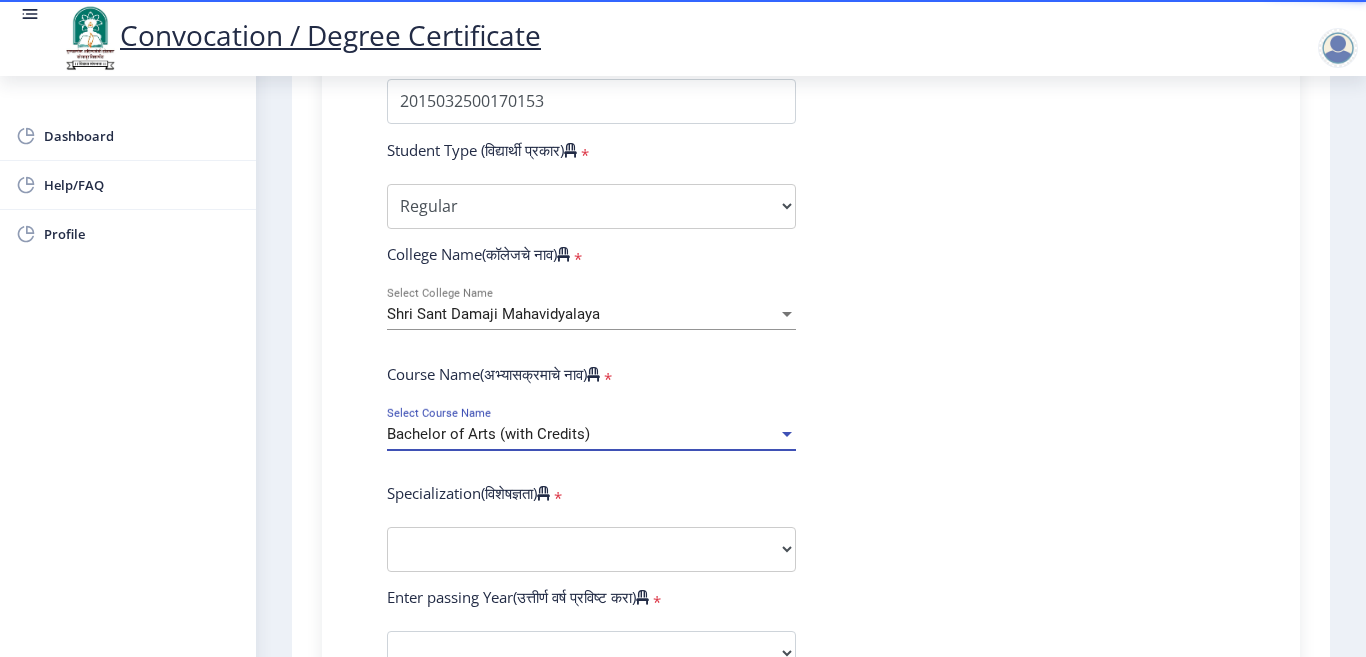 scroll, scrollTop: 700, scrollLeft: 0, axis: vertical 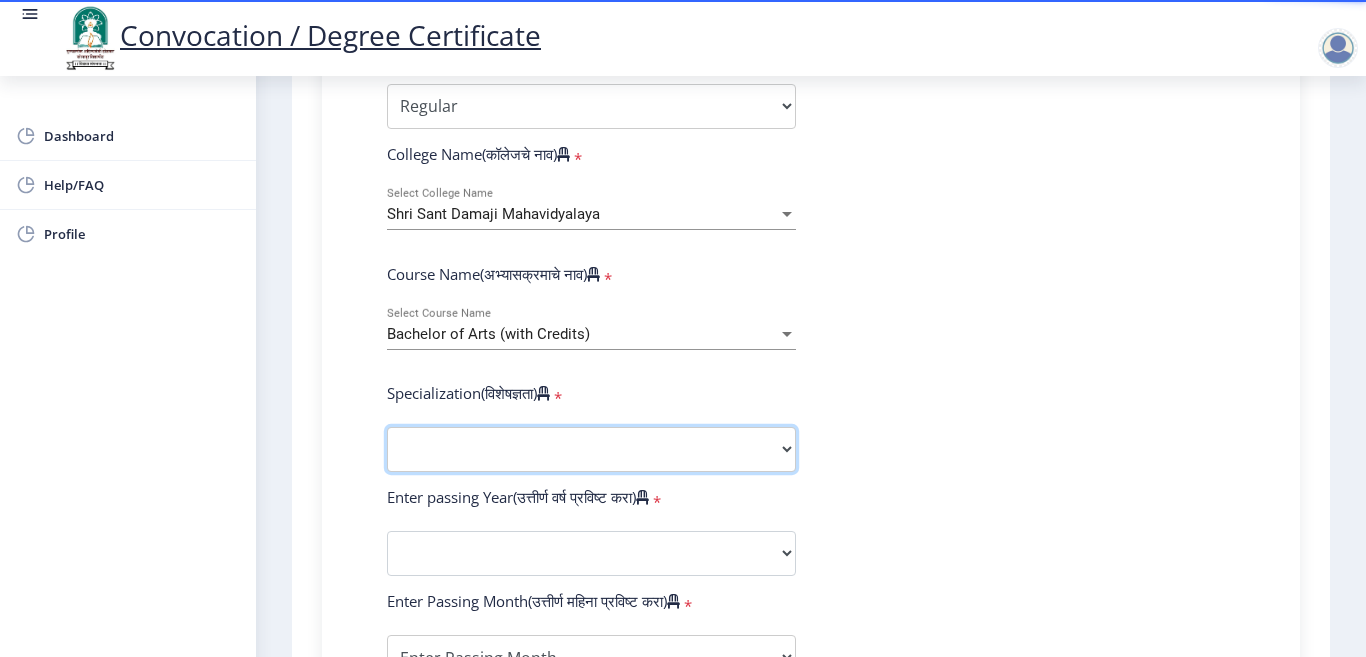 click on "Specialization English Geography Hindi Marathi Music Sanskrit Urdu Ancient Indian History Culture & Archaeology Economics History Physical Education Political Science Psychology Sociology Kannada Philosophy Other" at bounding box center [591, 449] 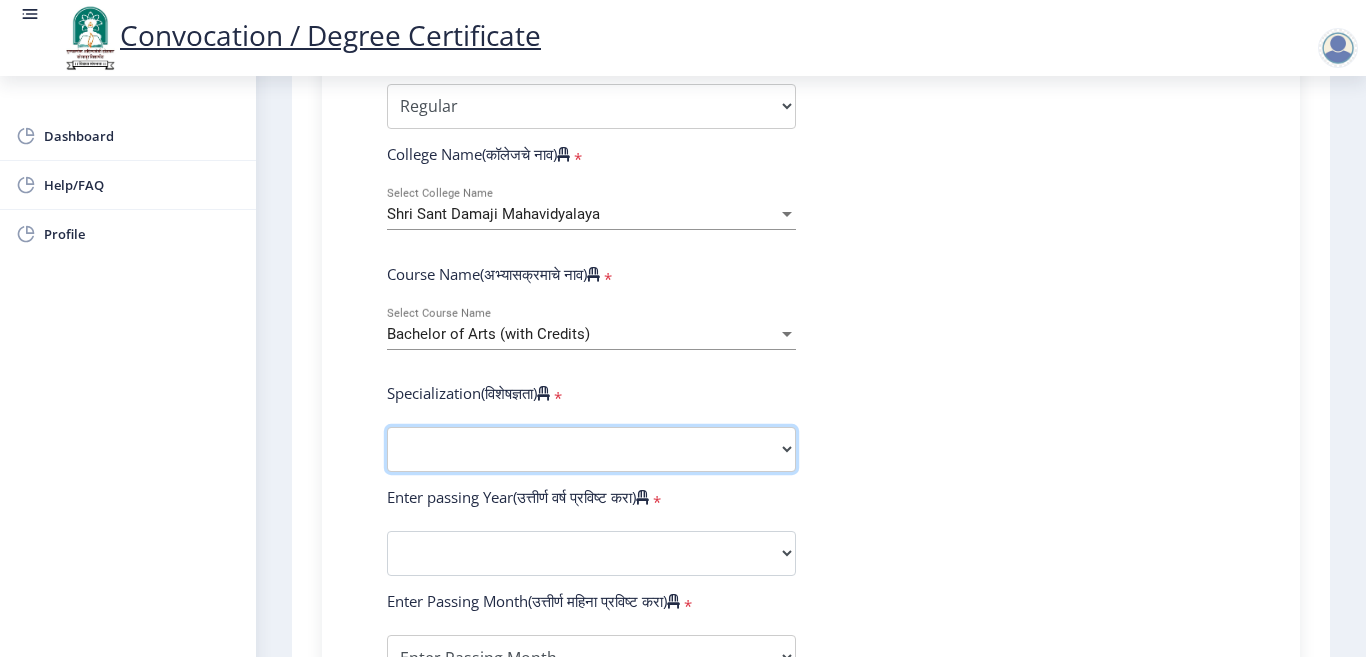 select on "English" 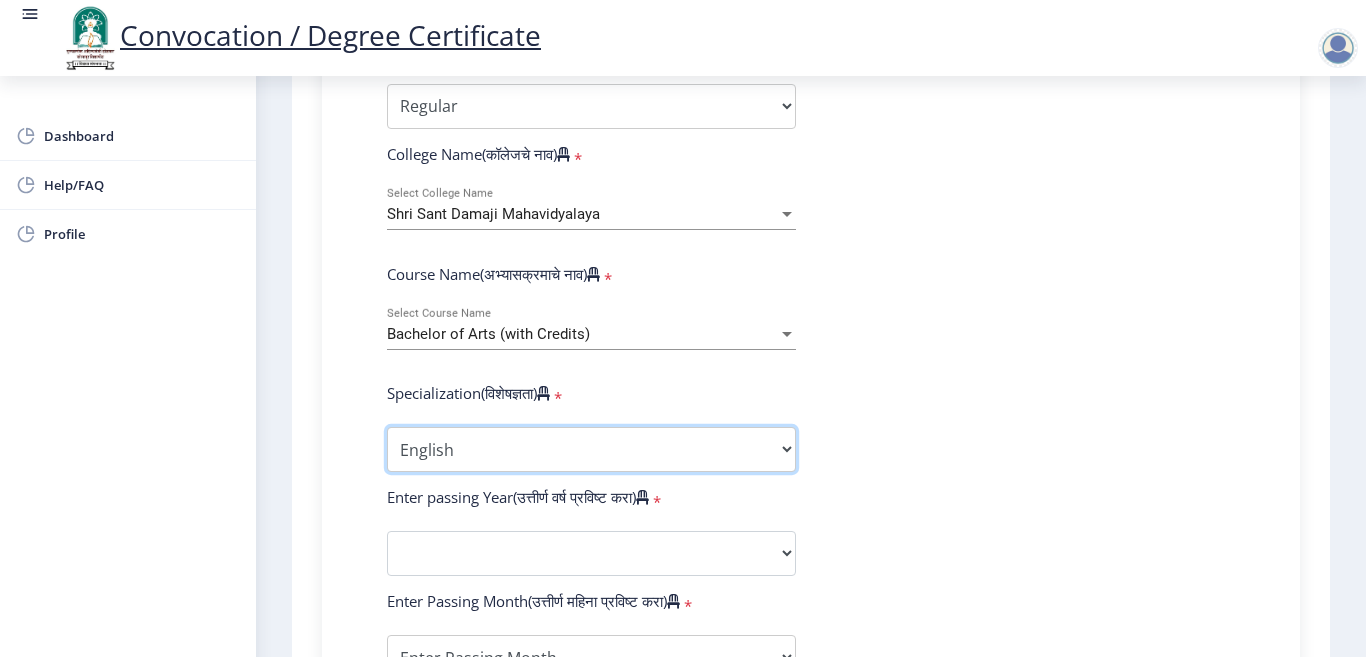 click on "Specialization English Geography Hindi Marathi Music Sanskrit Urdu Ancient Indian History Culture & Archaeology Economics History Physical Education Political Science Psychology Sociology Kannada Philosophy Other" at bounding box center (591, 449) 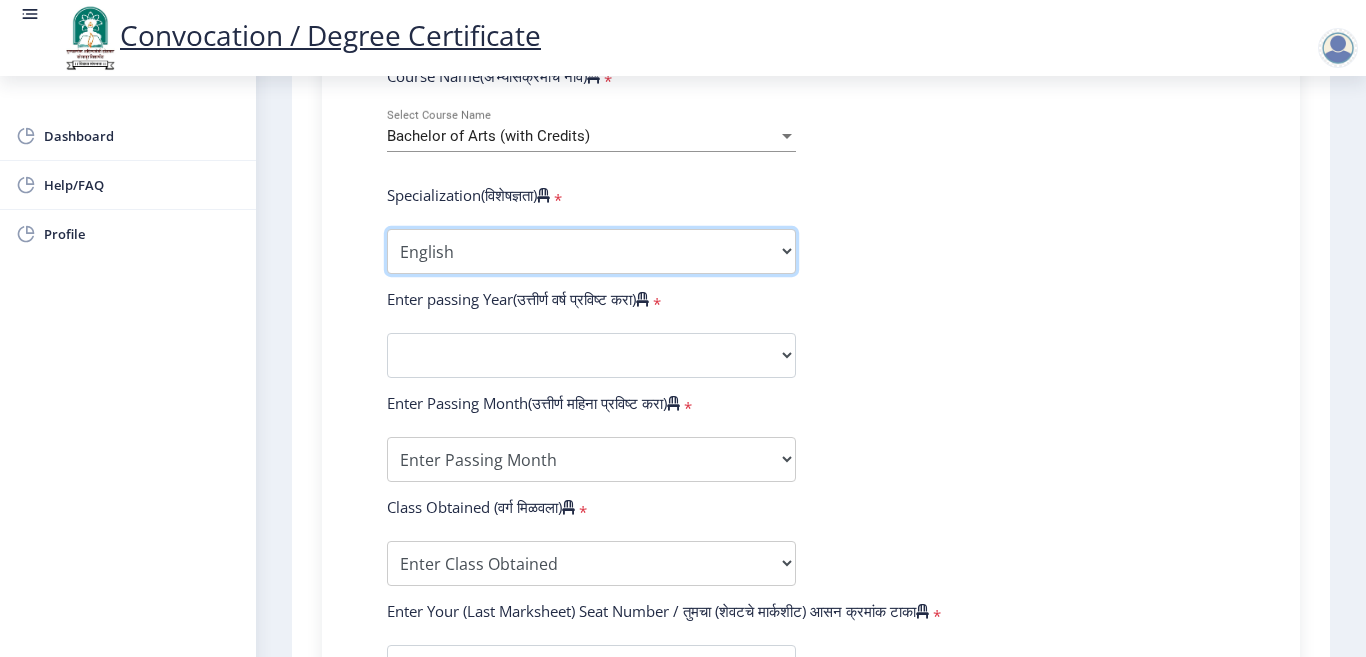 scroll, scrollTop: 900, scrollLeft: 0, axis: vertical 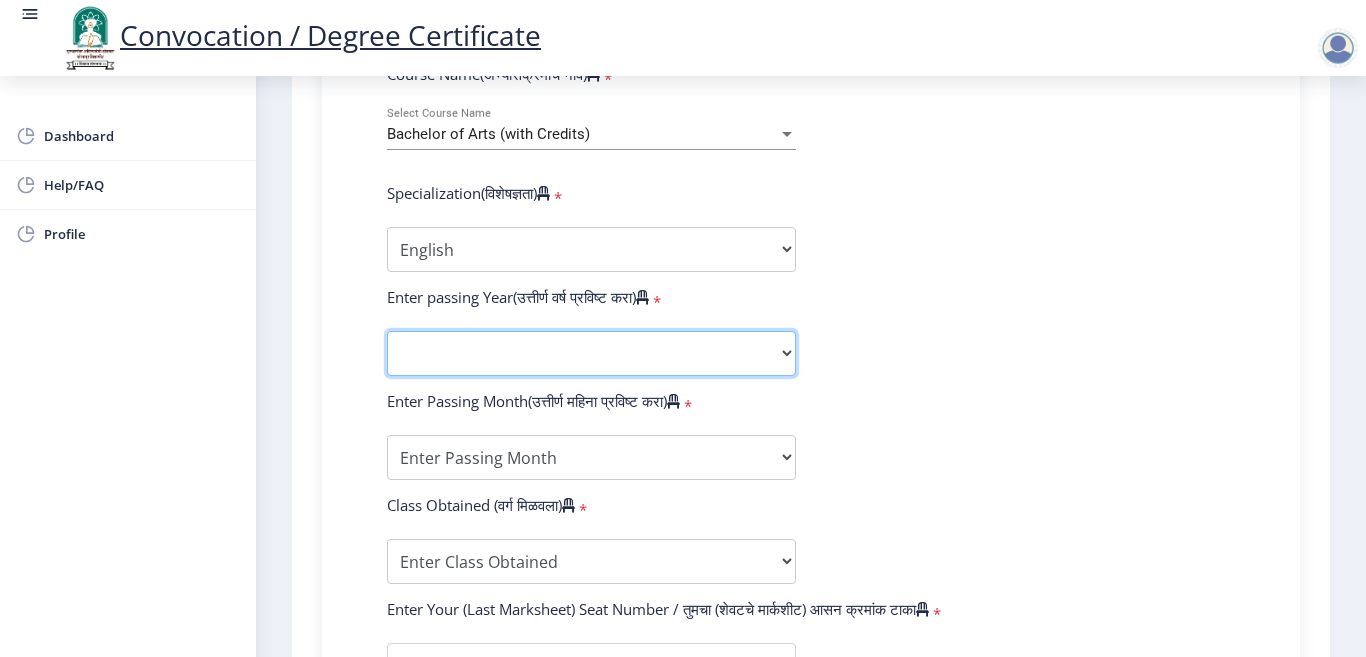 click on "2025   2024   2023   2022   2021   2020   2019   2018   2017   2016   2015   2014   2013   2012   2011   2010   2009   2008   2007   2006   2005   2004   2003   2002   2001   2000   1999   1998   1997   1996   1995   1994   1993   1992   1991   1990   1989   1988   1987   1986   1985   1984   1983   1982   1981   1980   1979   1978   1977   1976" 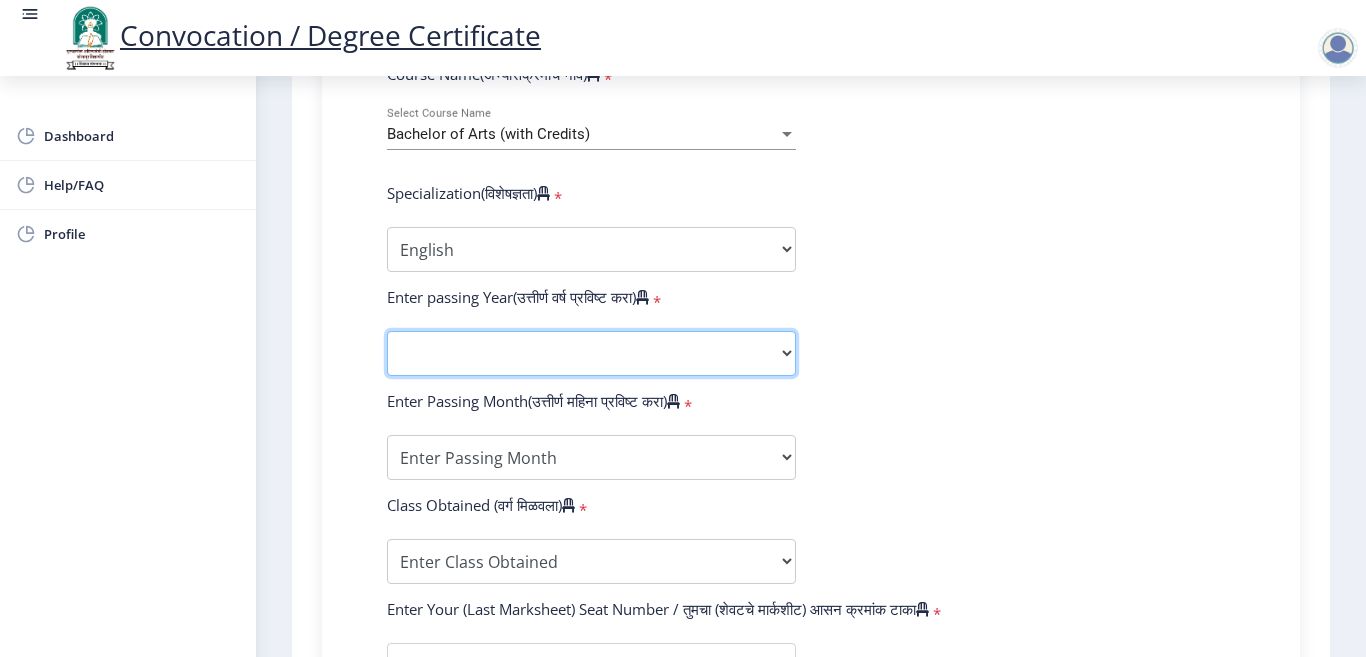 select on "2018" 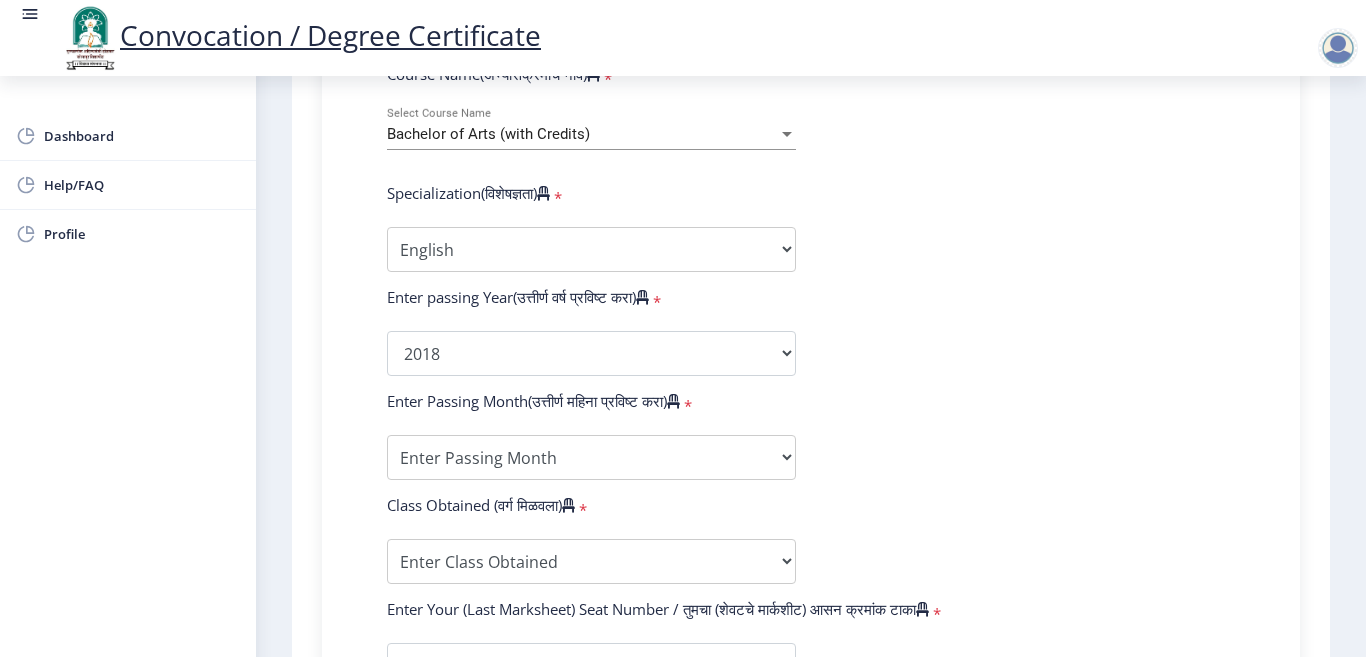click on "Enter Your PRN Number (तुमचा पीआरएन (कायम नोंदणी क्रमांक) एंटर करा)   * Student Type (विद्यार्थी प्रकार)    * Select Student Type Regular External College Name(कॉलेजचे नाव)   * Shri Sant Damaji Mahavidyalaya Select College Name Course Name(अभ्यासक्रमाचे नाव)   * Bachelor of Arts (with Credits) Select Course Name  Specialization(विशेषज्ञता)   * Specialization English Geography Hindi Marathi Music Sanskrit Urdu Ancient Indian History Culture & Archaeology Economics History Physical Education Political Science Psychology Sociology Kannada Philosophy Other Enter passing Year(उत्तीर्ण वर्ष प्रविष्ट करा)   *  2025   2024   2023   2022   2021   2020   2019   2018   2017   2016   2015   2014   2013   2012   2011   2010   2009   2008   2007   2006   2005   2004   2003   2002   2001   2000" 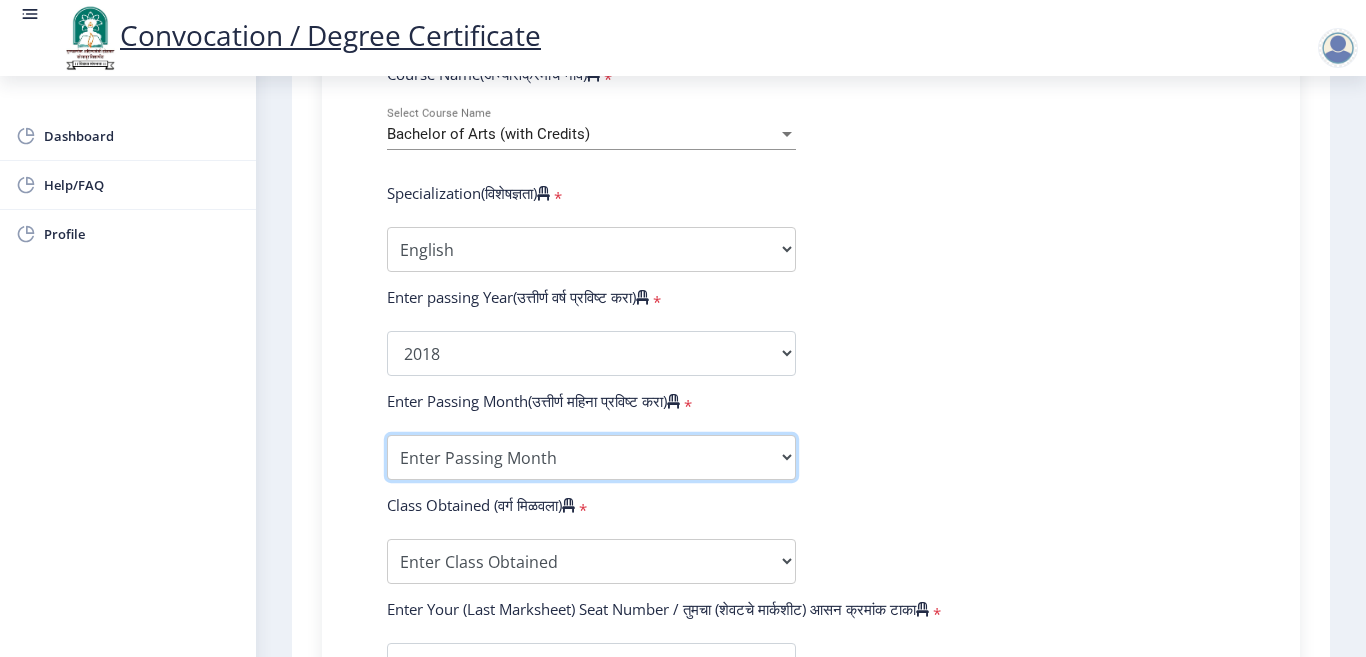 click on "Enter Passing Month March April May October November December" at bounding box center (591, 457) 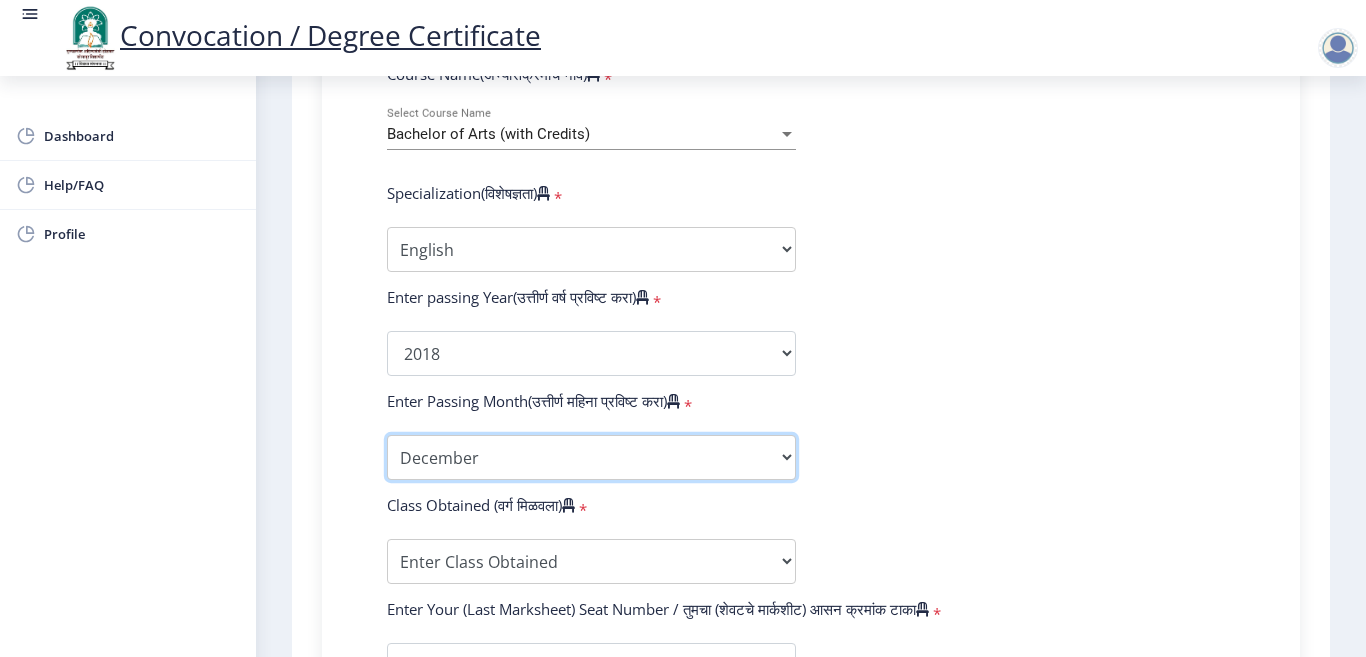 click on "Enter Passing Month March April May October November December" at bounding box center [591, 457] 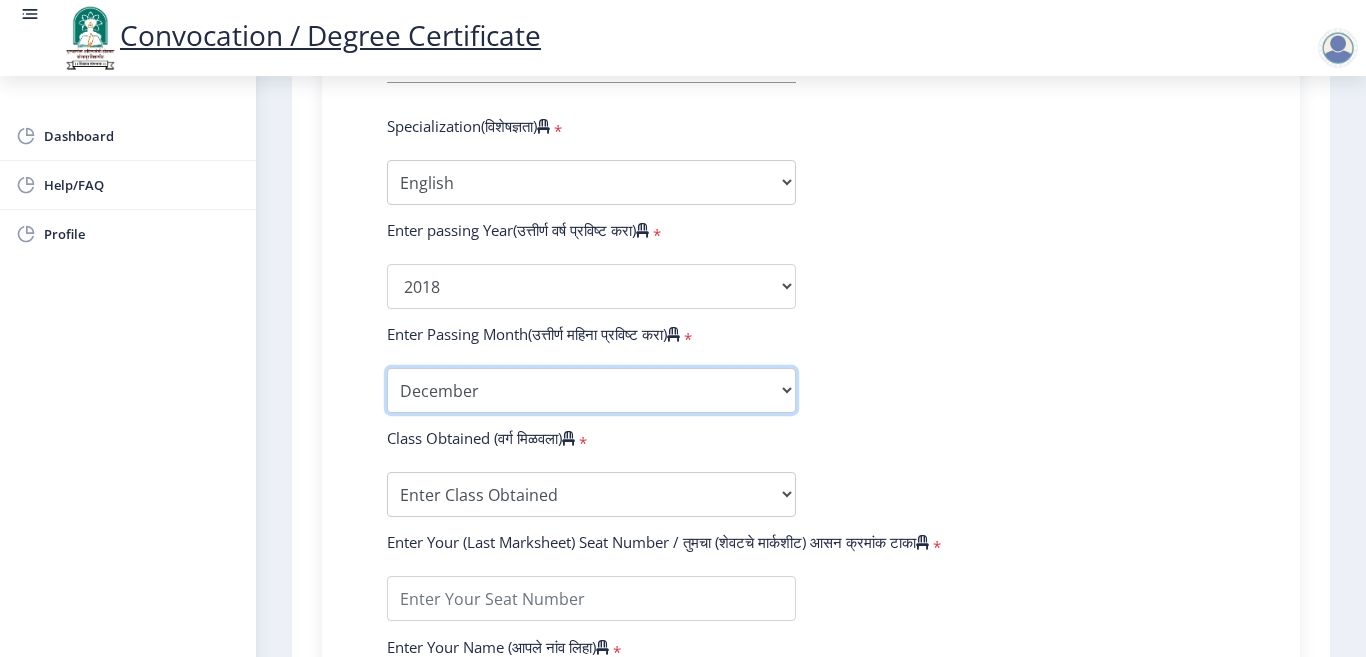 scroll, scrollTop: 1100, scrollLeft: 0, axis: vertical 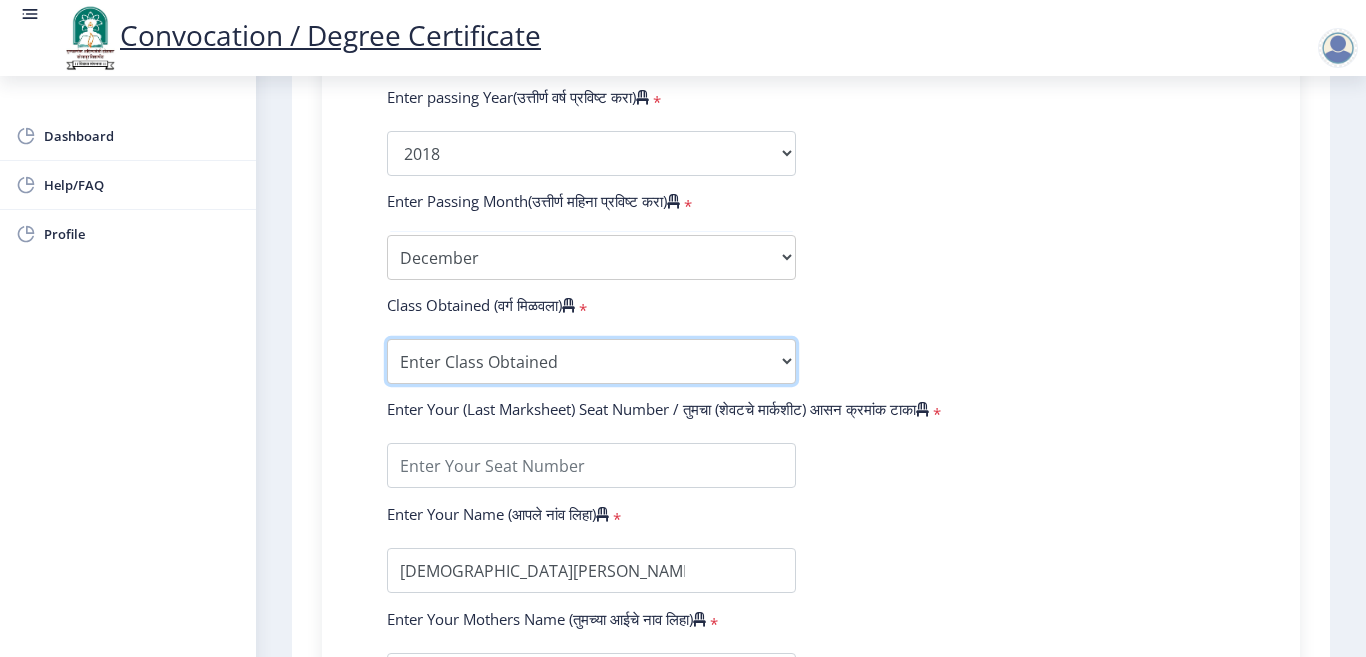 click on "Enter Class Obtained FIRST CLASS WITH DISTINCTION FIRST CLASS HIGHER SECOND CLASS SECOND CLASS PASS CLASS Grade O Grade A+ Grade A Grade B+ Grade B Grade C+ Grade C Grade D Grade E" at bounding box center (591, 361) 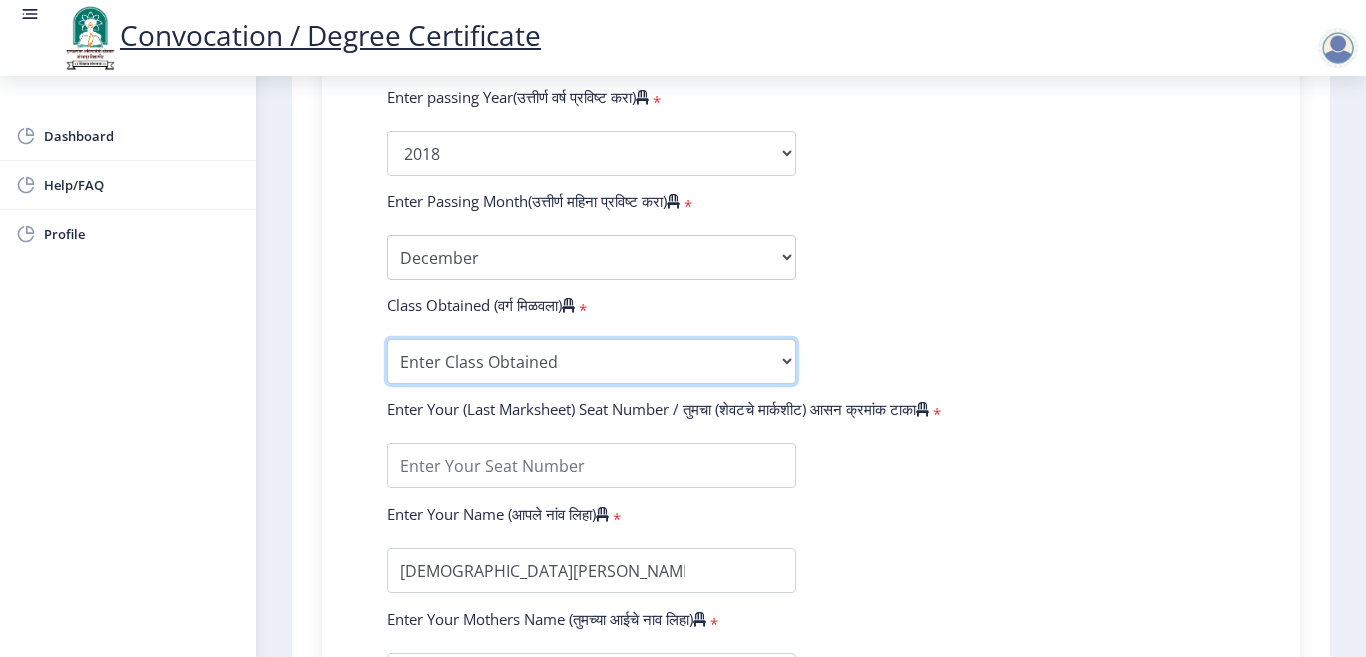 select on "Grade B" 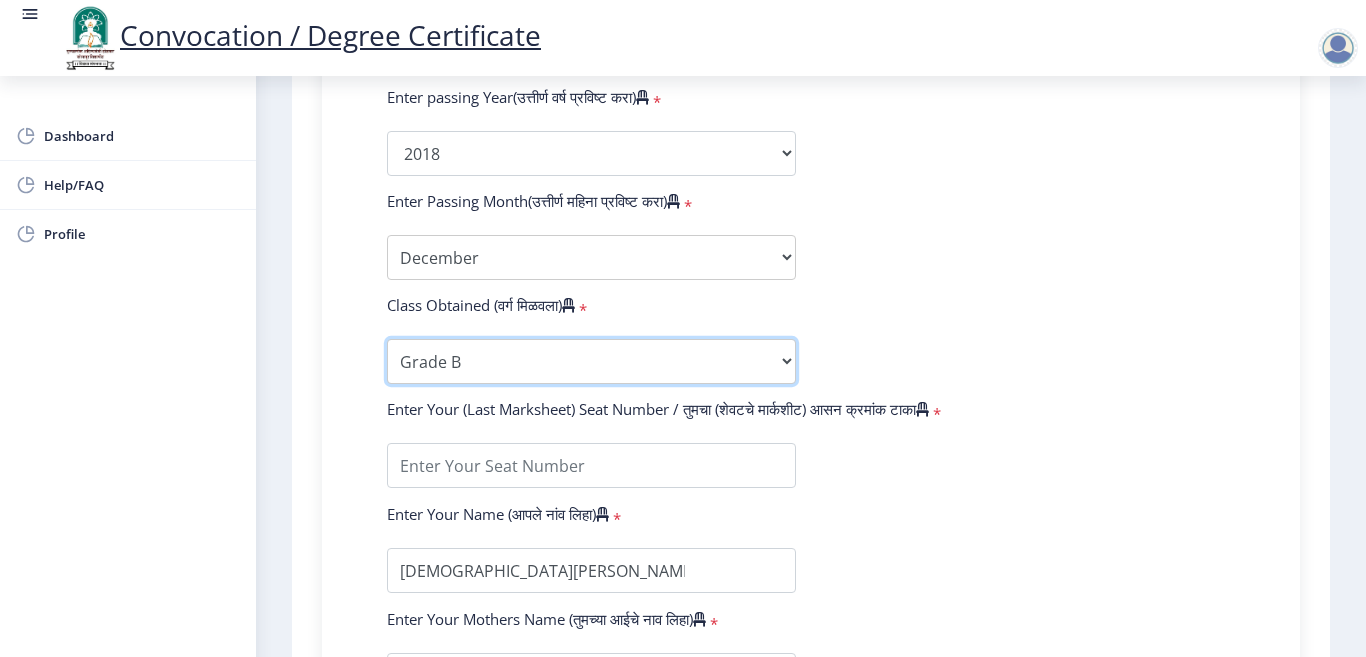 click on "Enter Class Obtained FIRST CLASS WITH DISTINCTION FIRST CLASS HIGHER SECOND CLASS SECOND CLASS PASS CLASS Grade O Grade A+ Grade A Grade B+ Grade B Grade C+ Grade C Grade D Grade E" at bounding box center (591, 361) 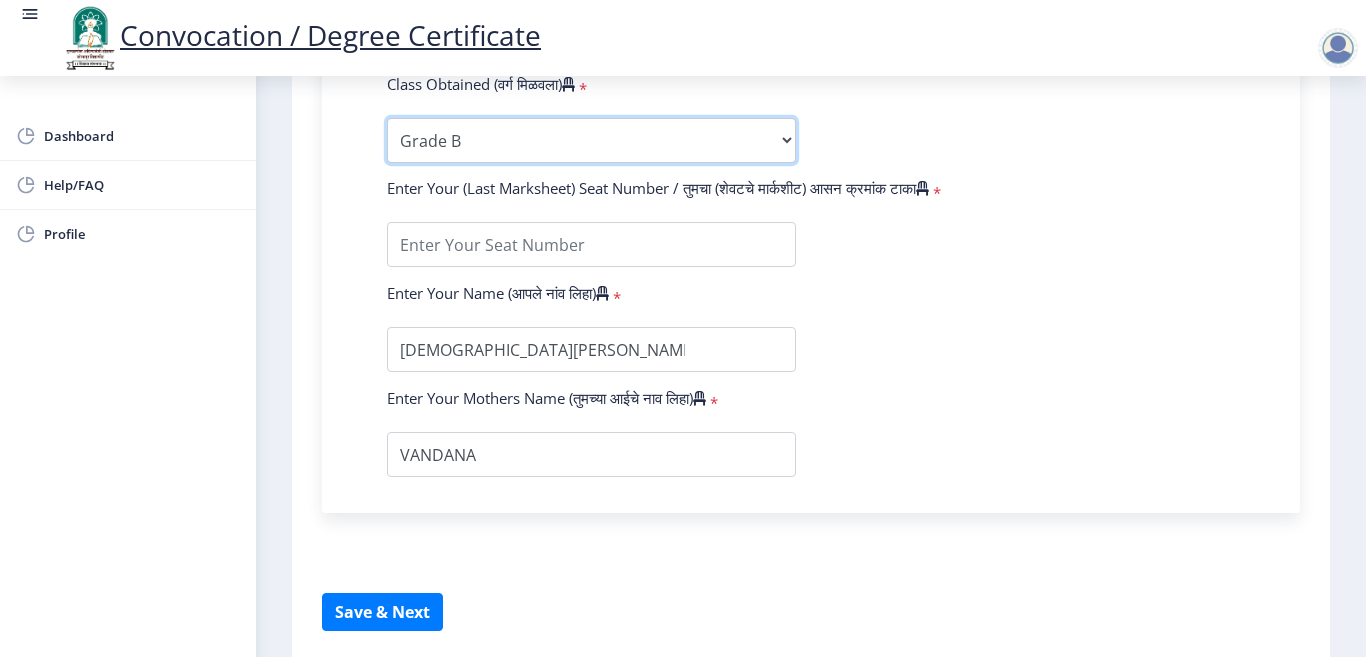 scroll, scrollTop: 1398, scrollLeft: 0, axis: vertical 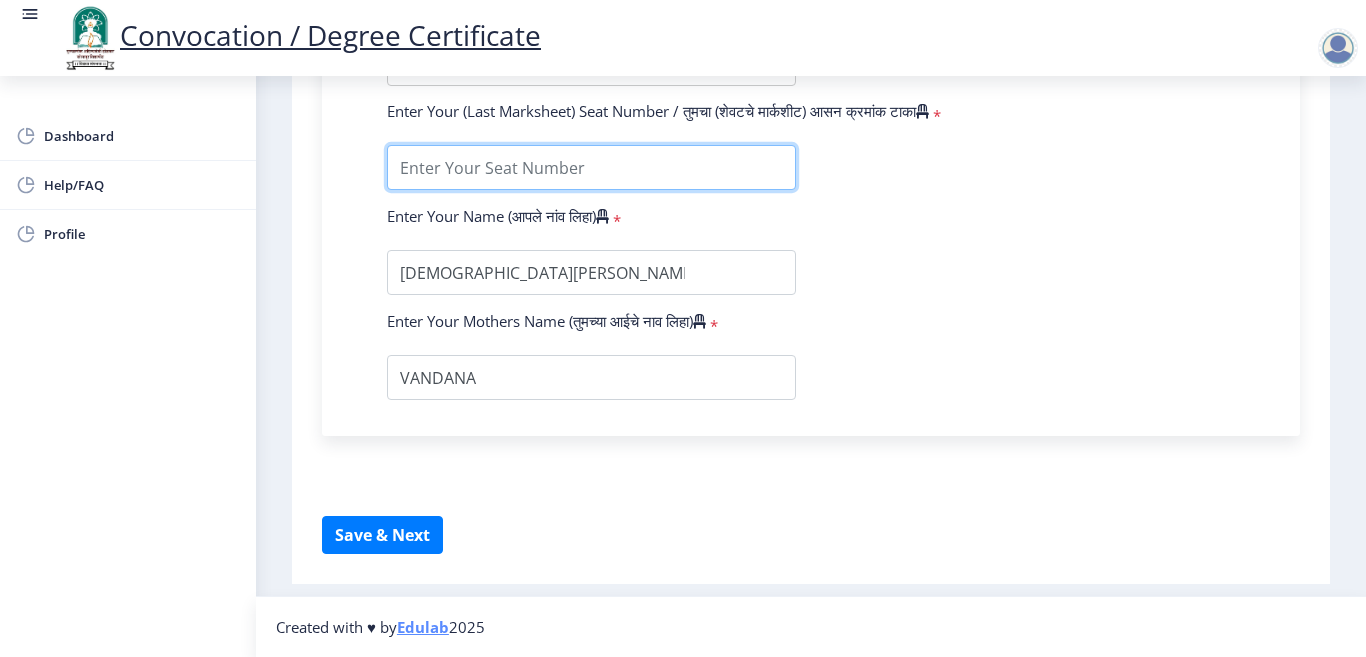 click at bounding box center [591, 167] 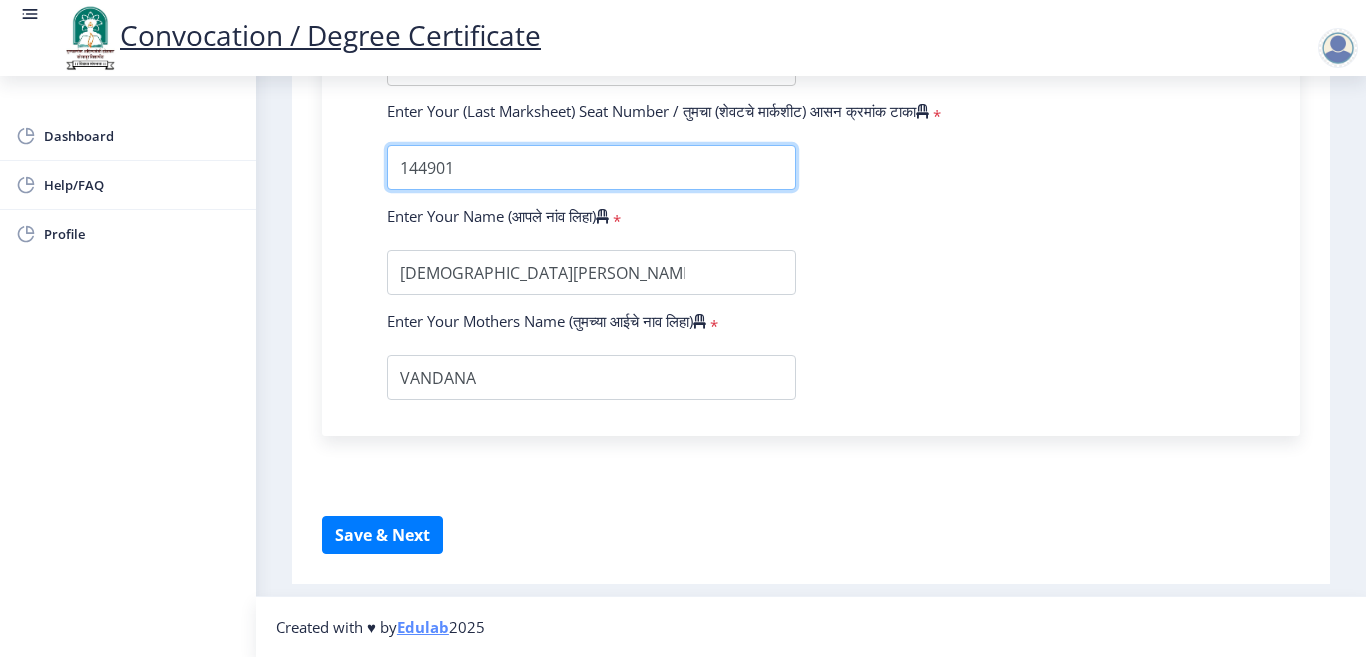 type on "144901" 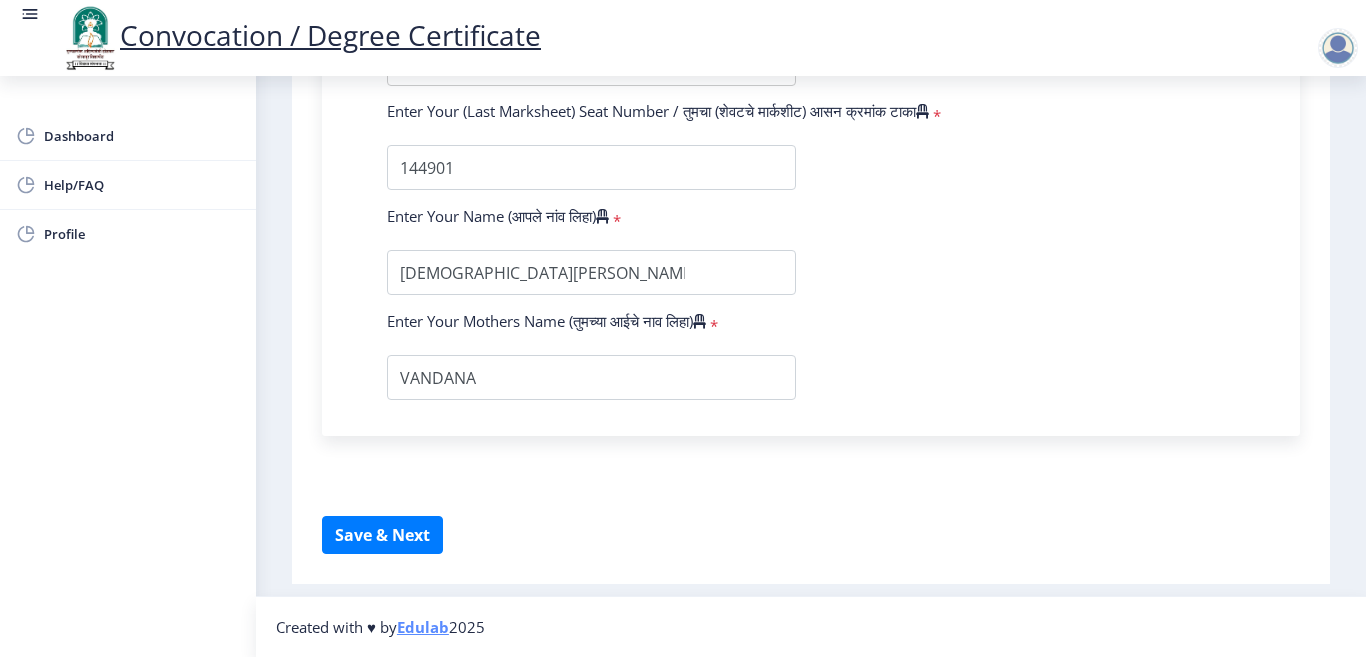 click on "Enter Your PRN Number (तुमचा पीआरएन (कायम नोंदणी क्रमांक) एंटर करा)   * Student Type (विद्यार्थी प्रकार)    * Select Student Type Regular External College Name(कॉलेजचे नाव)   * Shri Sant Damaji Mahavidyalaya Select College Name Course Name(अभ्यासक्रमाचे नाव)   * Bachelor of Arts (with Credits) Select Course Name  Specialization(विशेषज्ञता)   * Specialization English Geography Hindi Marathi Music Sanskrit Urdu Ancient Indian History Culture & Archaeology Economics History Physical Education Political Science Psychology Sociology Kannada Philosophy Other Enter passing Year(उत्तीर्ण वर्ष प्रविष्ट करा)   *  2025   2024   2023   2022   2021   2020   2019   2018   2017   2016   2015   2014   2013   2012   2011   2010   2009   2008   2007   2006   2005   2004   2003   2002   2001   2000" 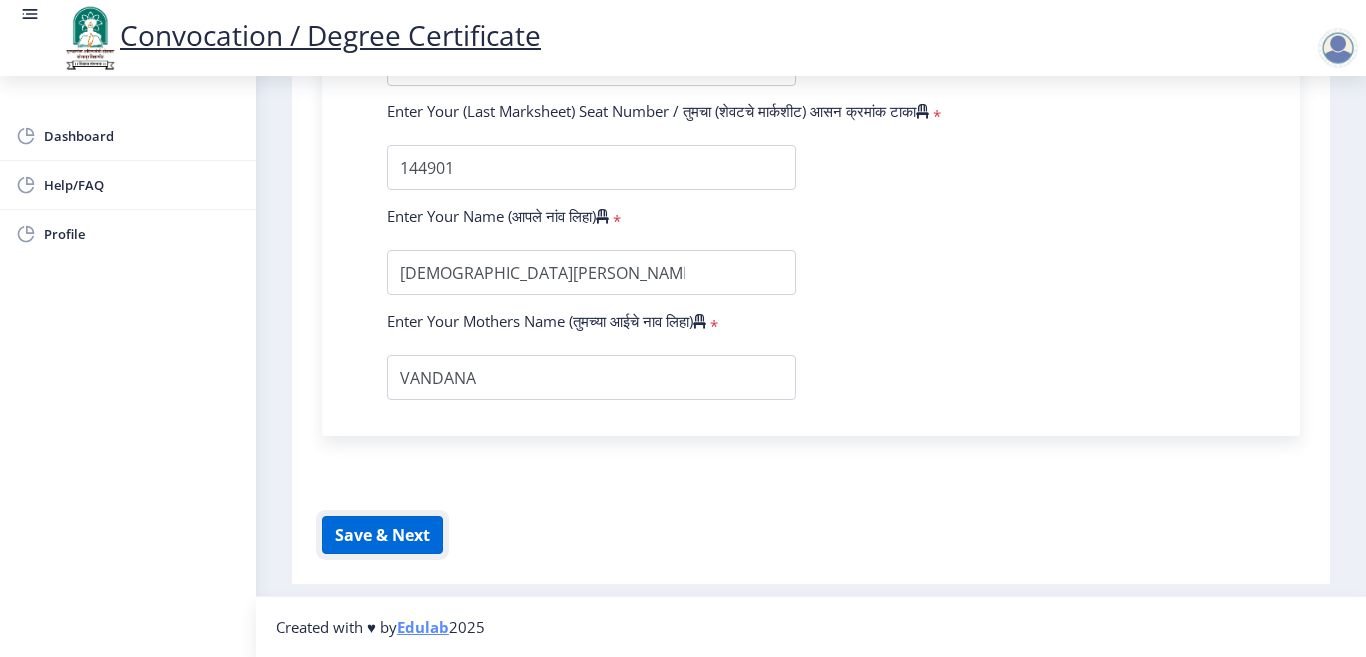 click on "Save & Next" 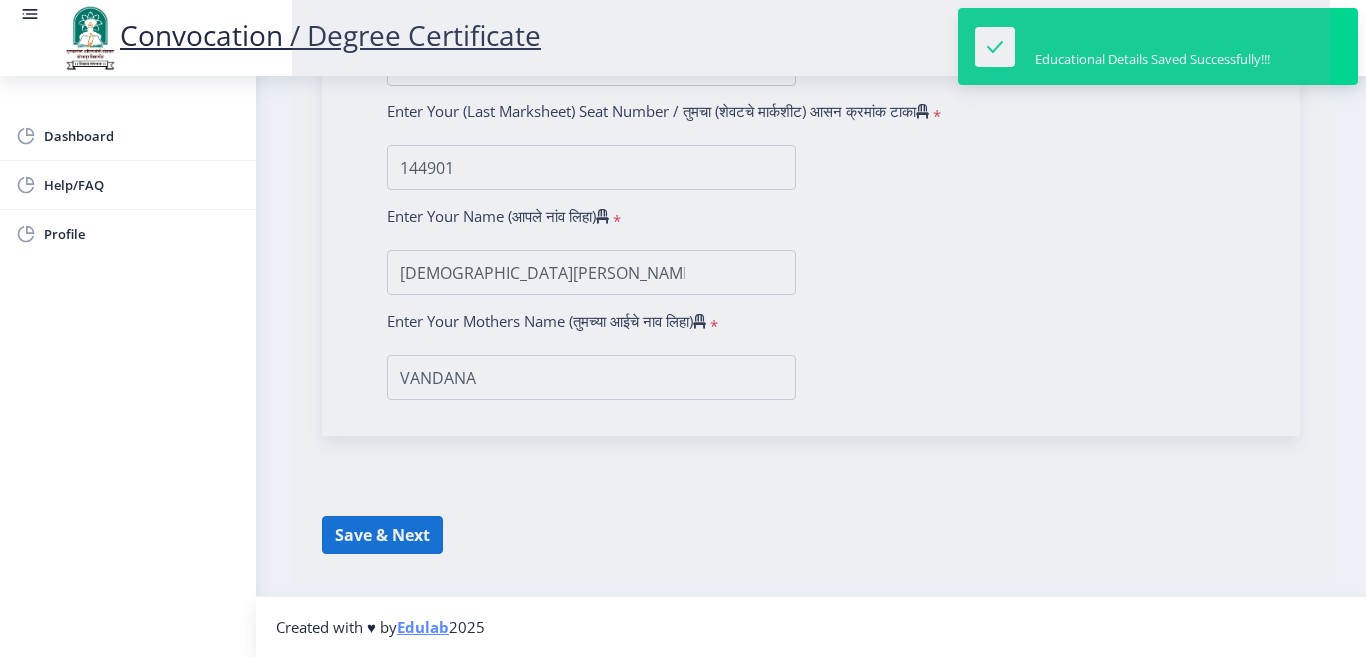 select 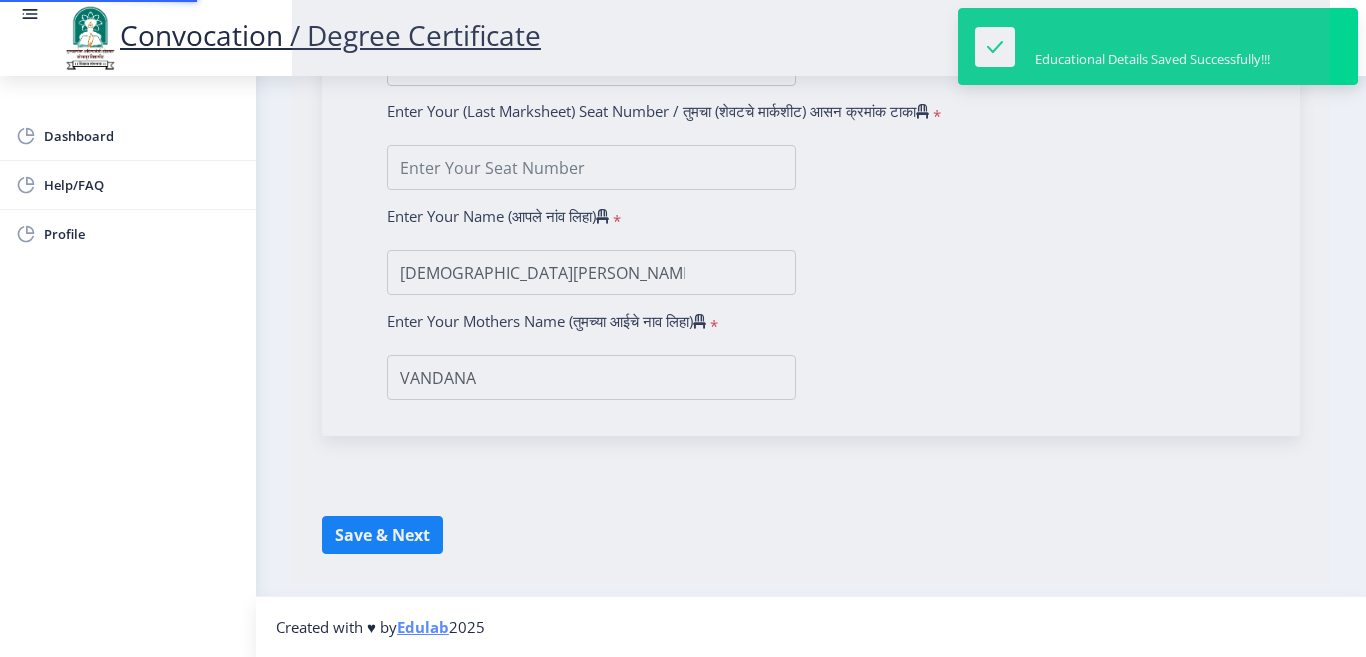 scroll, scrollTop: 0, scrollLeft: 0, axis: both 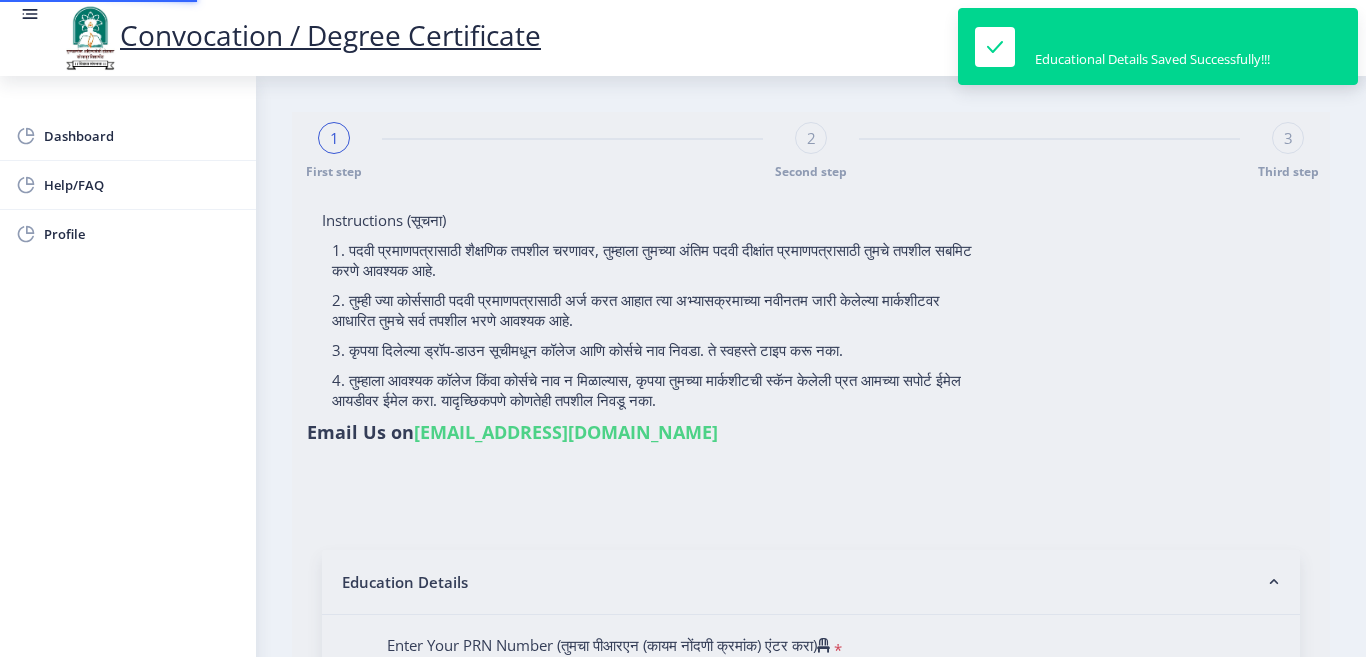 type on "2015032500170153" 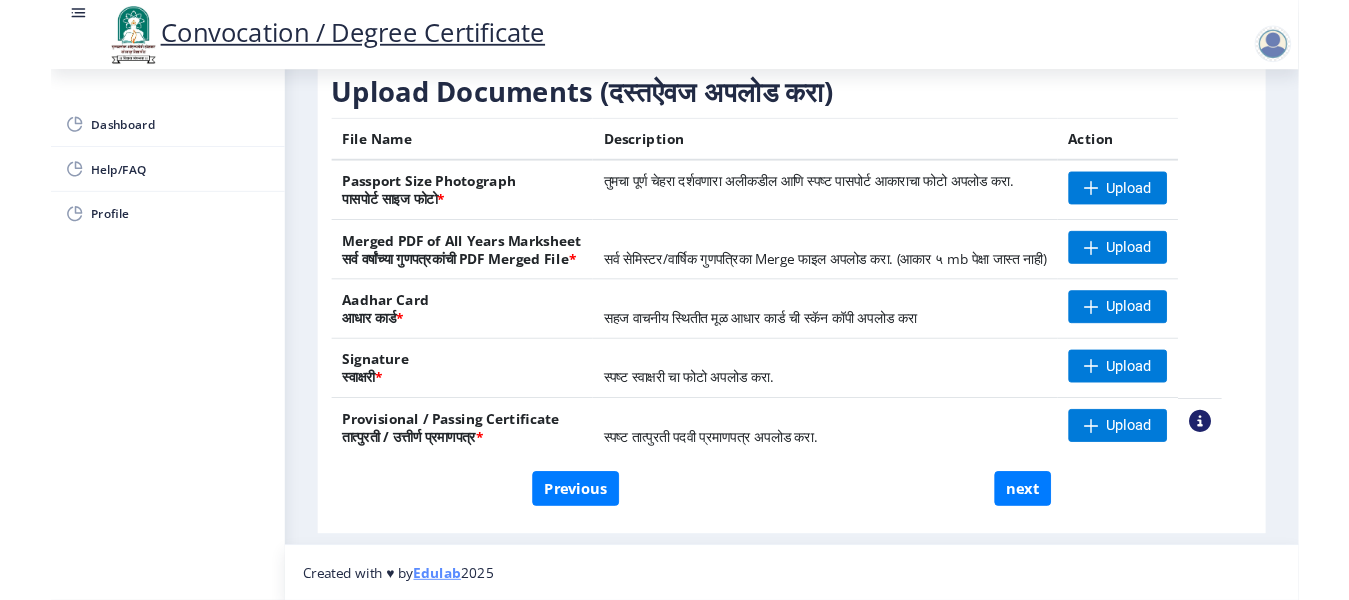 scroll, scrollTop: 253, scrollLeft: 0, axis: vertical 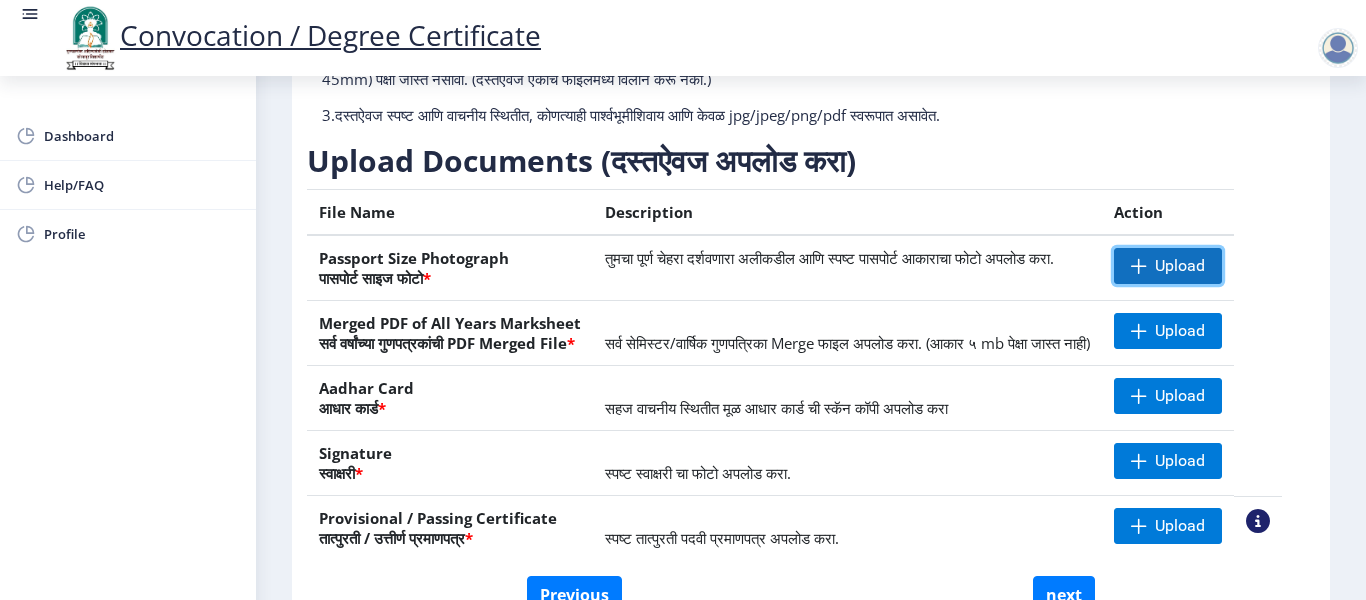 click 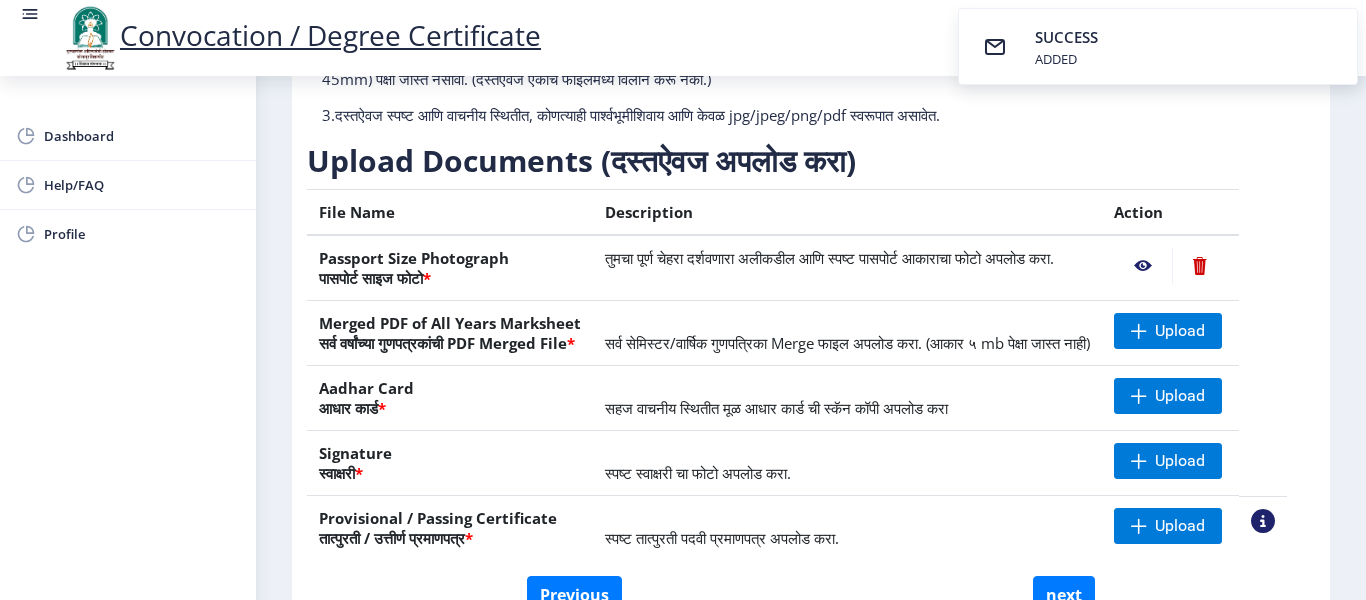 click 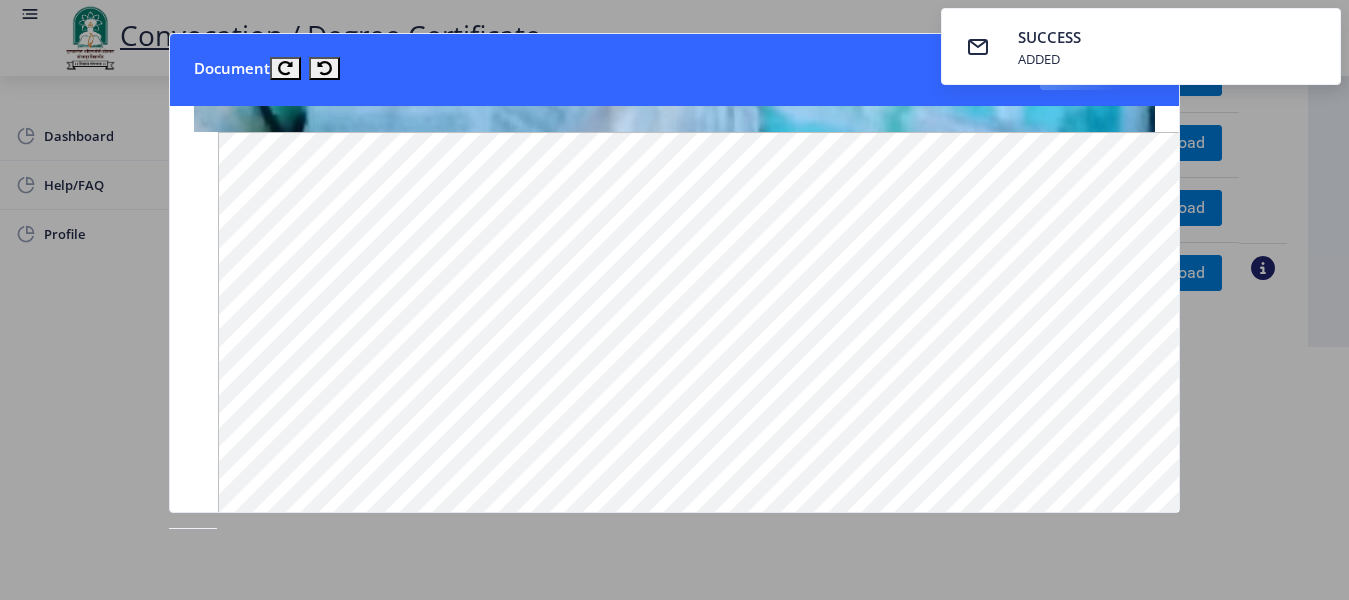scroll, scrollTop: 1655, scrollLeft: 0, axis: vertical 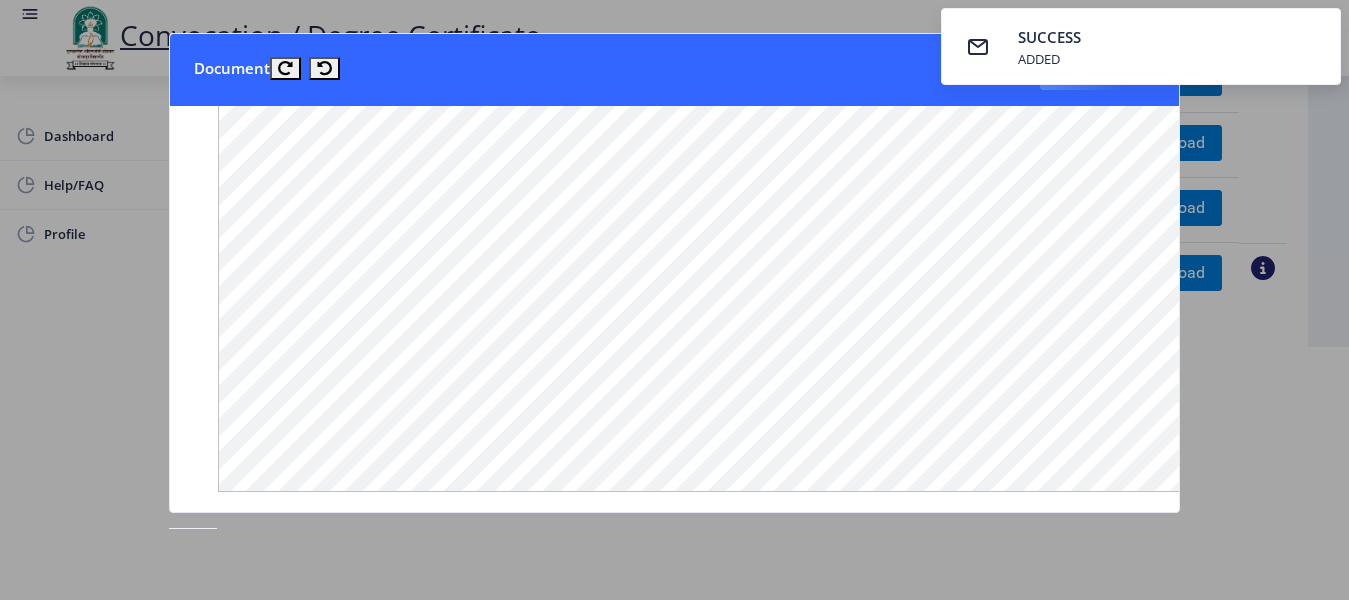 click 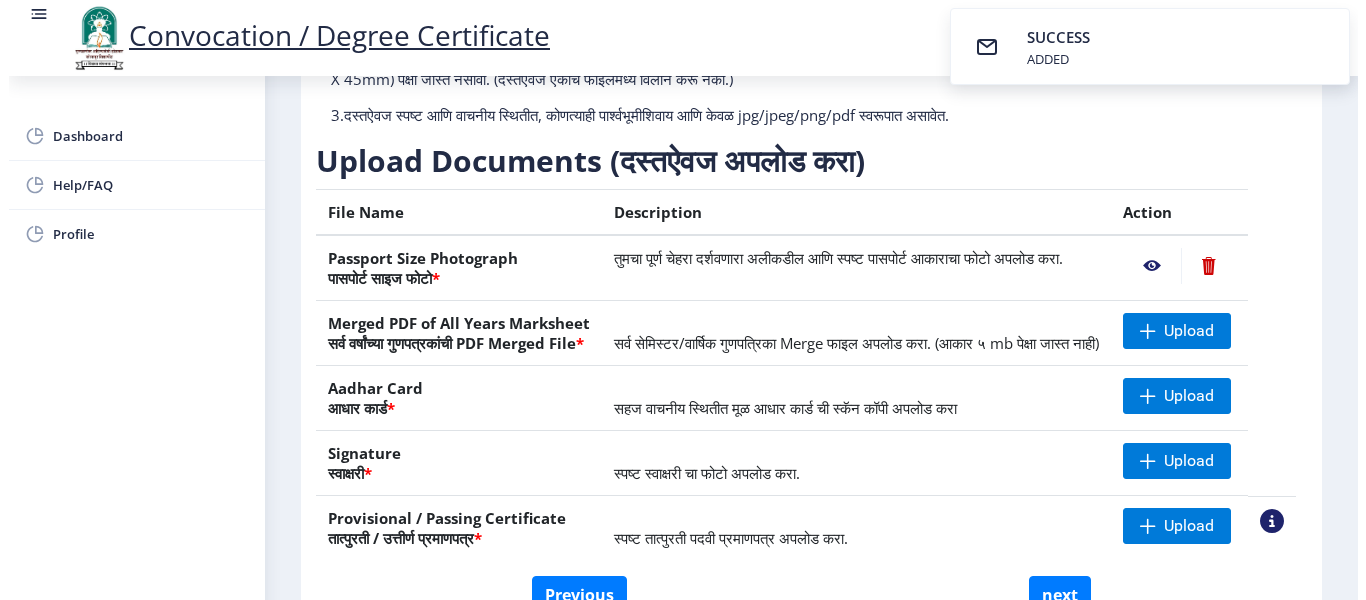 scroll, scrollTop: 214, scrollLeft: 0, axis: vertical 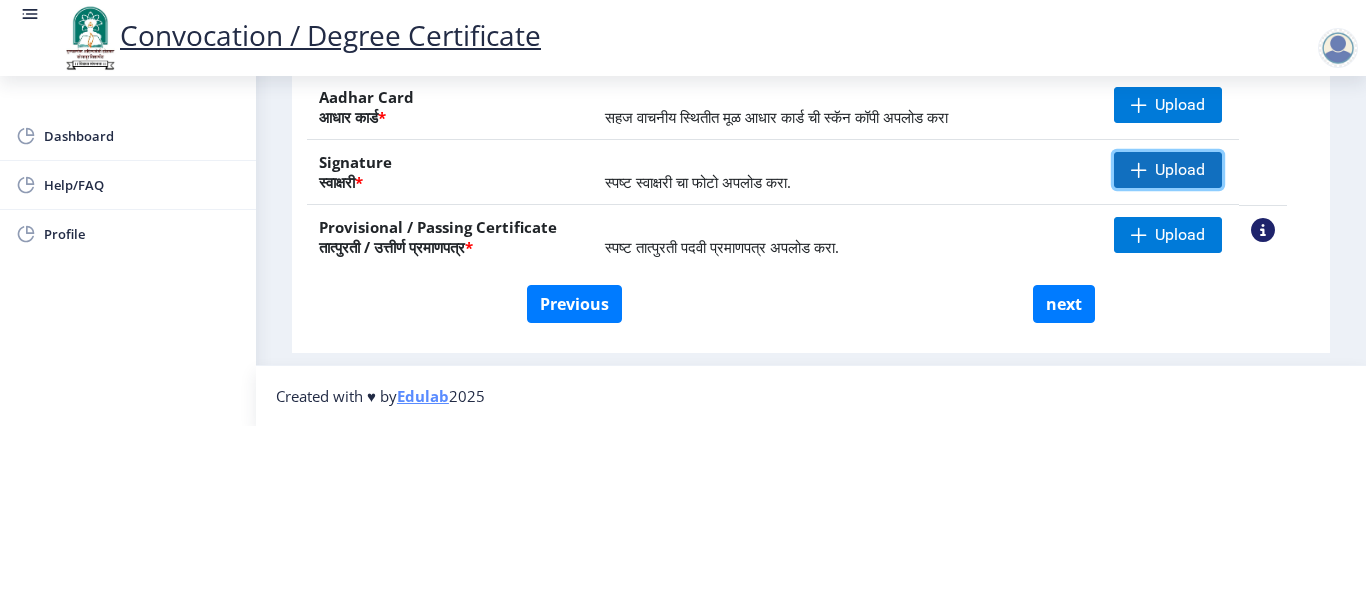 click 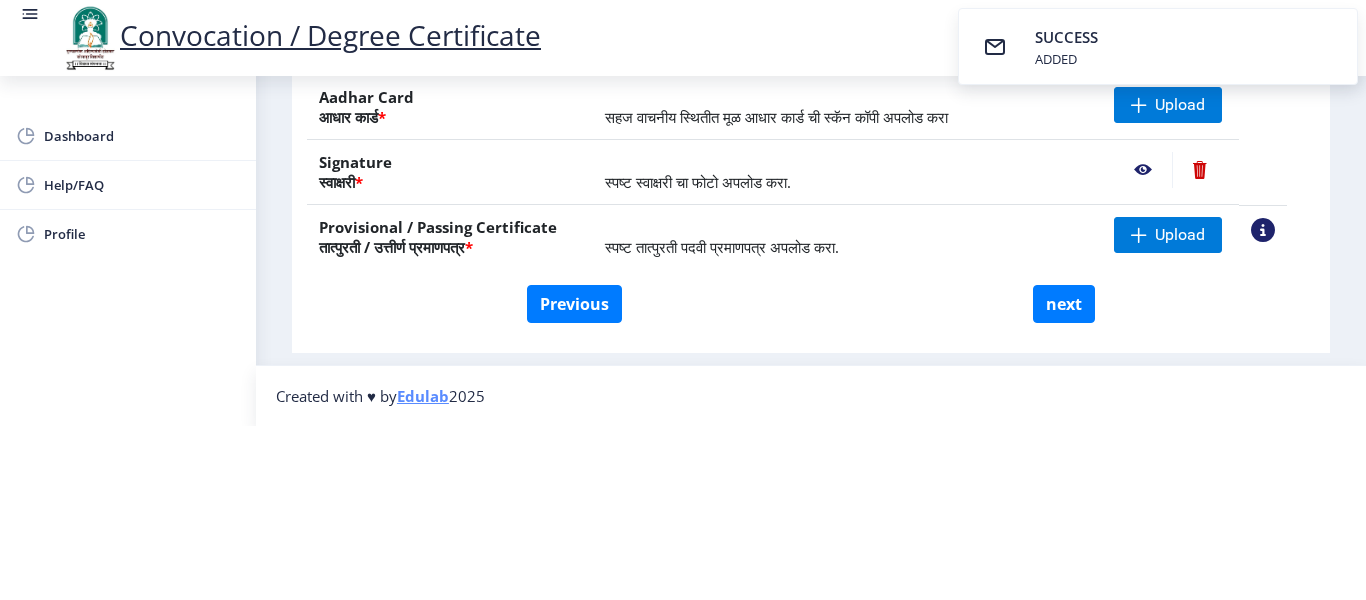 click 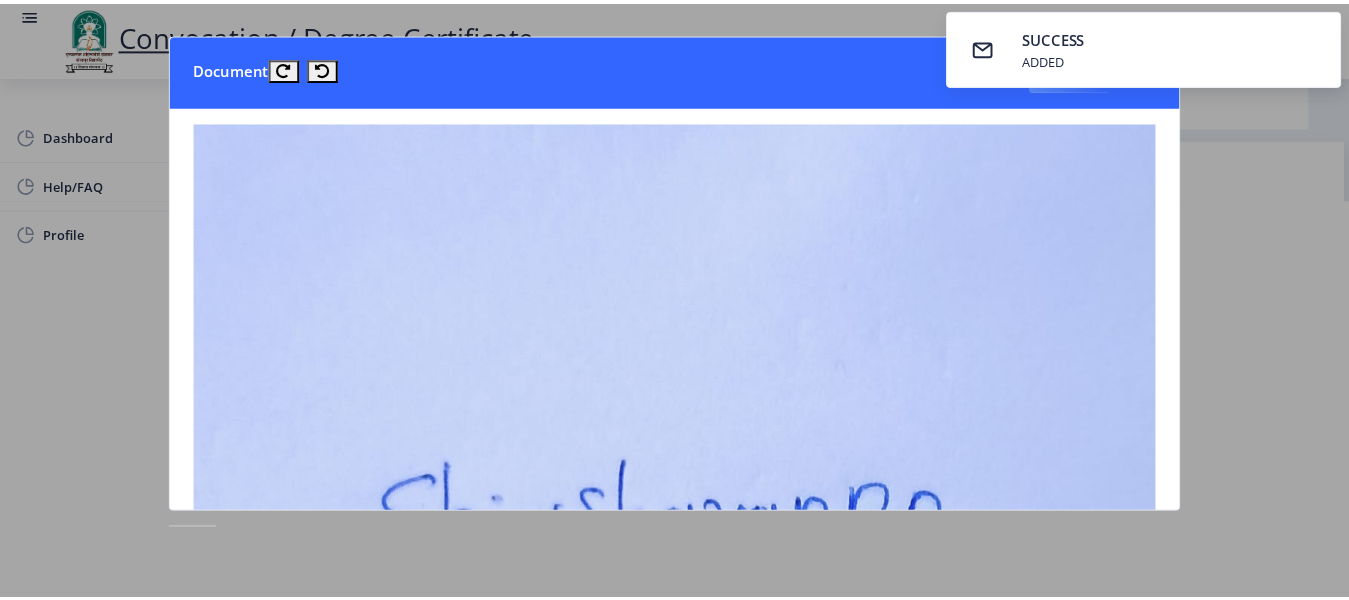 scroll, scrollTop: 0, scrollLeft: 0, axis: both 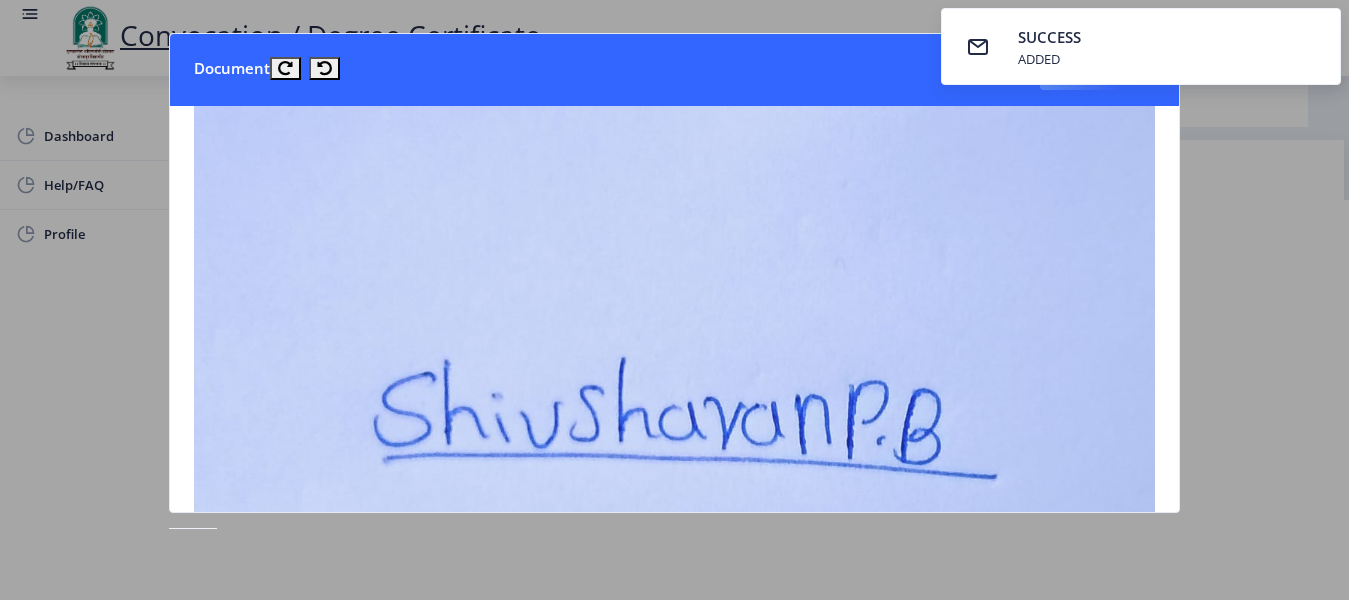 click 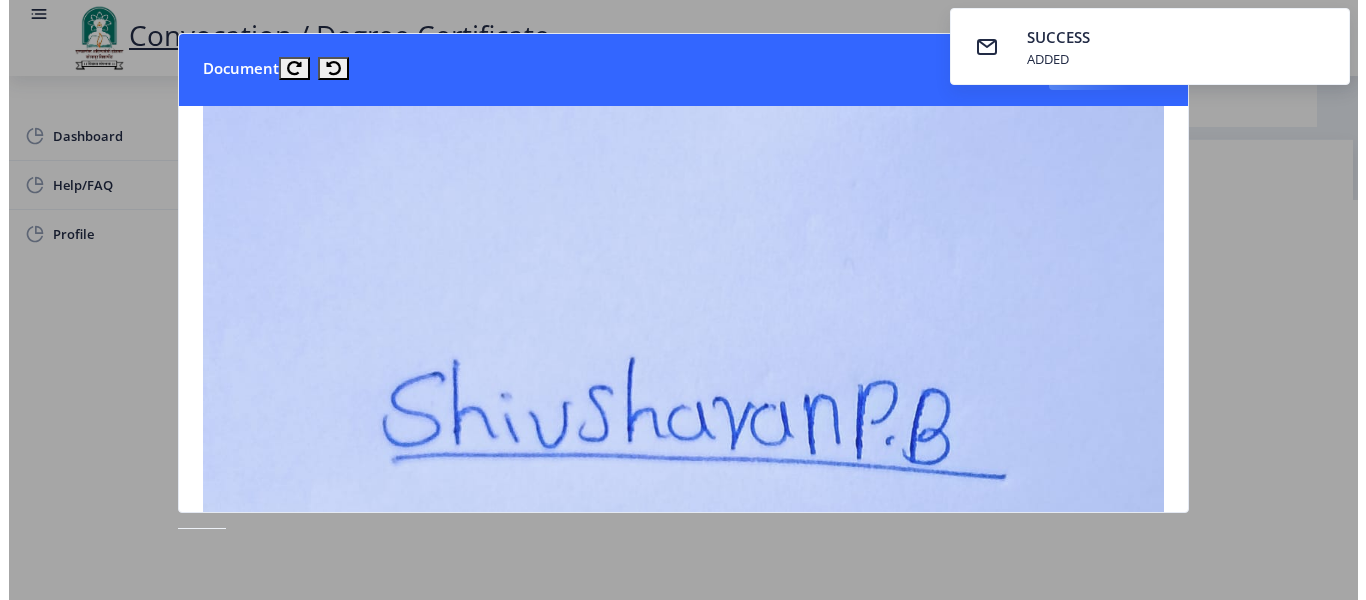 scroll, scrollTop: 214, scrollLeft: 0, axis: vertical 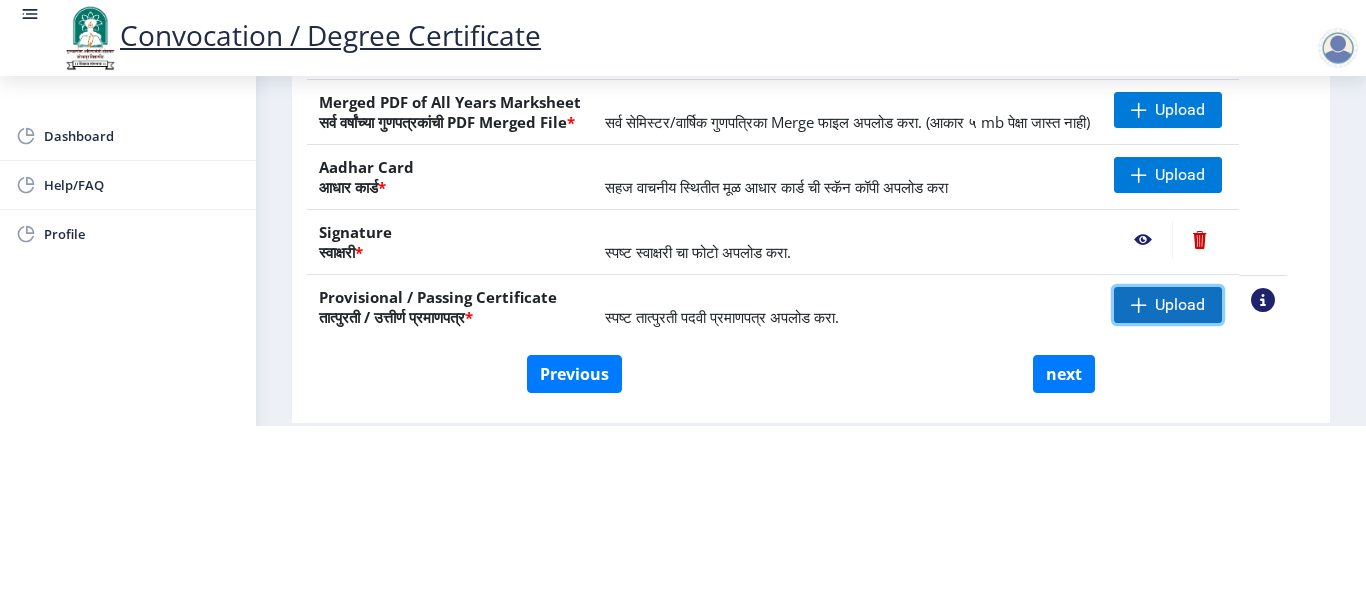 click 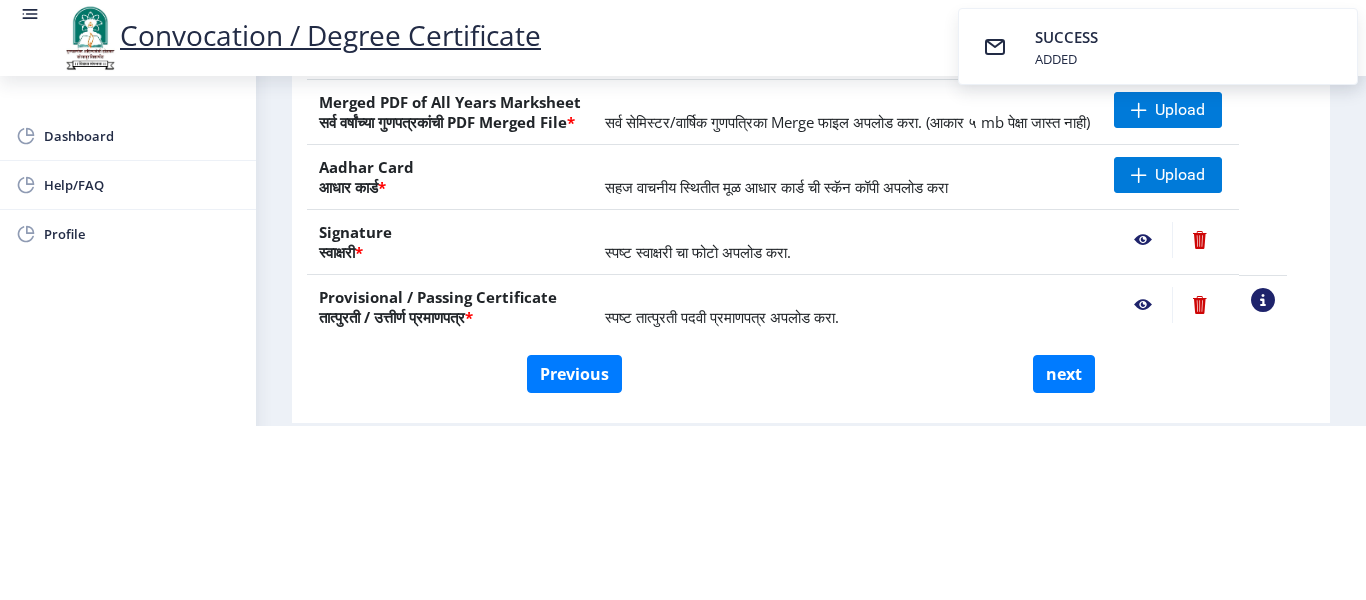 click 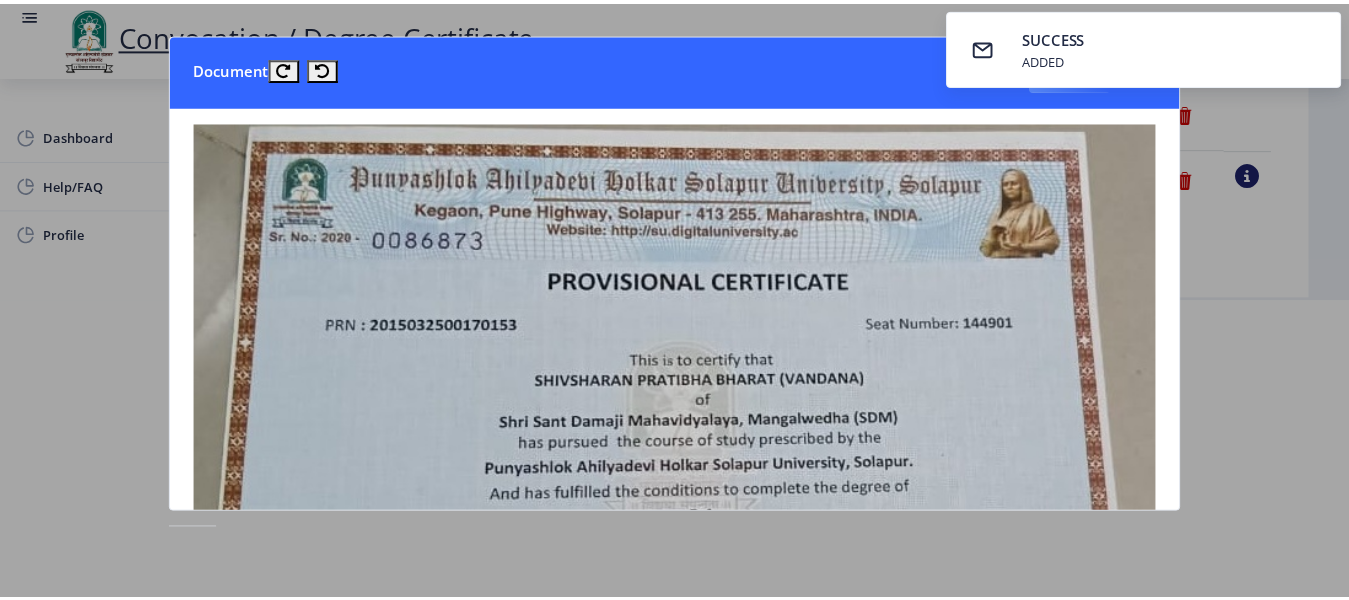 scroll, scrollTop: 0, scrollLeft: 0, axis: both 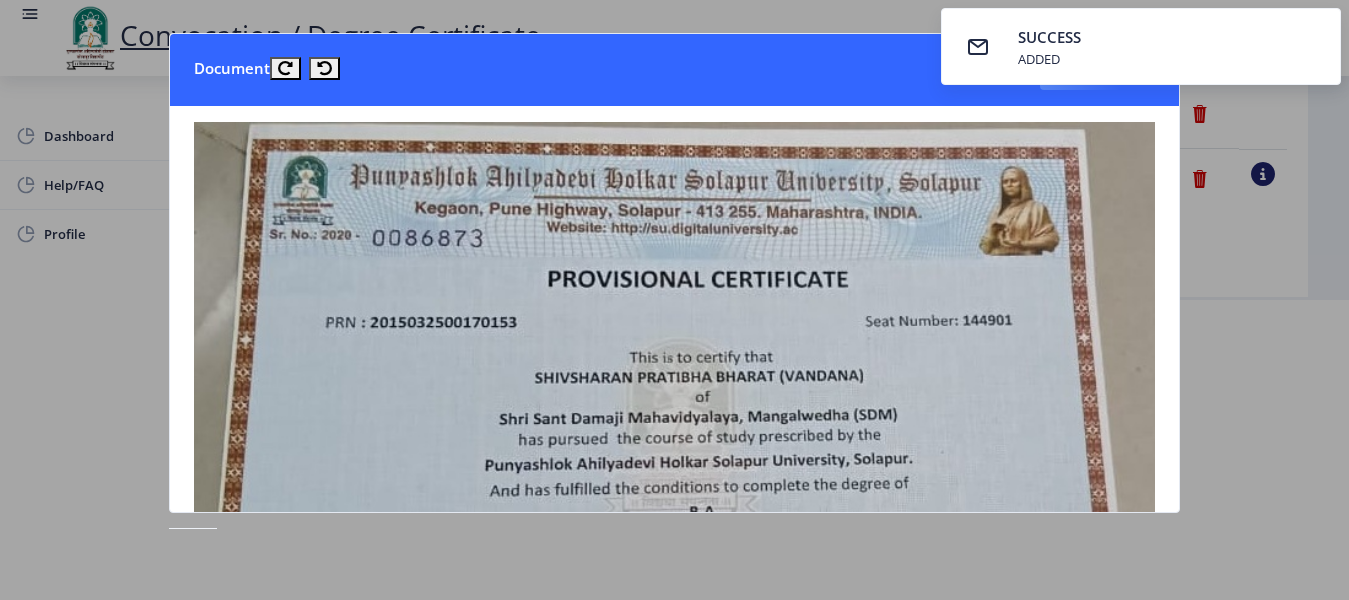 click on "SUCCESS  ADDED" at bounding box center [1141, 46] 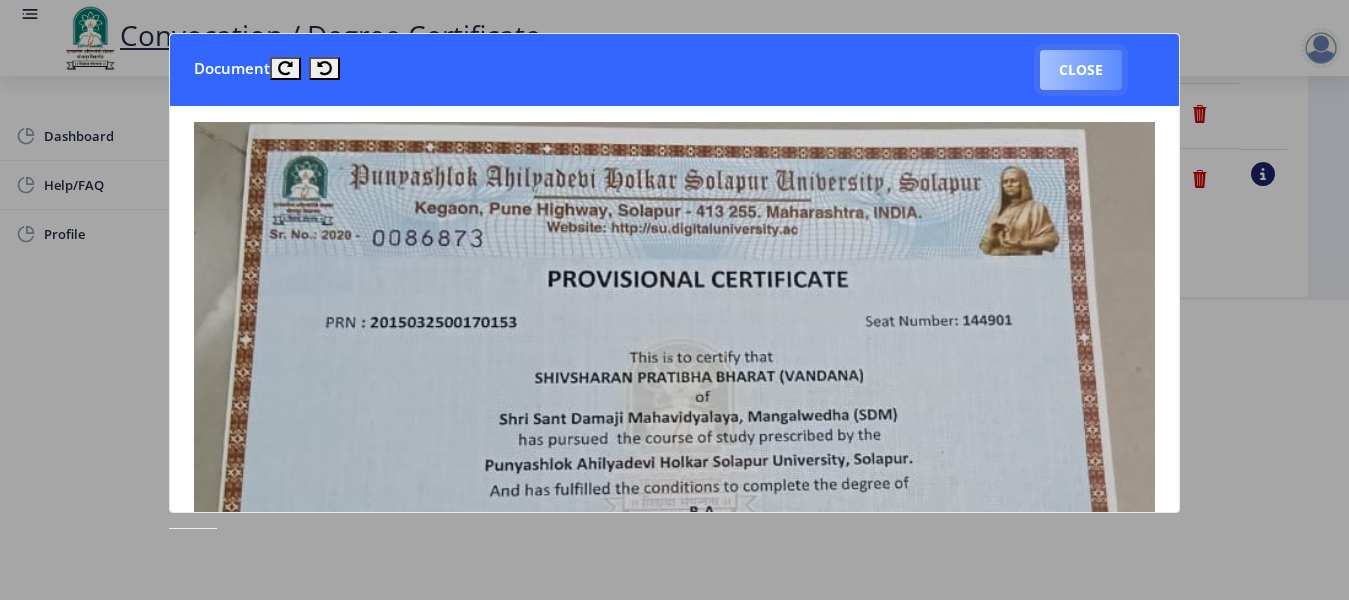 click on "Close" at bounding box center (1081, 70) 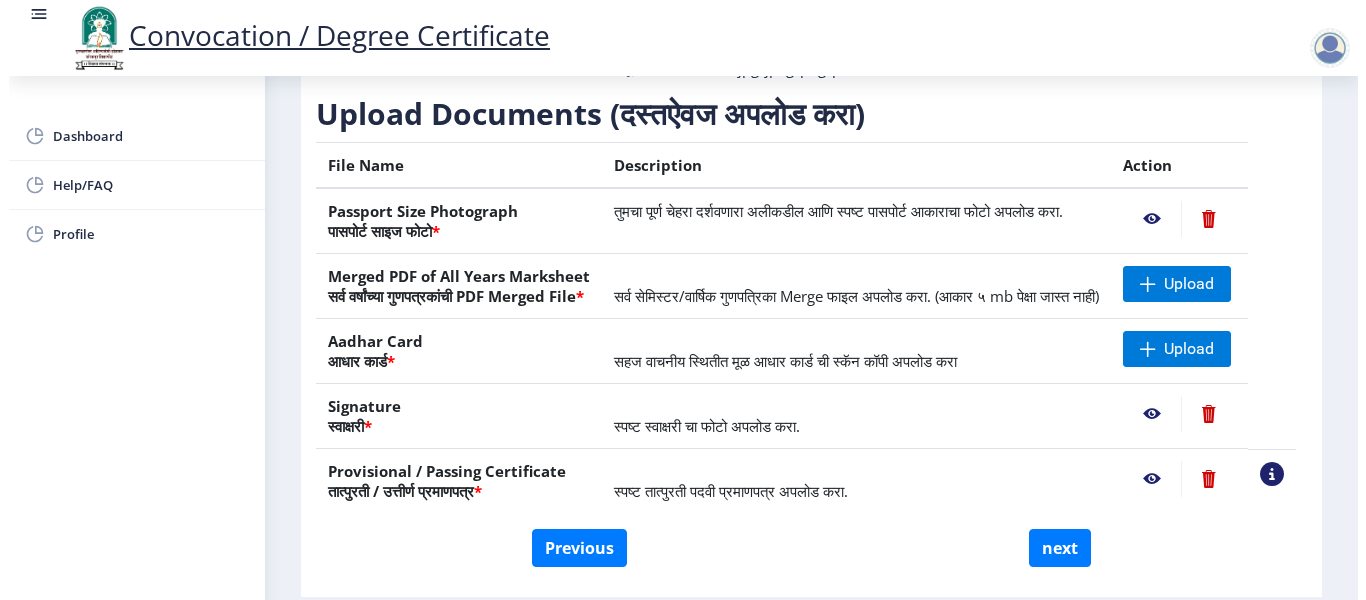 scroll, scrollTop: 214, scrollLeft: 0, axis: vertical 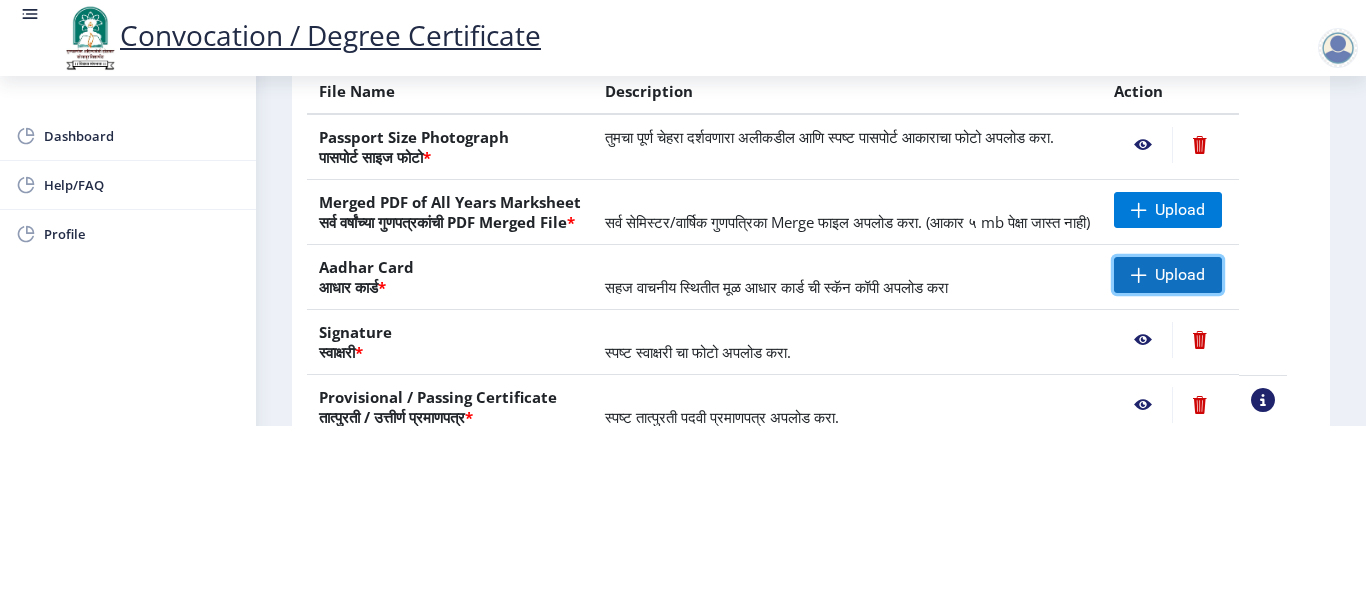 click on "Upload" 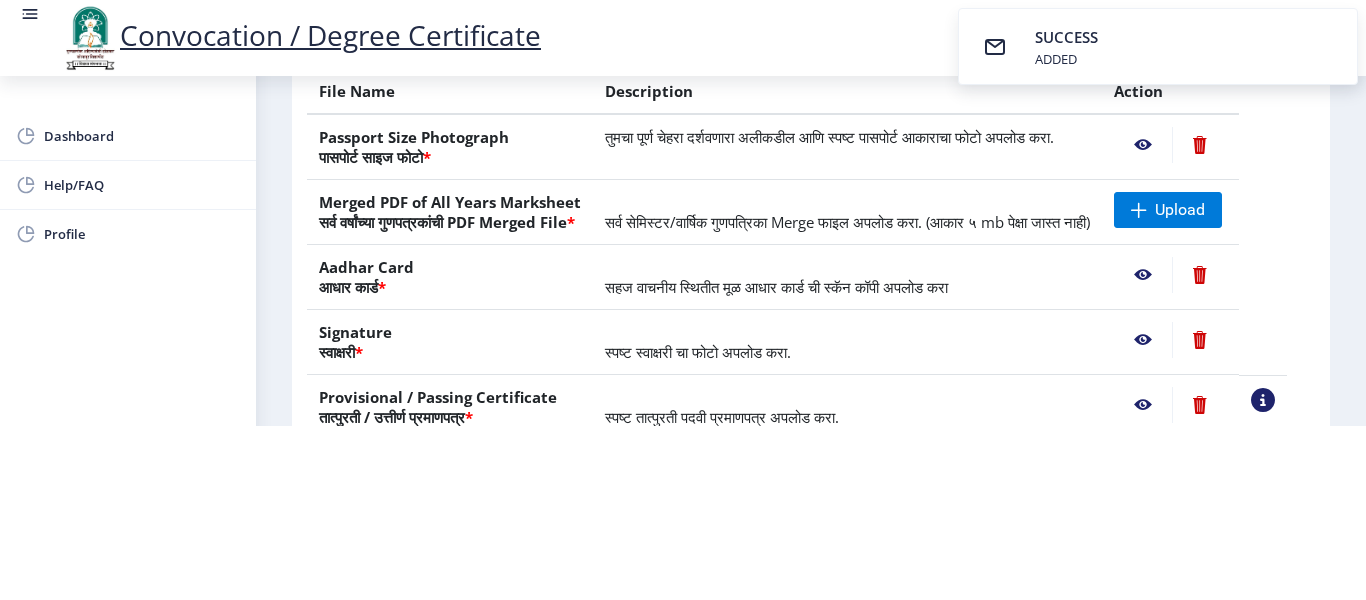 click 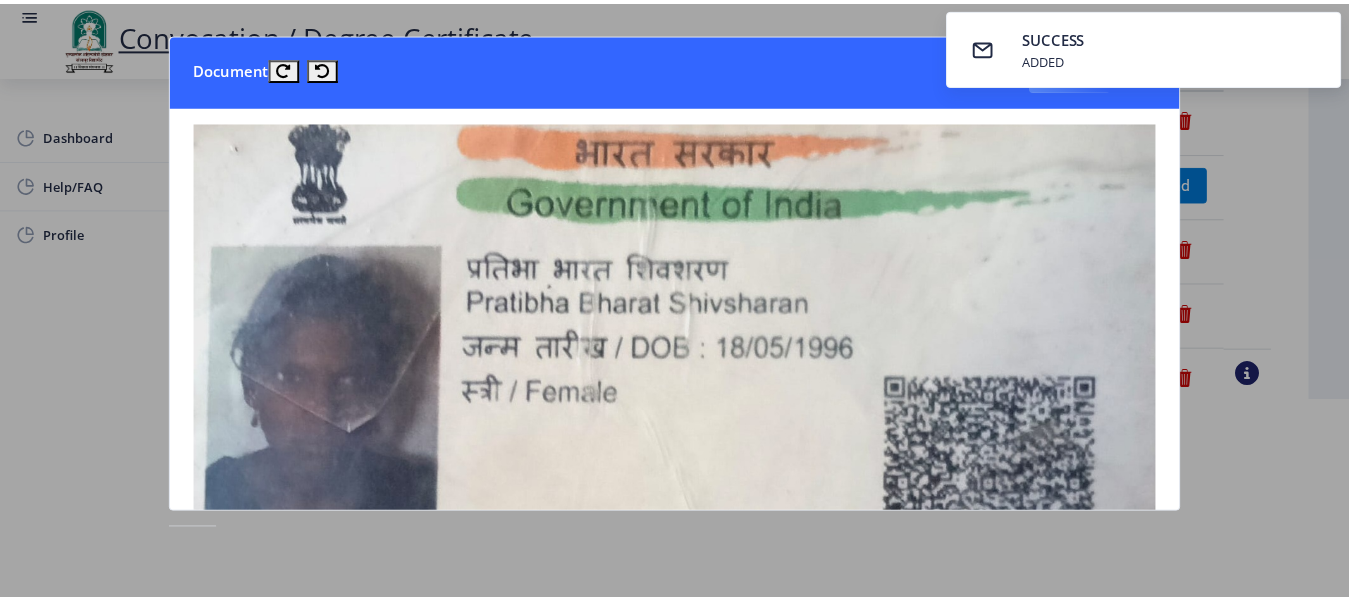 scroll, scrollTop: 0, scrollLeft: 0, axis: both 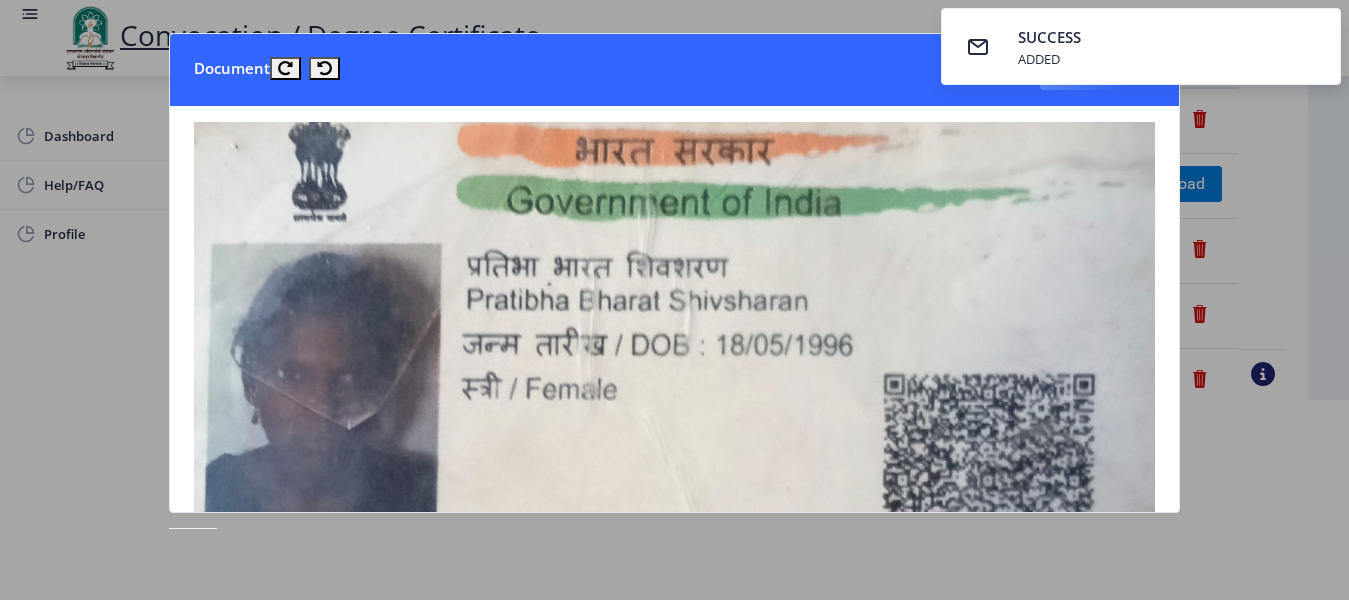 click on "SUCCESS  ADDED" at bounding box center (1141, 46) 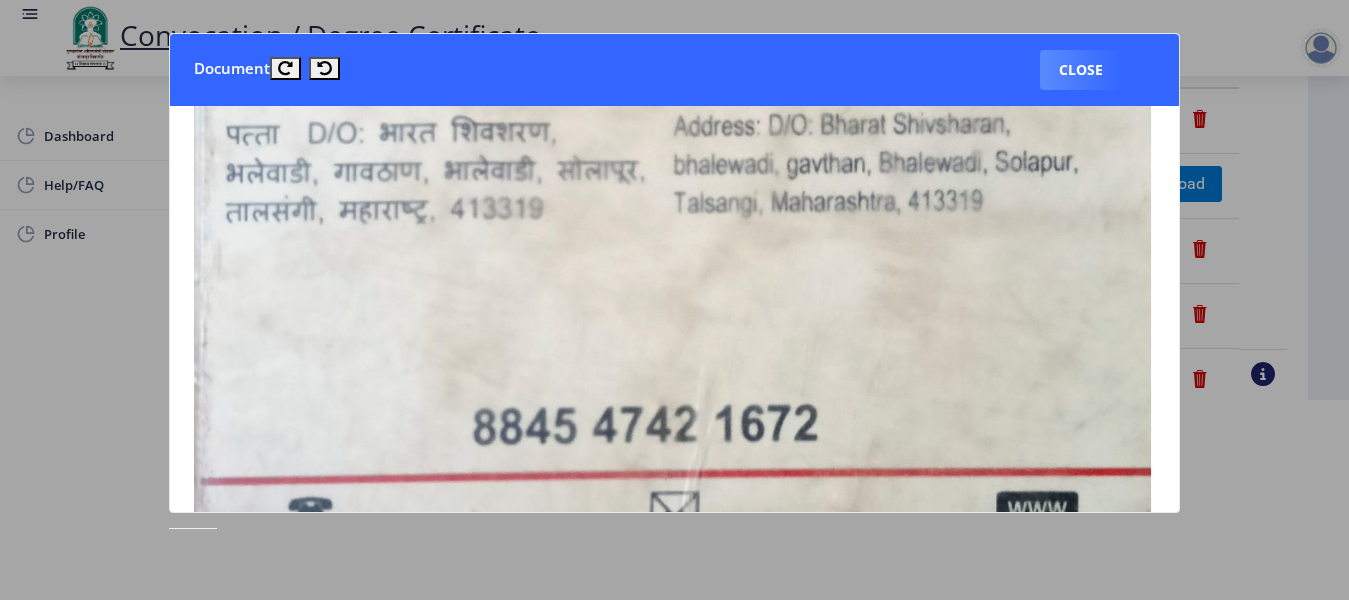 scroll, scrollTop: 1300, scrollLeft: 0, axis: vertical 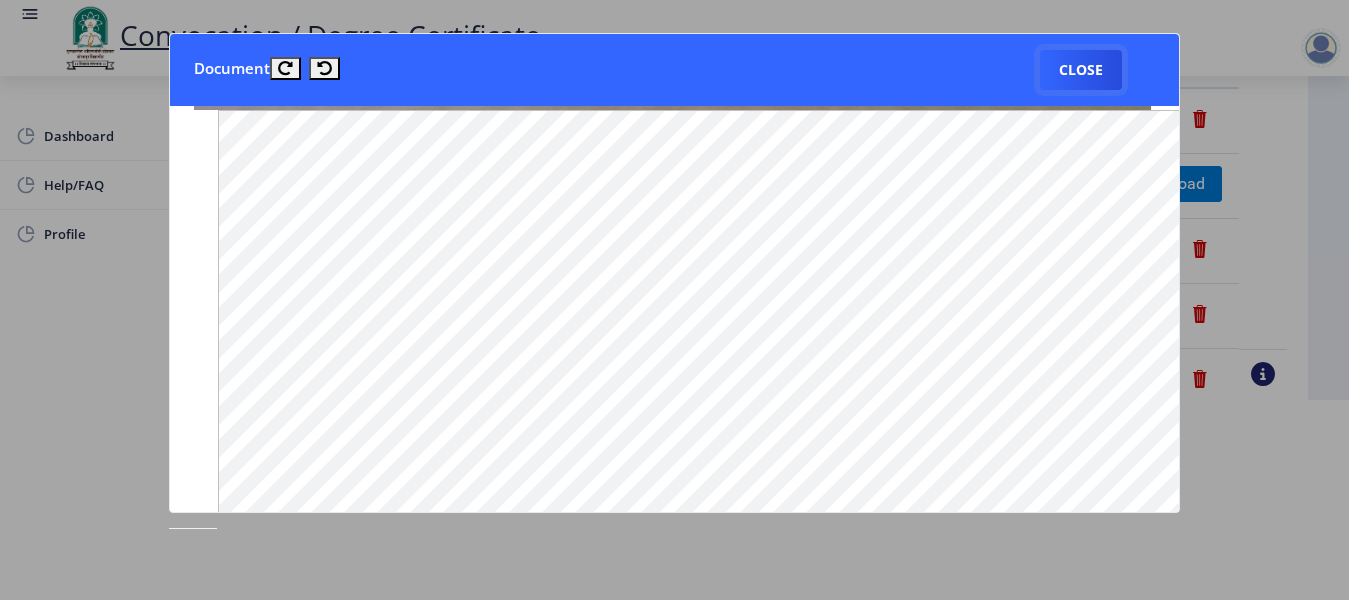 drag, startPoint x: 1065, startPoint y: 73, endPoint x: 1060, endPoint y: 82, distance: 10.29563 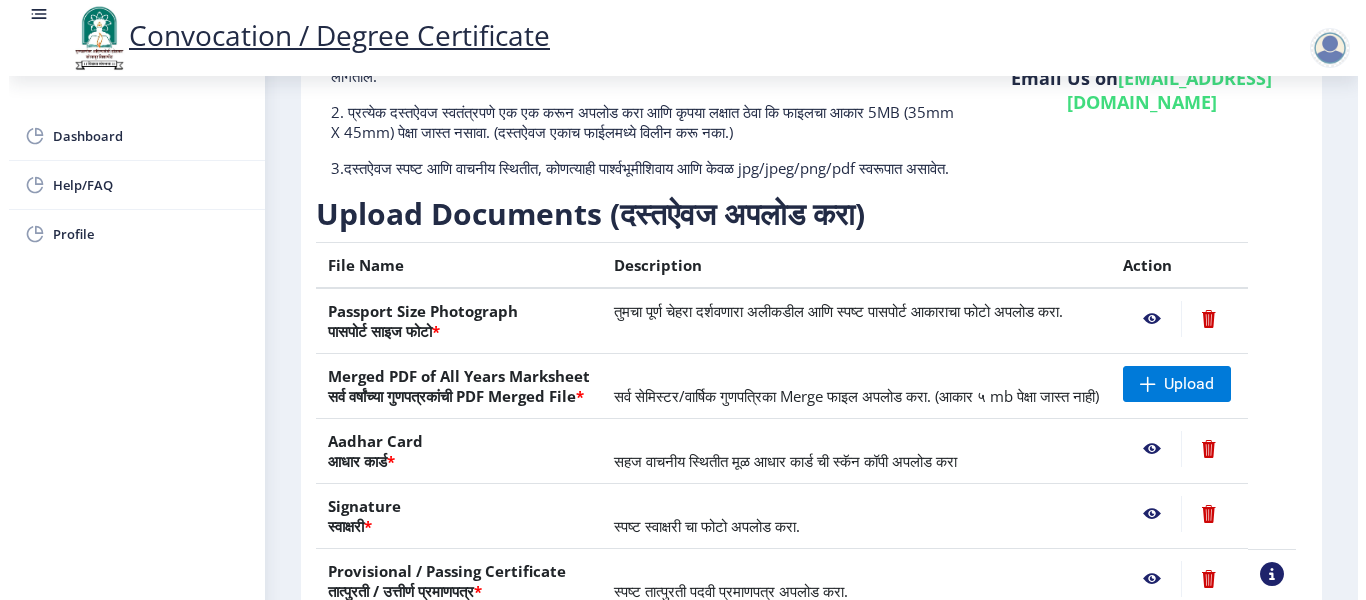 scroll, scrollTop: 200, scrollLeft: 0, axis: vertical 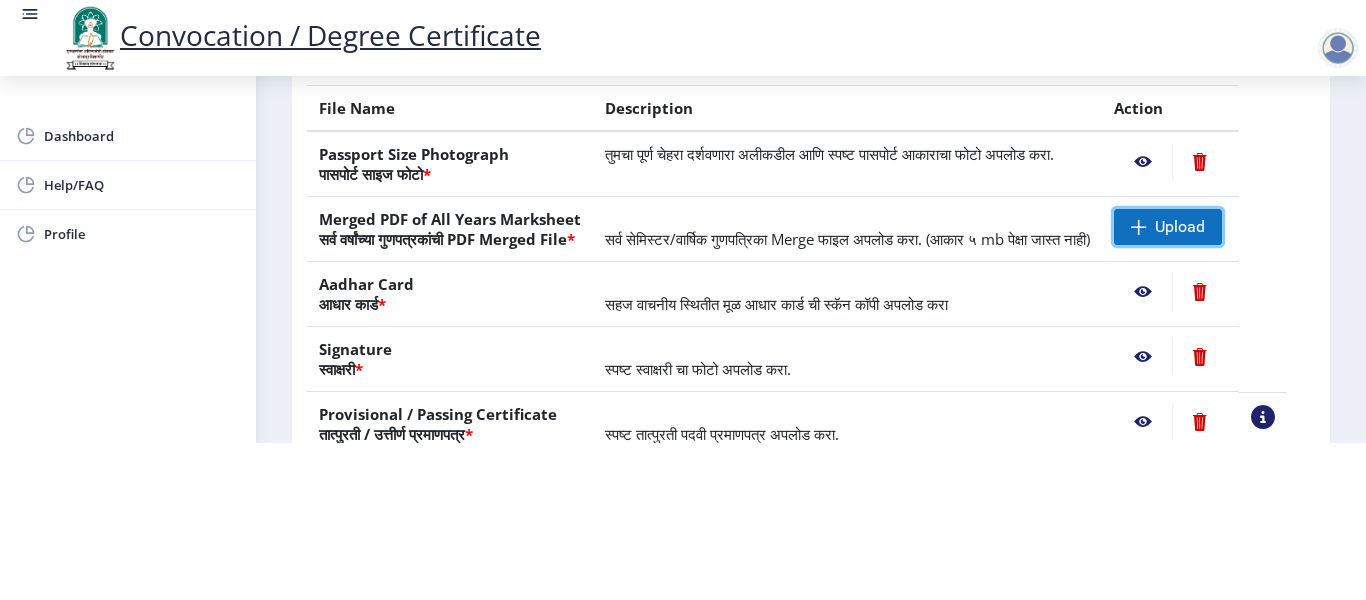 click on "Upload" 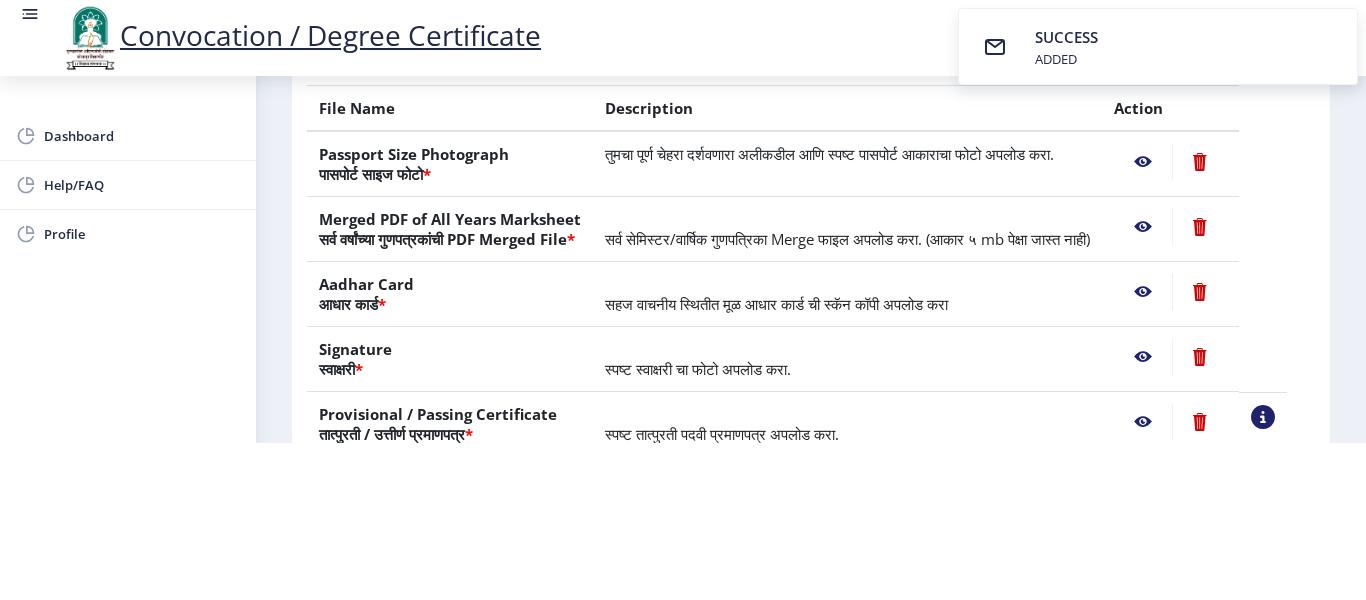click 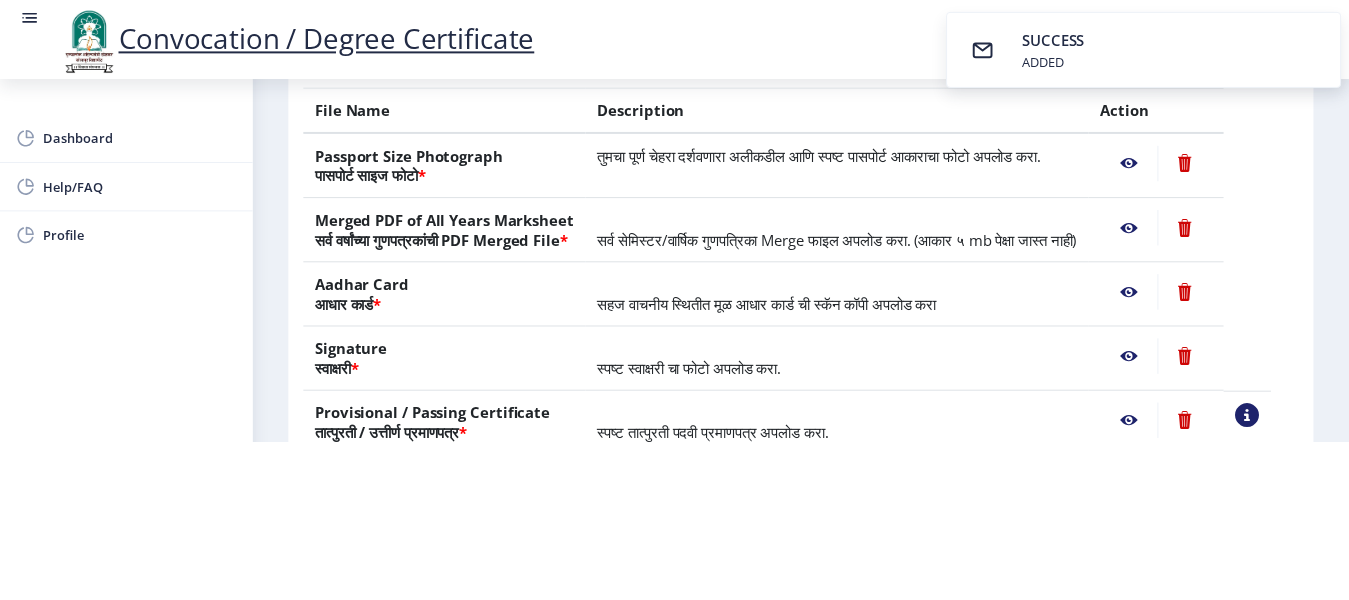 scroll, scrollTop: 0, scrollLeft: 0, axis: both 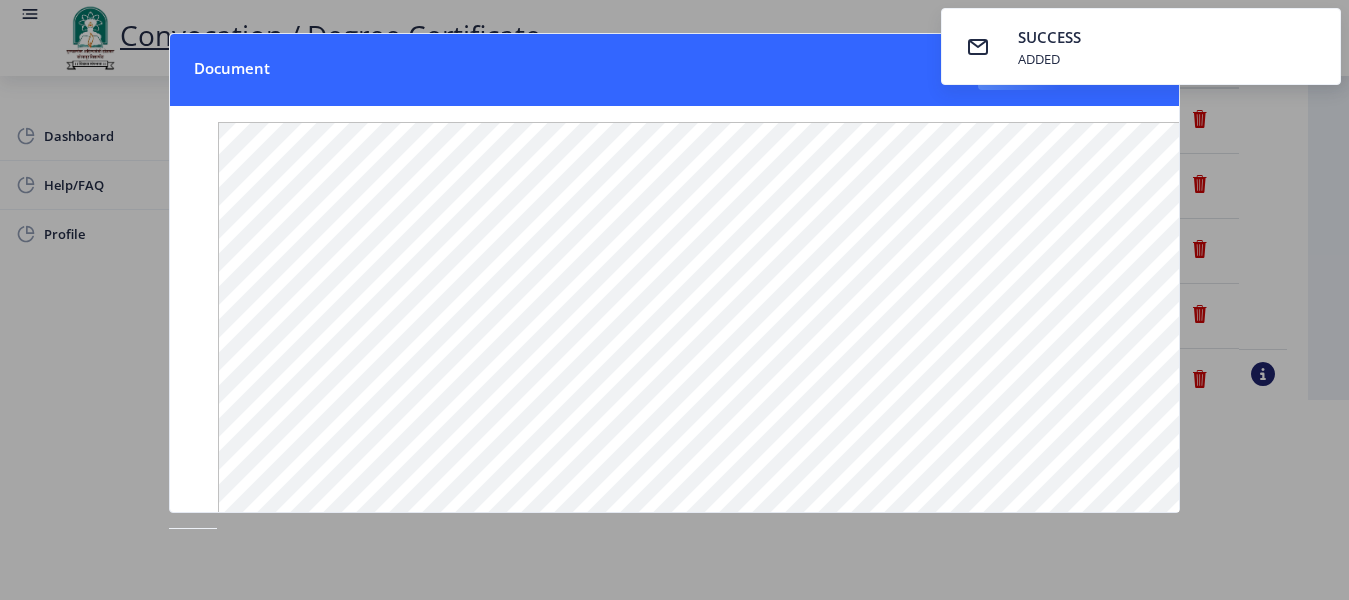click on "SUCCESS  ADDED" at bounding box center (1141, 46) 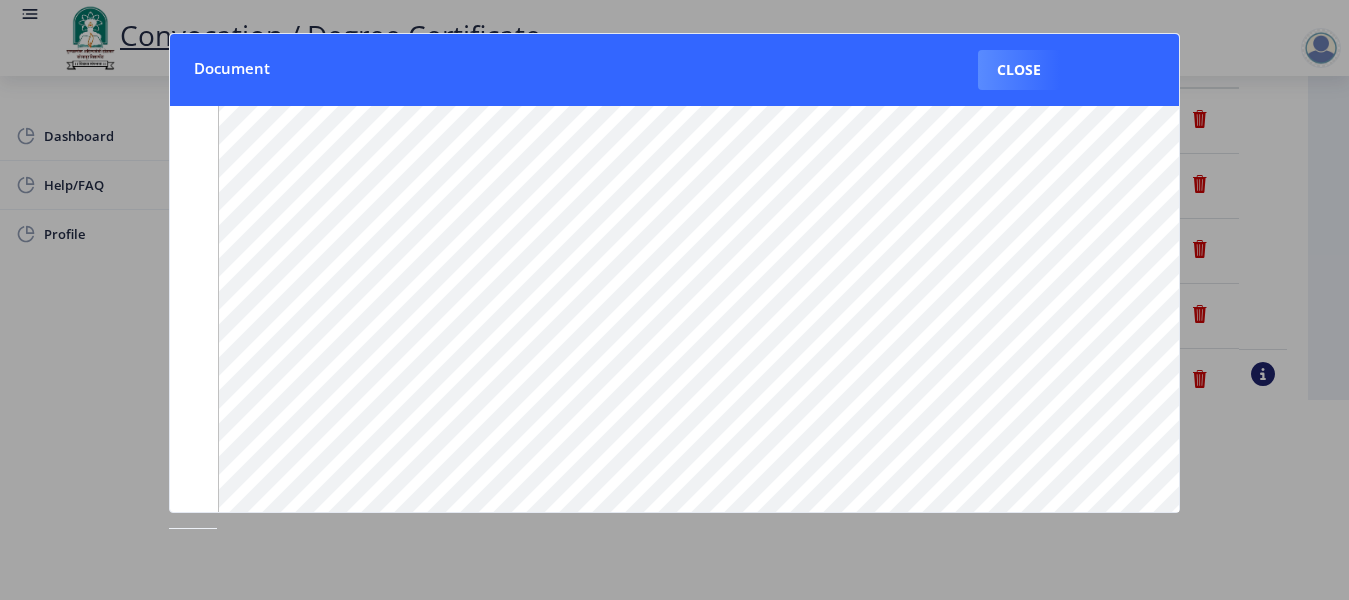scroll, scrollTop: 335, scrollLeft: 0, axis: vertical 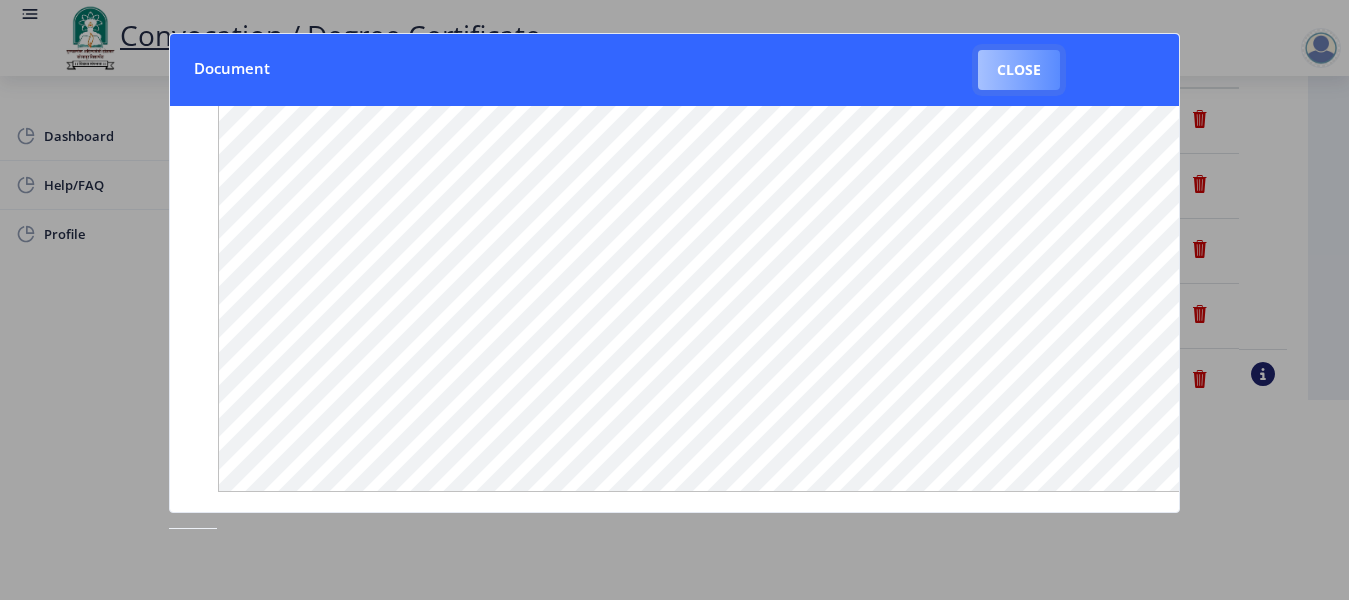 click on "Close" at bounding box center (1019, 70) 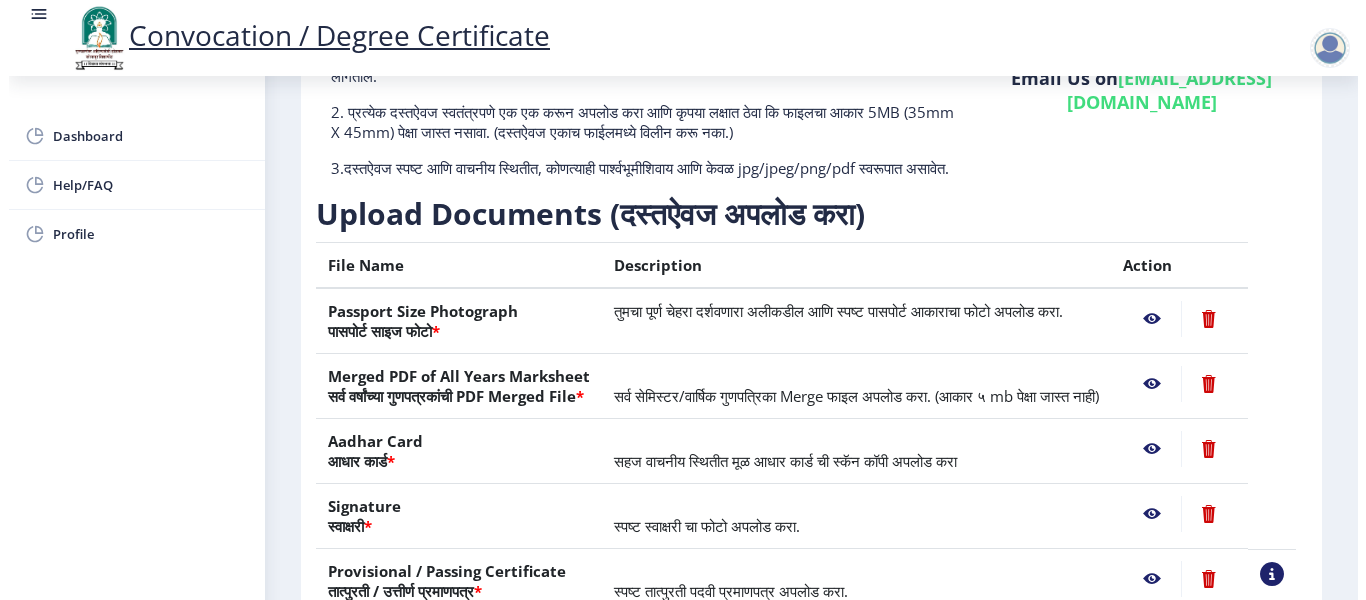 scroll, scrollTop: 200, scrollLeft: 0, axis: vertical 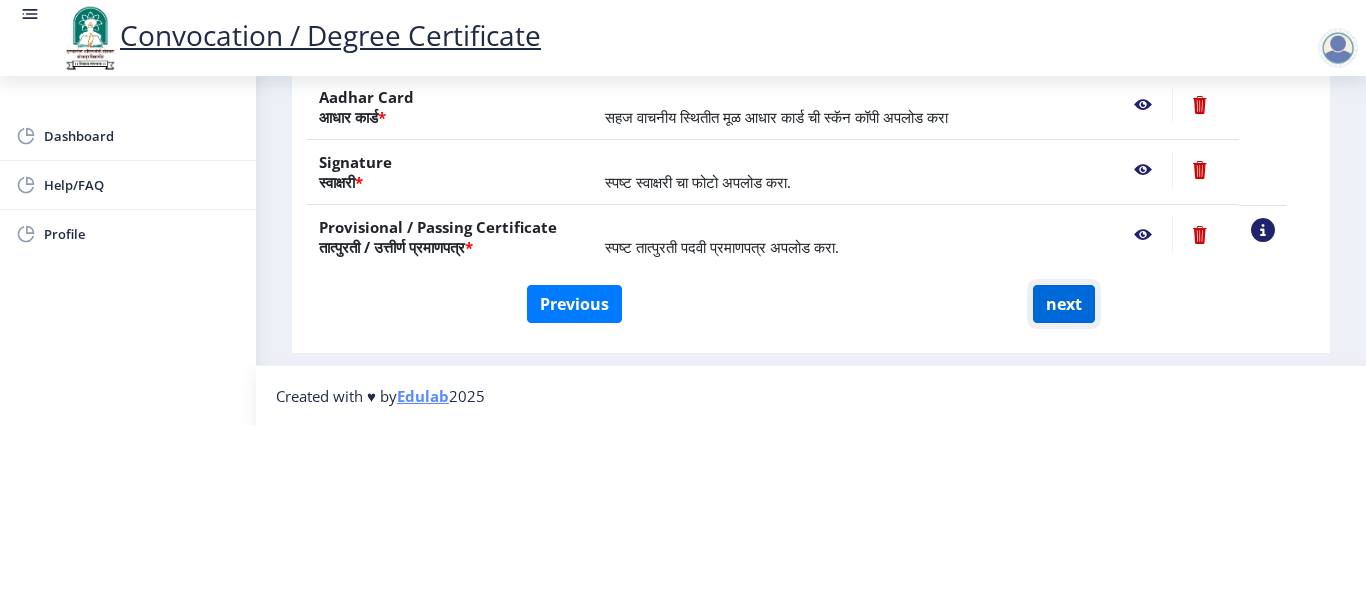 click on "next" 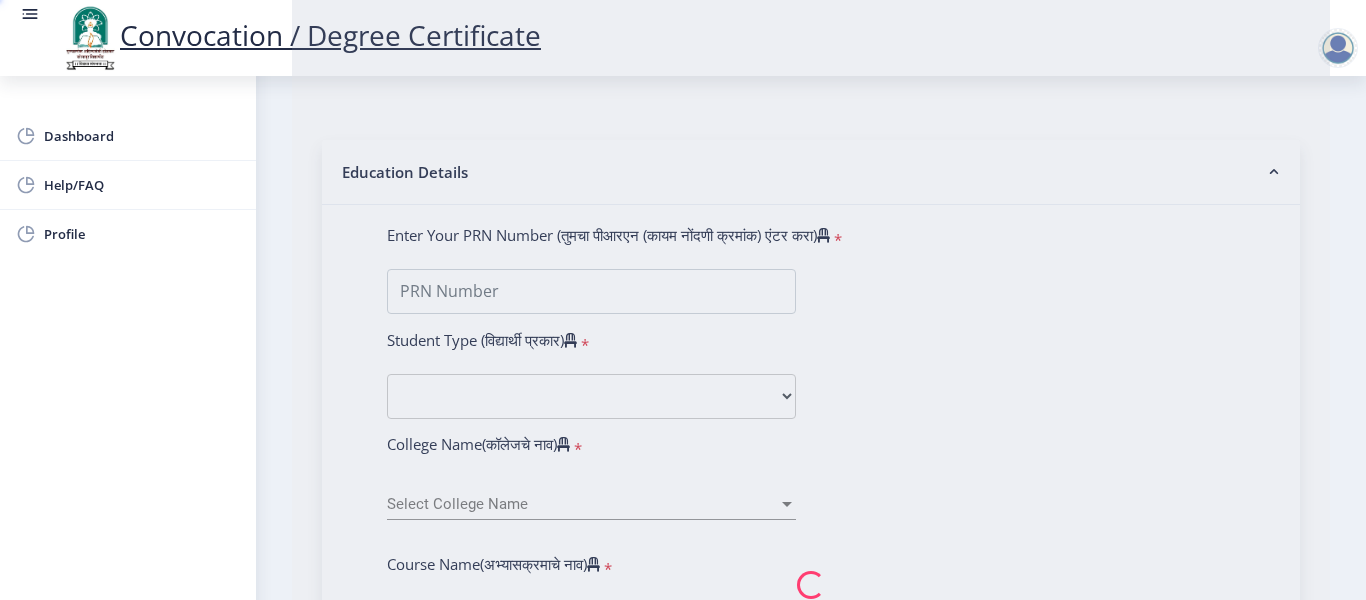 select 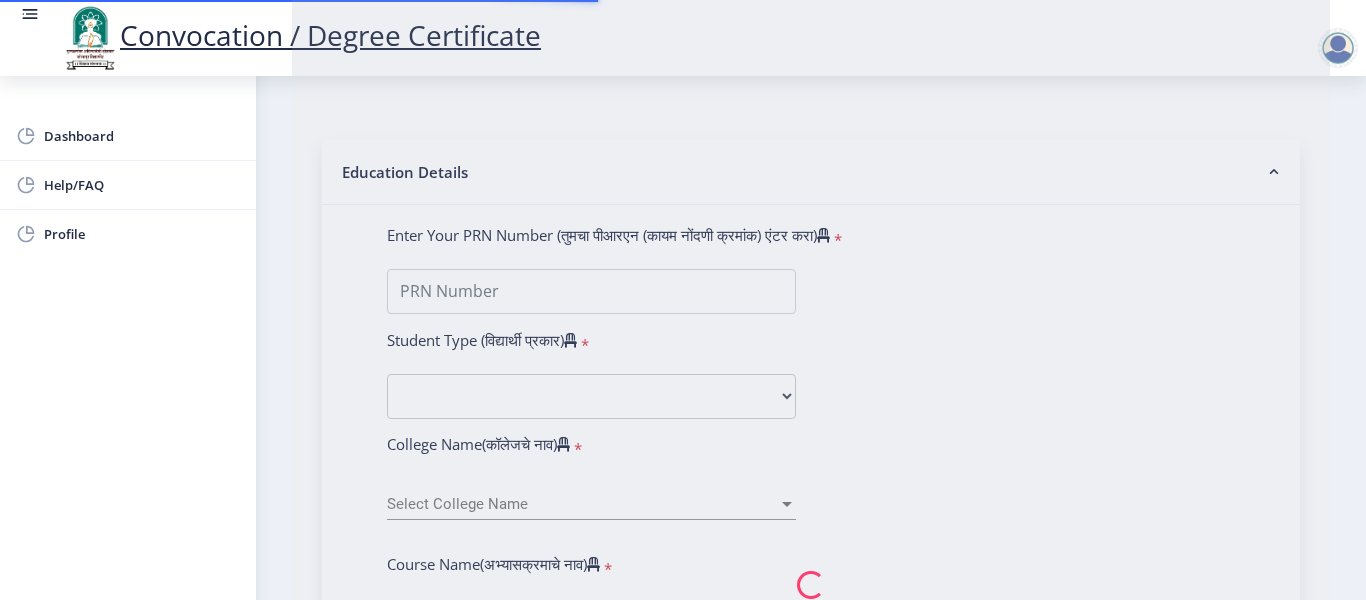 scroll, scrollTop: 0, scrollLeft: 0, axis: both 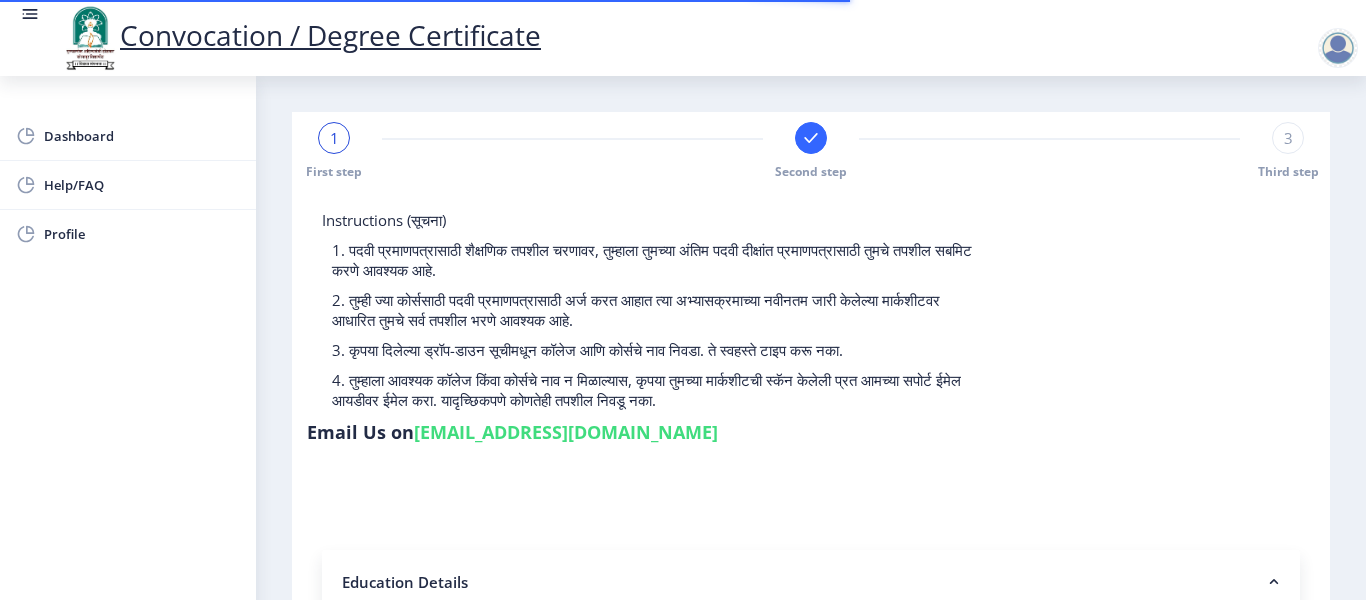 select 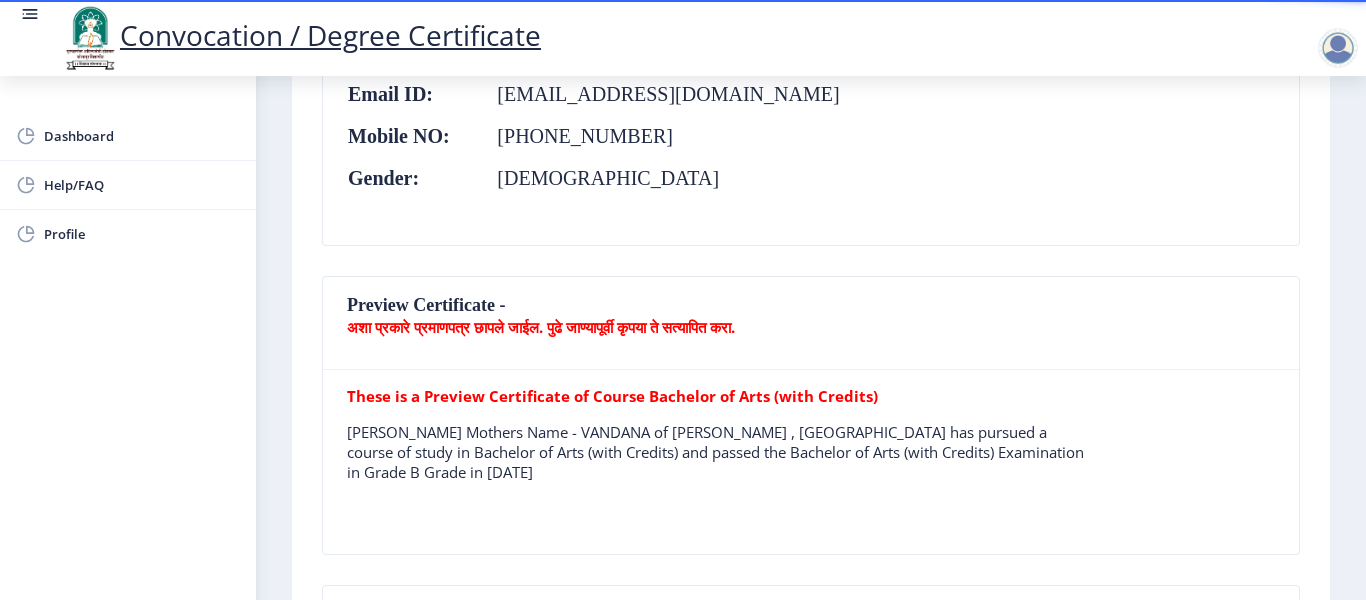 scroll, scrollTop: 400, scrollLeft: 0, axis: vertical 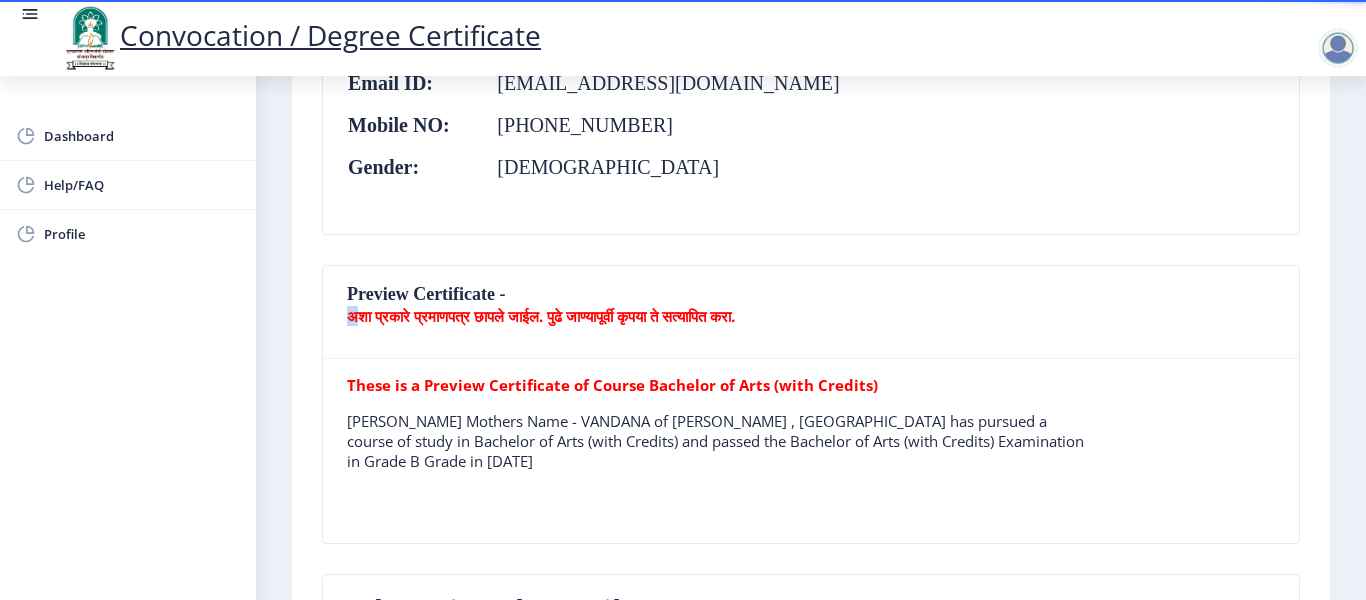 drag, startPoint x: 351, startPoint y: 322, endPoint x: 390, endPoint y: 323, distance: 39.012817 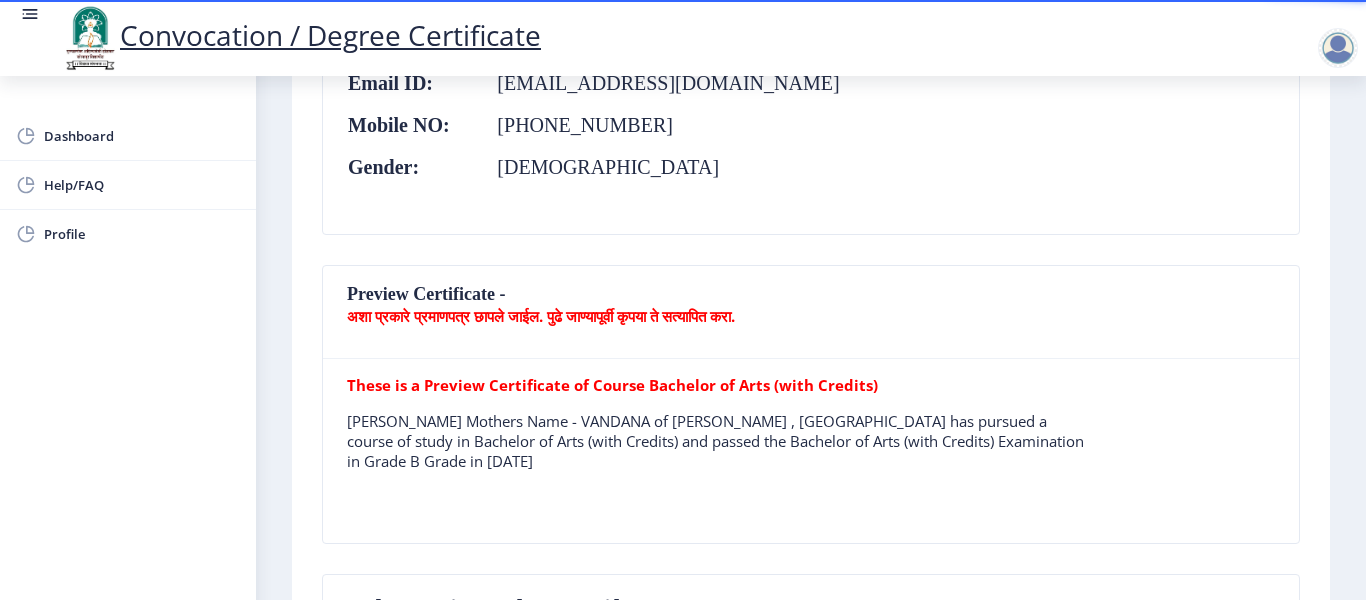 click on "Preview Certificate -  अशा प्रकारे प्रमाणपत्र छापले जाईल. पुढे जाण्यापूर्वी कृपया ते सत्यापित करा.  These is a Preview Certificate of Course Bachelor of Arts (with Credits)  SHIVSHARAN PRATIBHA  BHARAT Mothers Name - VANDANA of Shri Sant Damaji Mahavidyalaya , Solapur has pursued a course of study in Bachelor of Arts (with Credits) and passed the Bachelor of Arts (with Credits) Examination in Grade B Grade in December 2018" 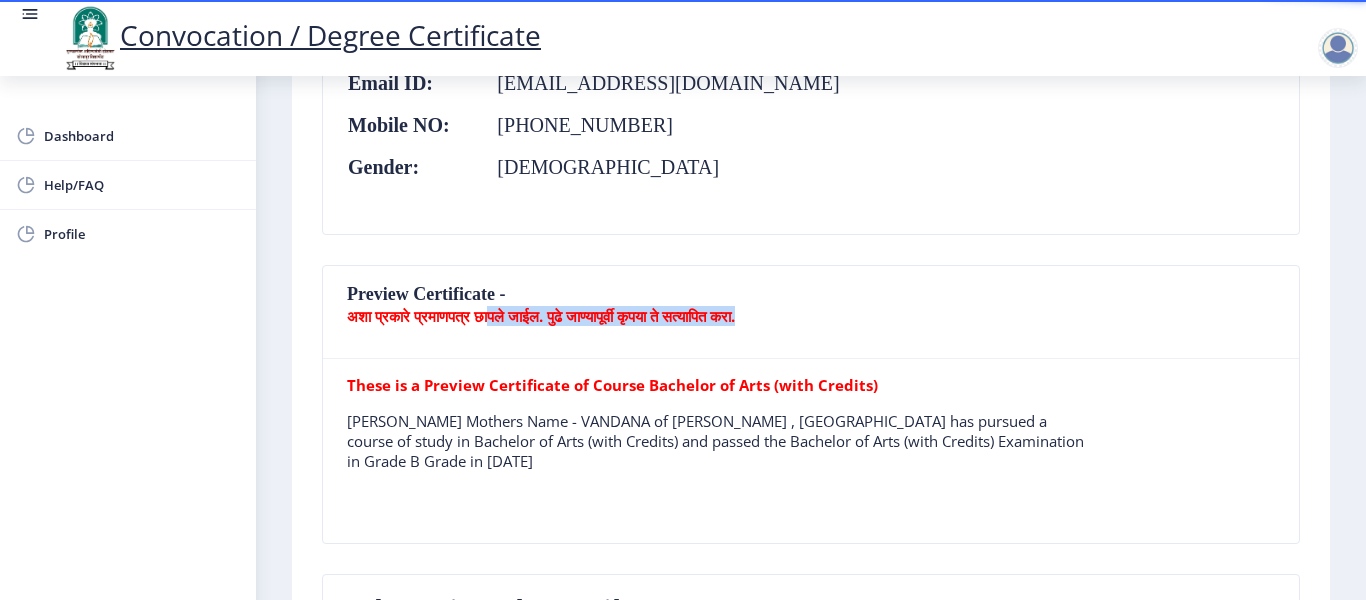 click on "Preview Certificate -  अशा प्रकारे प्रमाणपत्र छापले जाईल. पुढे जाण्यापूर्वी कृपया ते सत्यापित करा." 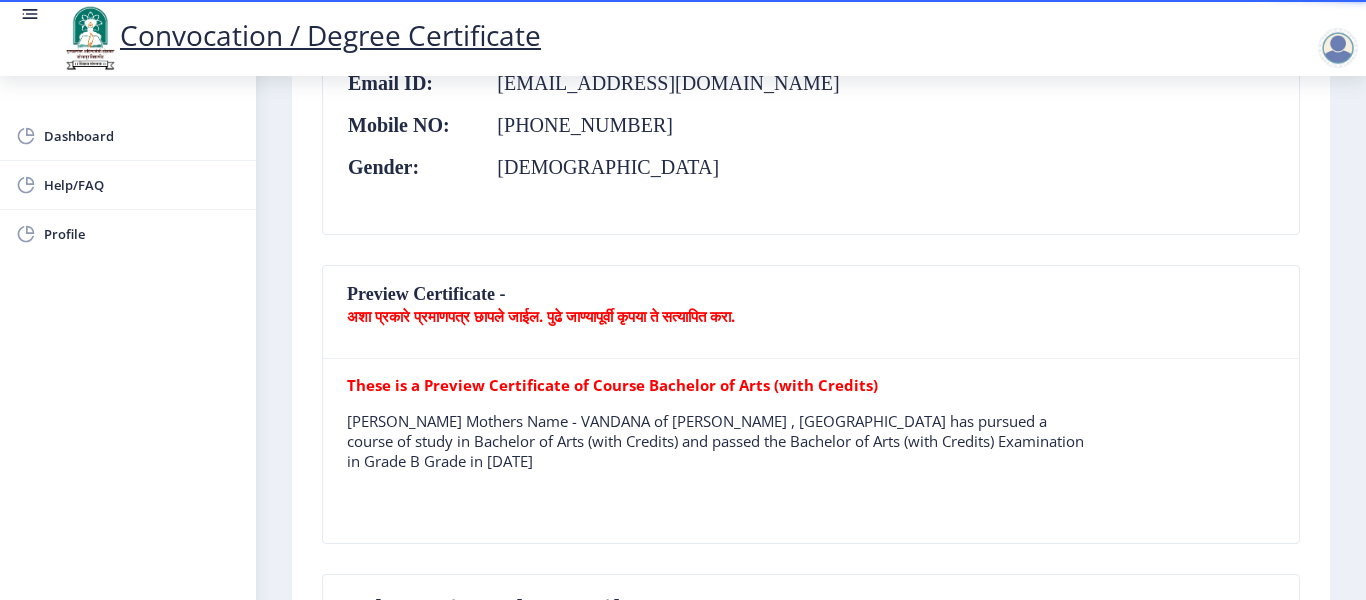 click on "अशा प्रकारे प्रमाणपत्र छापले जाईल. पुढे जाण्यापूर्वी कृपया ते सत्यापित करा." 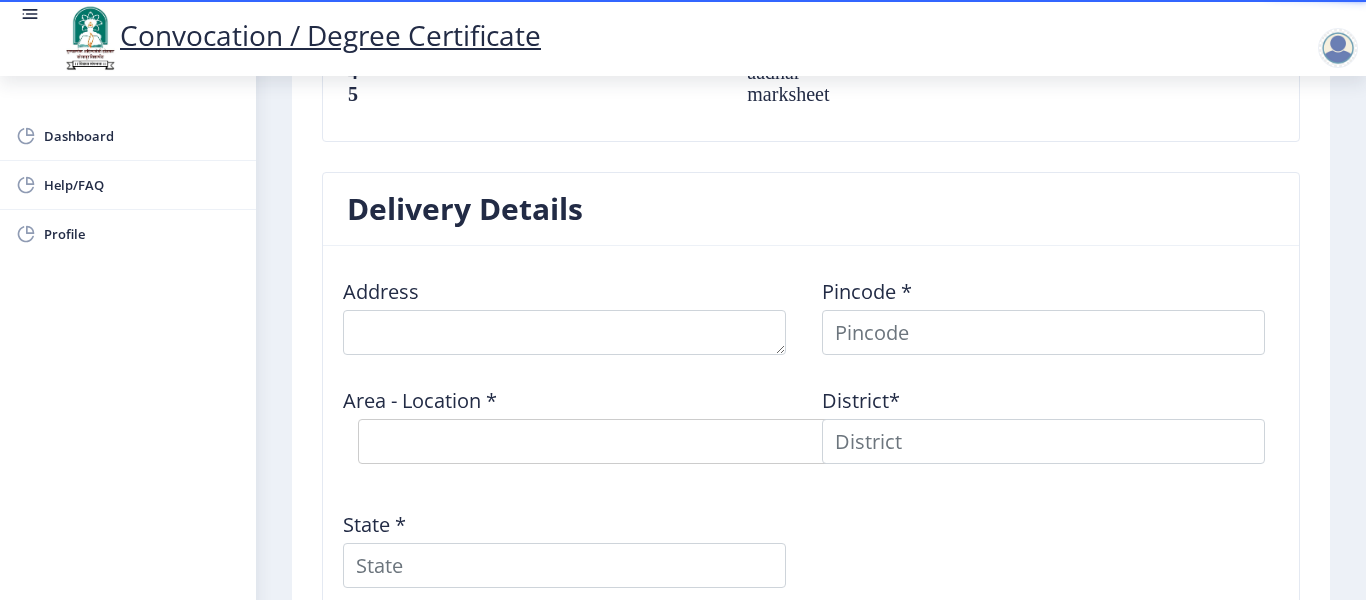 scroll, scrollTop: 1600, scrollLeft: 0, axis: vertical 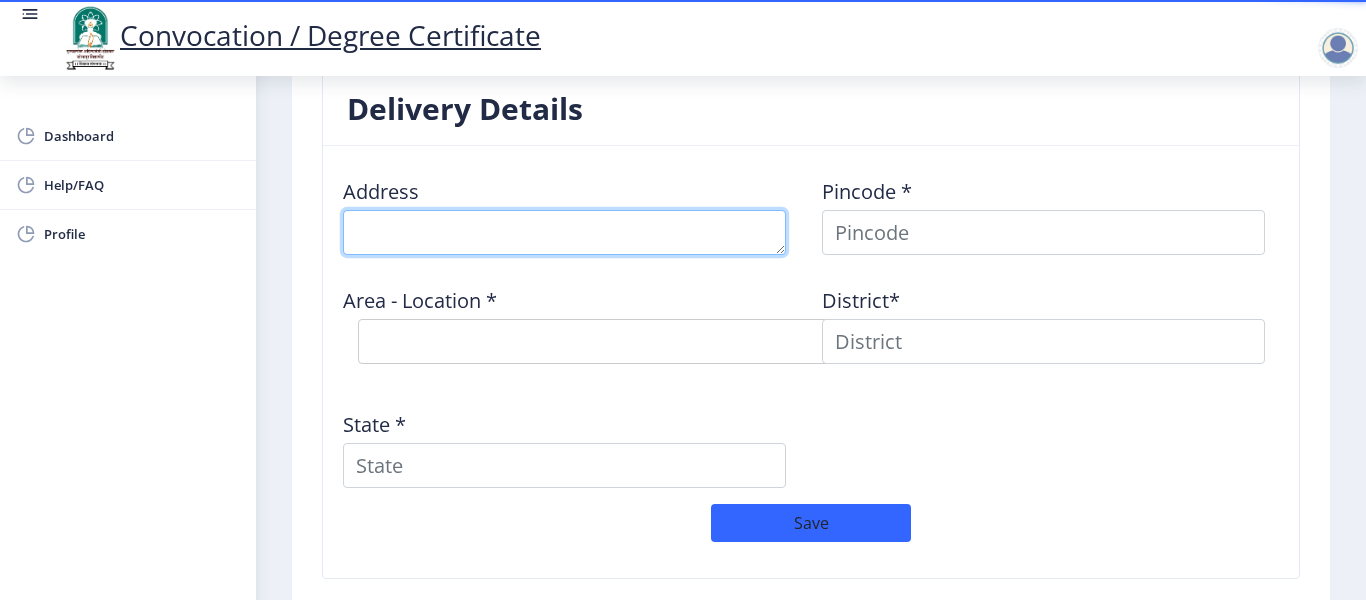 click at bounding box center [564, 232] 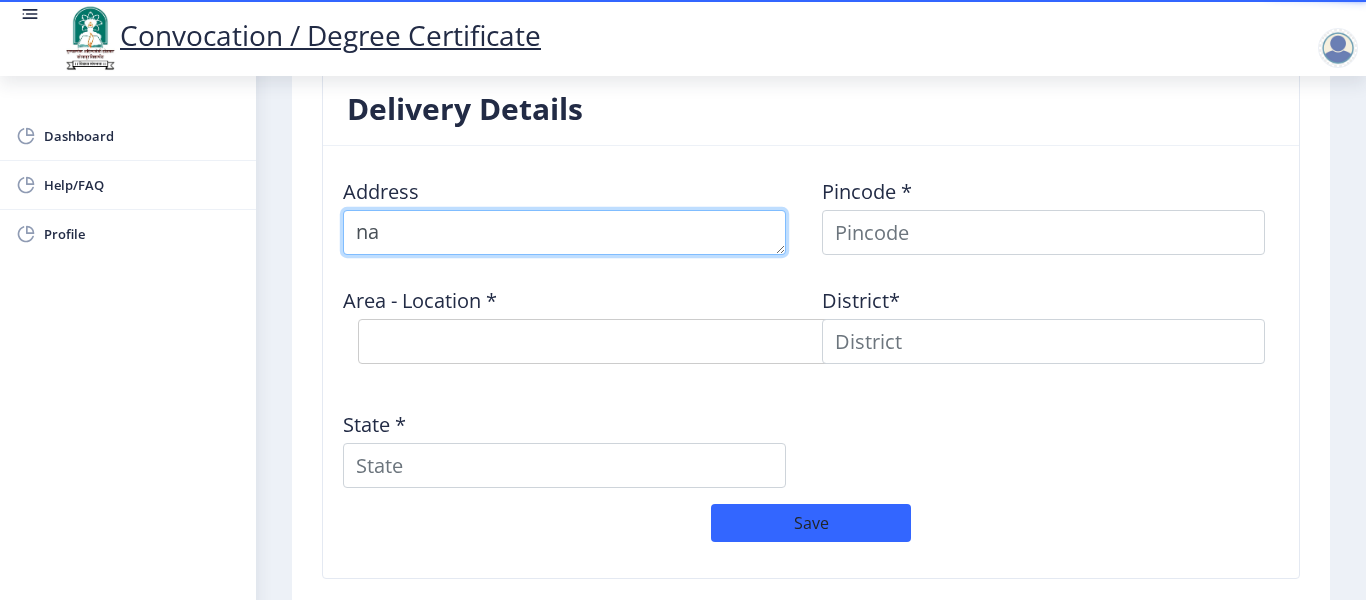 type on "n" 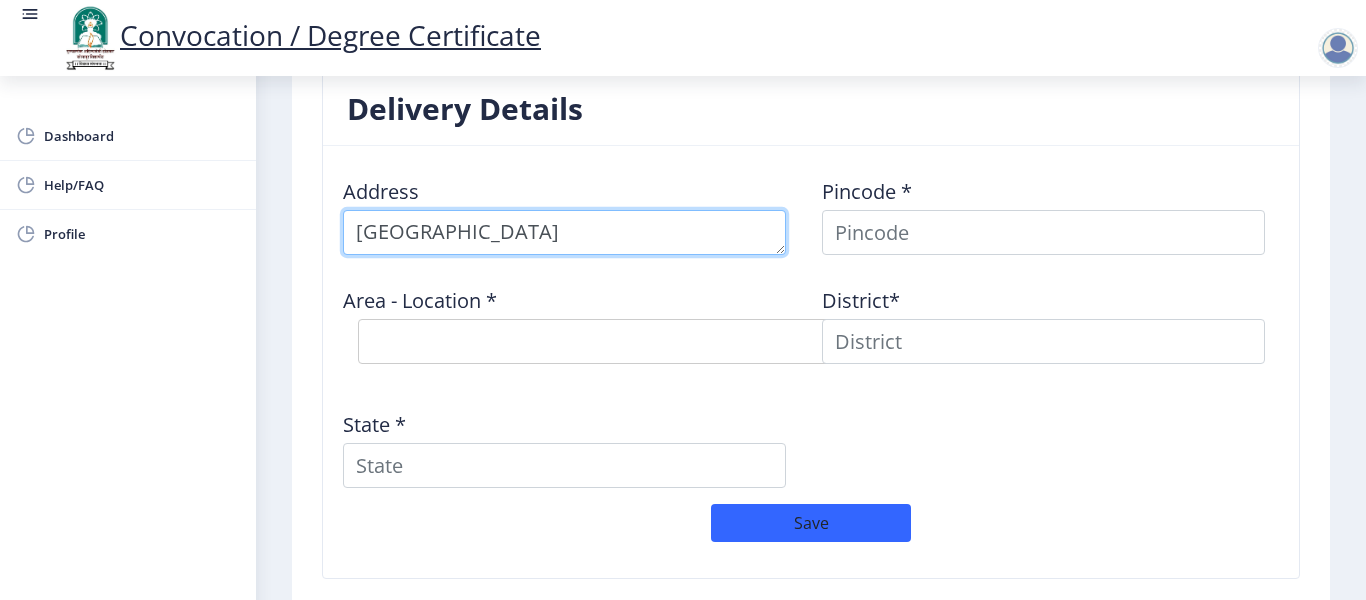 click at bounding box center (564, 232) 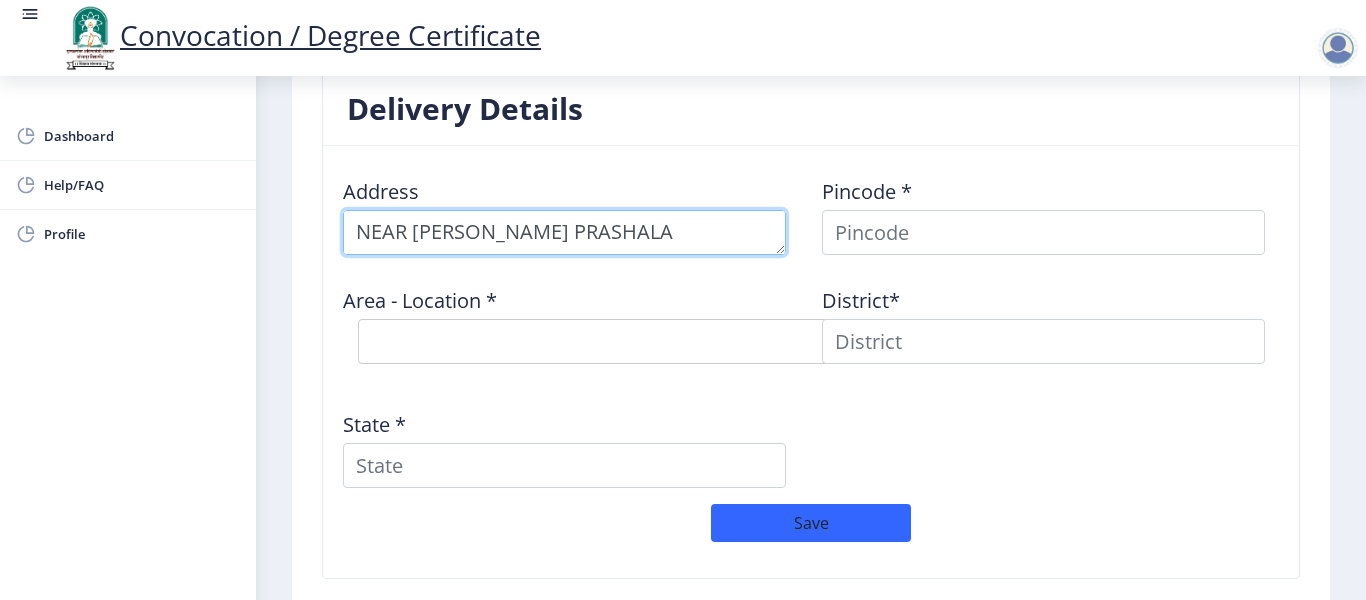 click at bounding box center [564, 232] 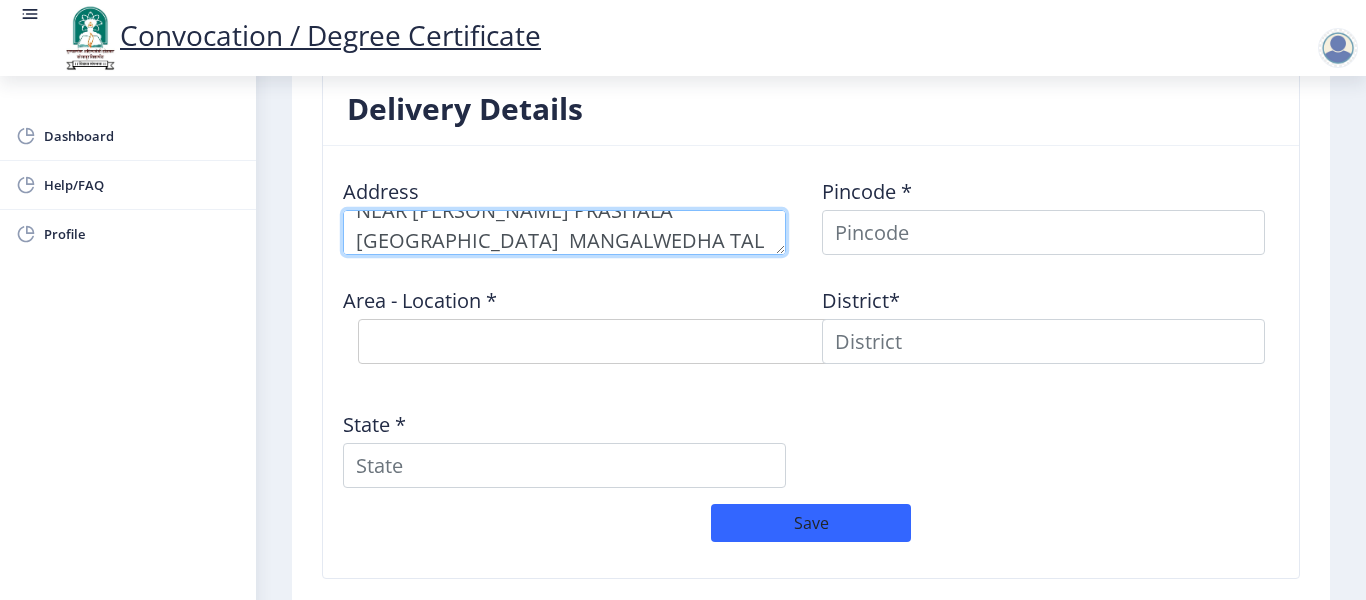 scroll, scrollTop: 51, scrollLeft: 0, axis: vertical 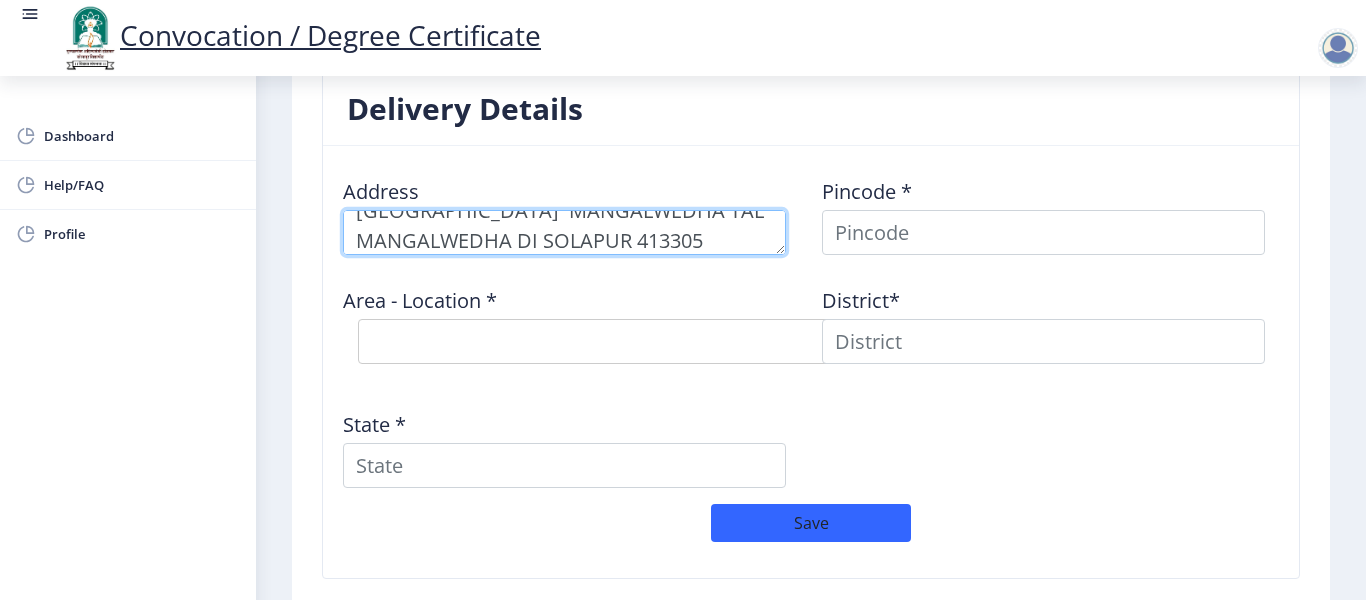 type on "NEAR DATTU PRASHALA NARMADA PARK  MANGALWEDHA TAL MANGALWEDHA DI SOLAPUR 413305" 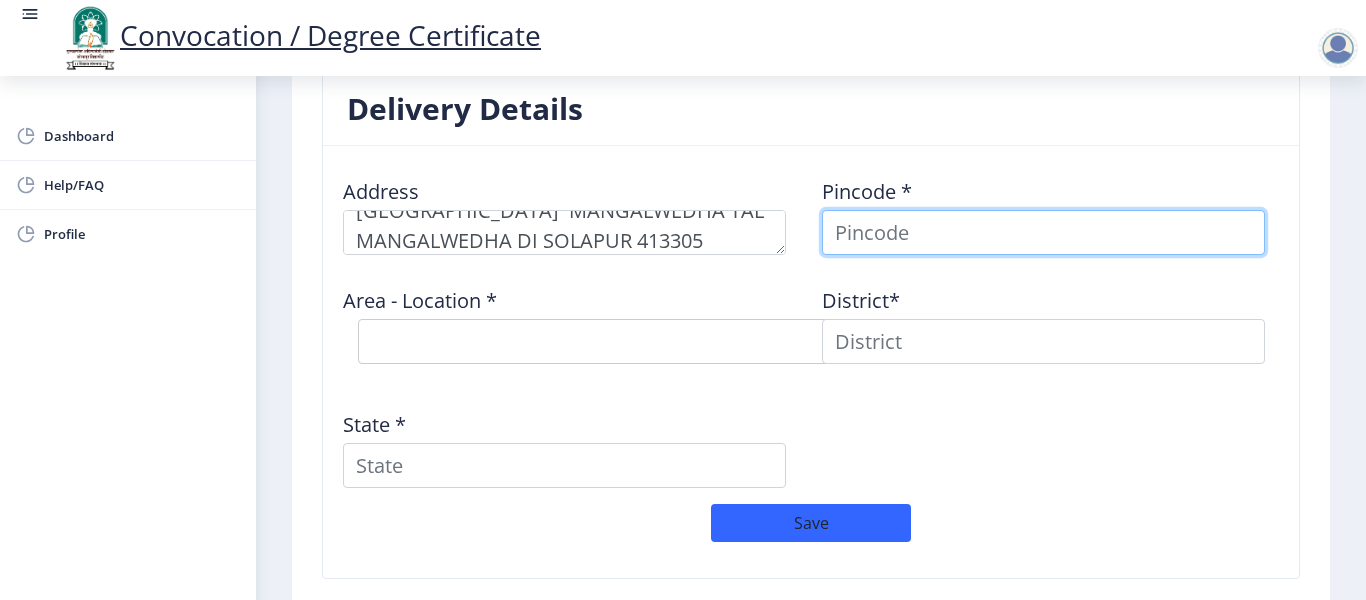 click at bounding box center [1043, 232] 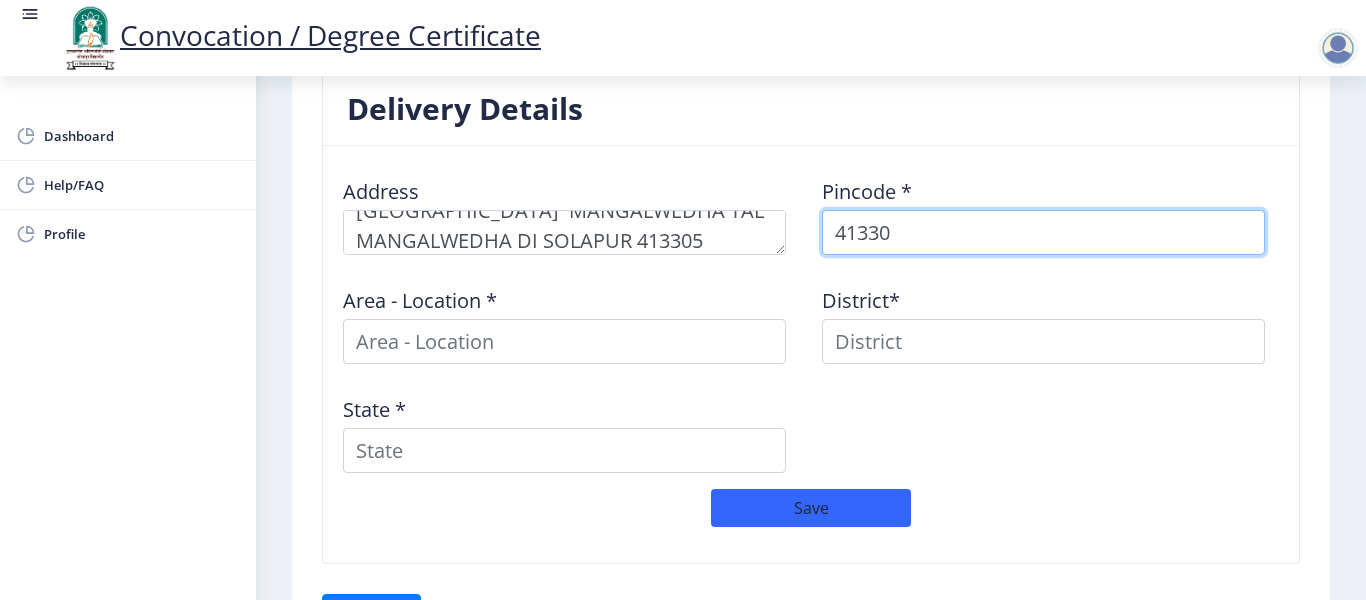 type on "413305" 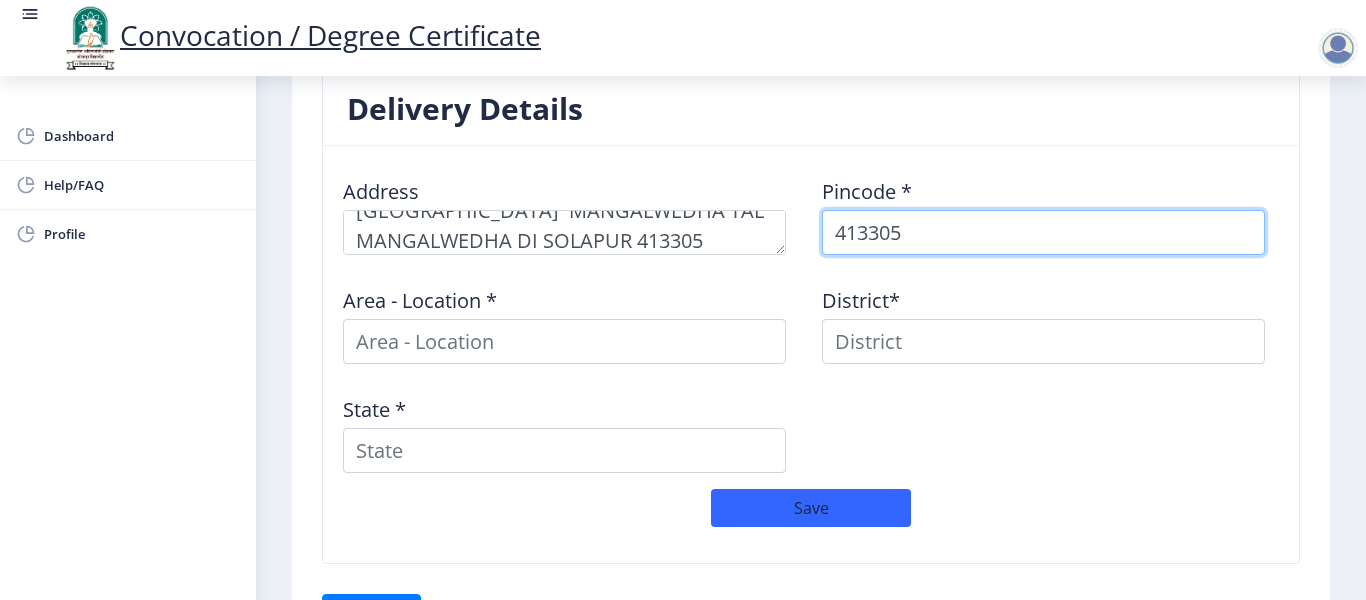select 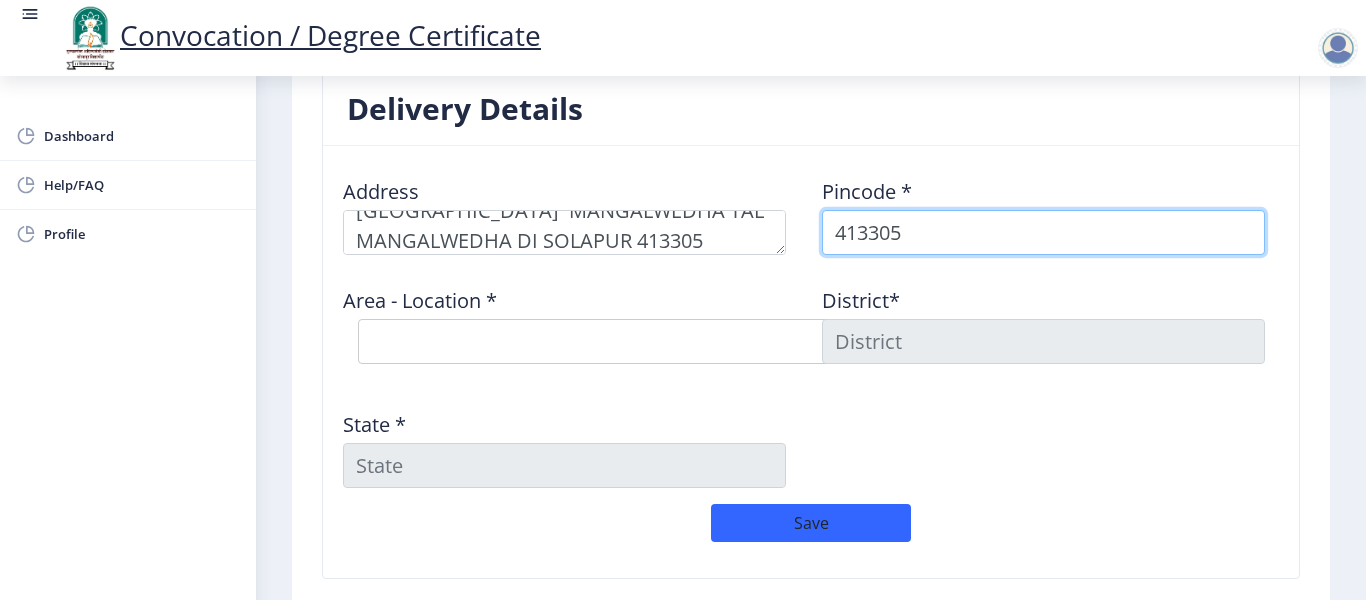 type on "413305" 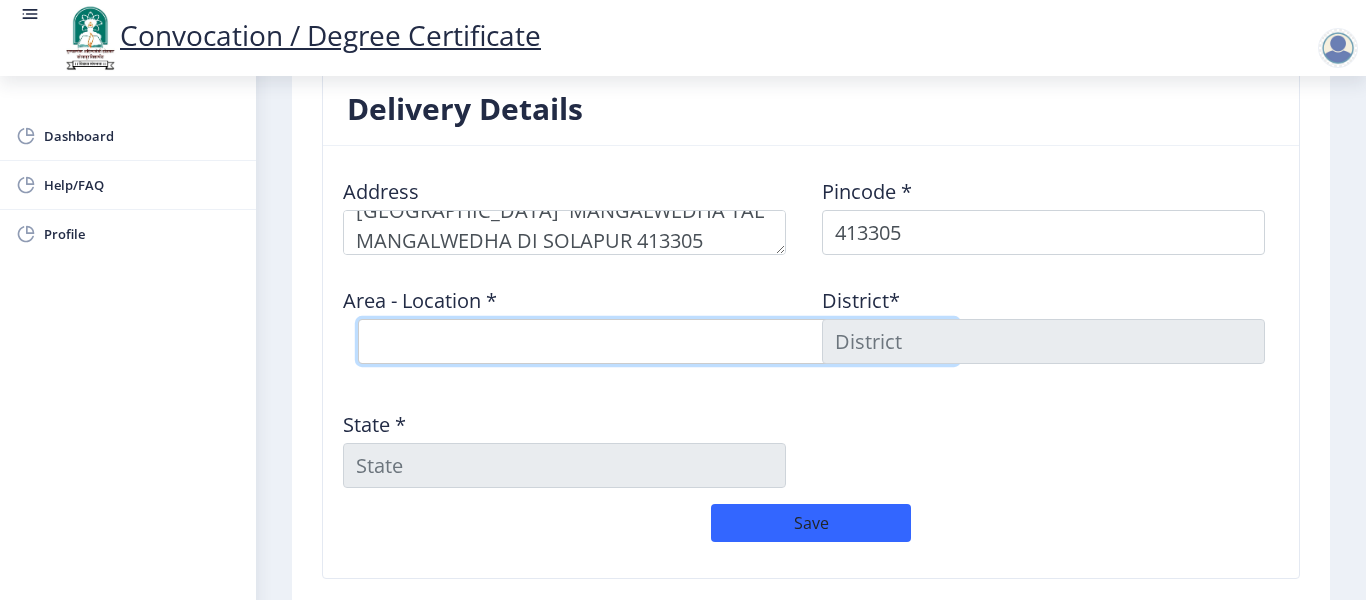 click on "Select Area Location Andhalgaon B.O Arali B.O Borale B.O Bramhapuri B.O Dongargaon B.O Gunjegaon B.O Laxmi dahiwadi B.O Lendave Chinchali B.O Mangalvedha S.O Mangalvedha Town S.O Marapur B.O Patkhal B.O Siddhapur B.O" at bounding box center [658, 341] 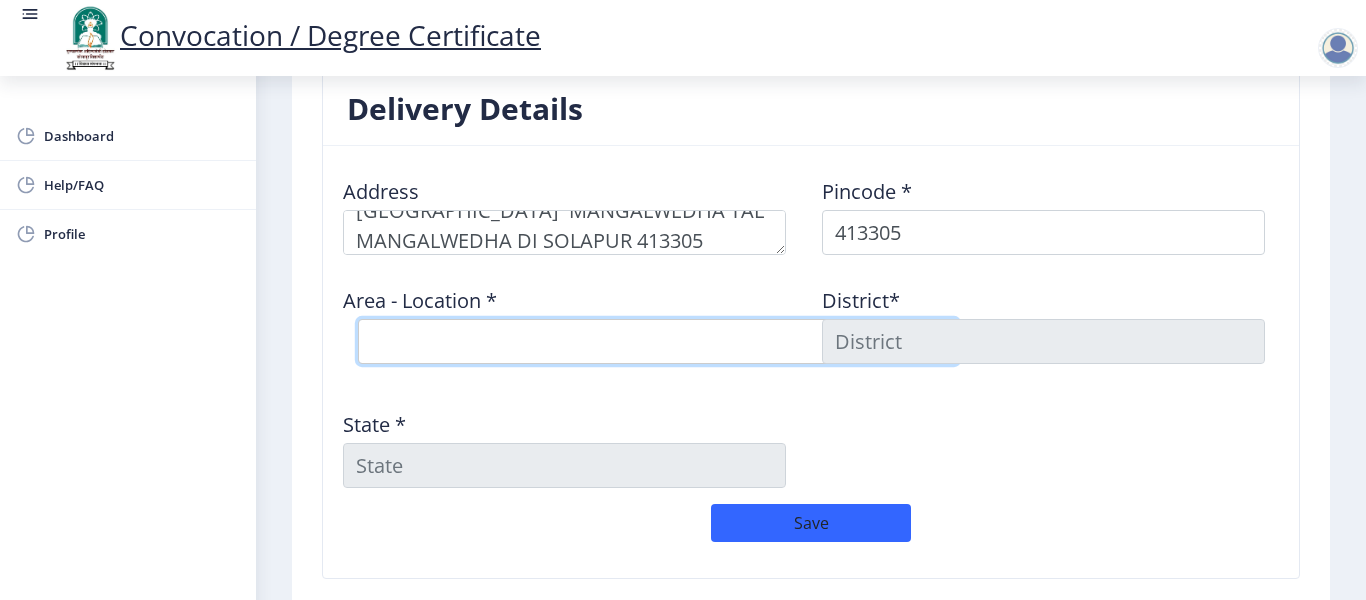 select on "9: Object" 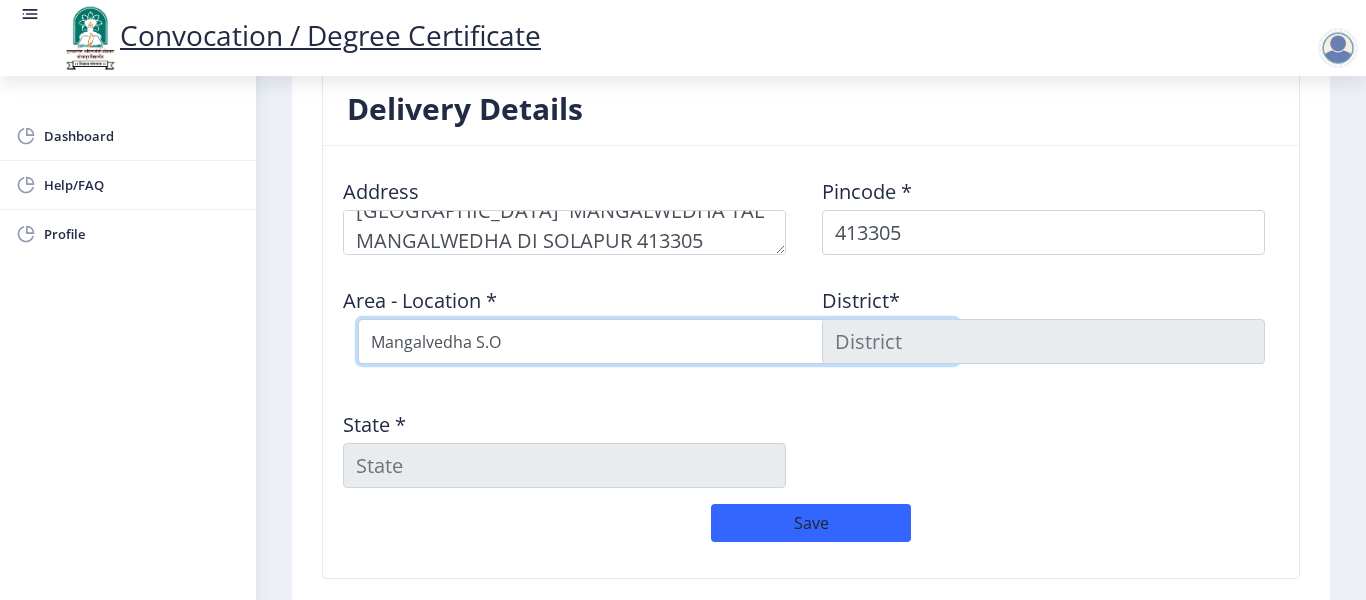 click on "Select Area Location Andhalgaon B.O Arali B.O Borale B.O Bramhapuri B.O Dongargaon B.O Gunjegaon B.O Laxmi dahiwadi B.O Lendave Chinchali B.O Mangalvedha S.O Mangalvedha Town S.O Marapur B.O Patkhal B.O Siddhapur B.O" at bounding box center [658, 341] 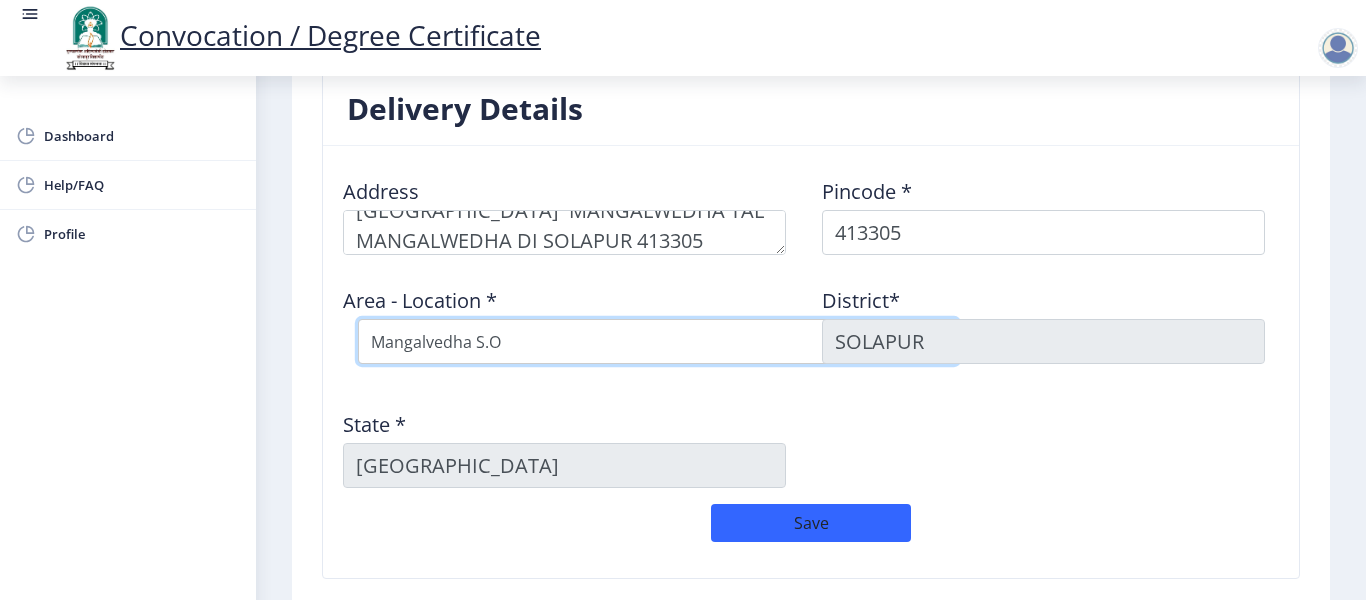 scroll, scrollTop: 1700, scrollLeft: 0, axis: vertical 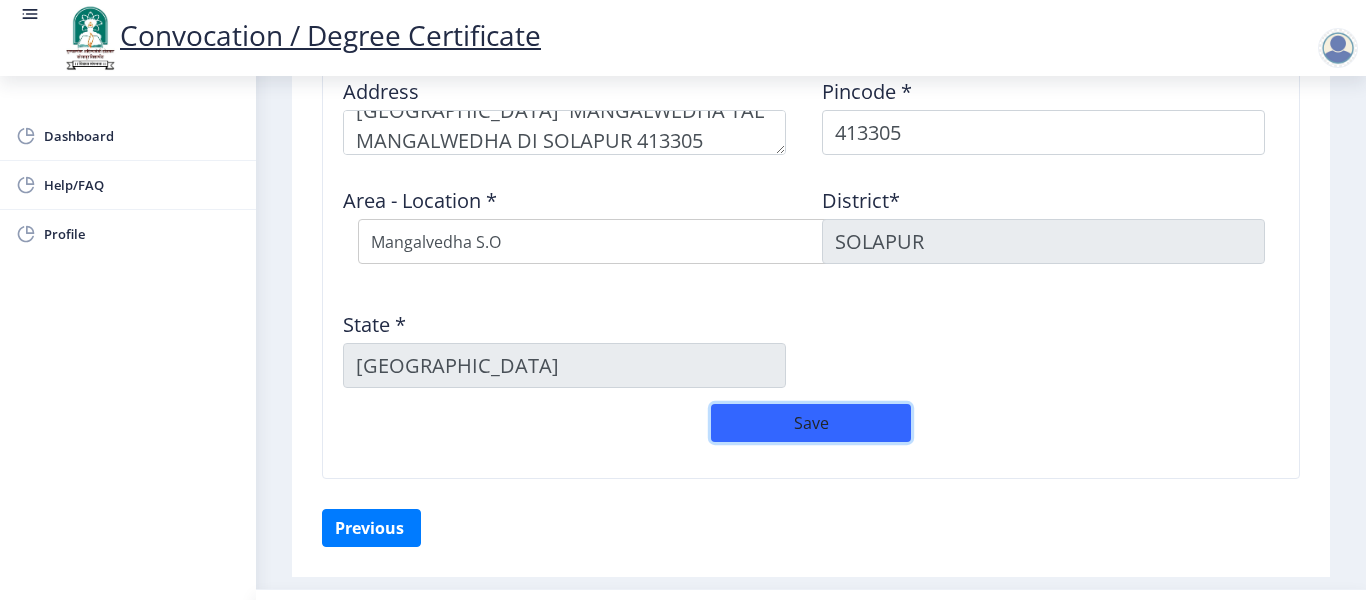 click on "Save" 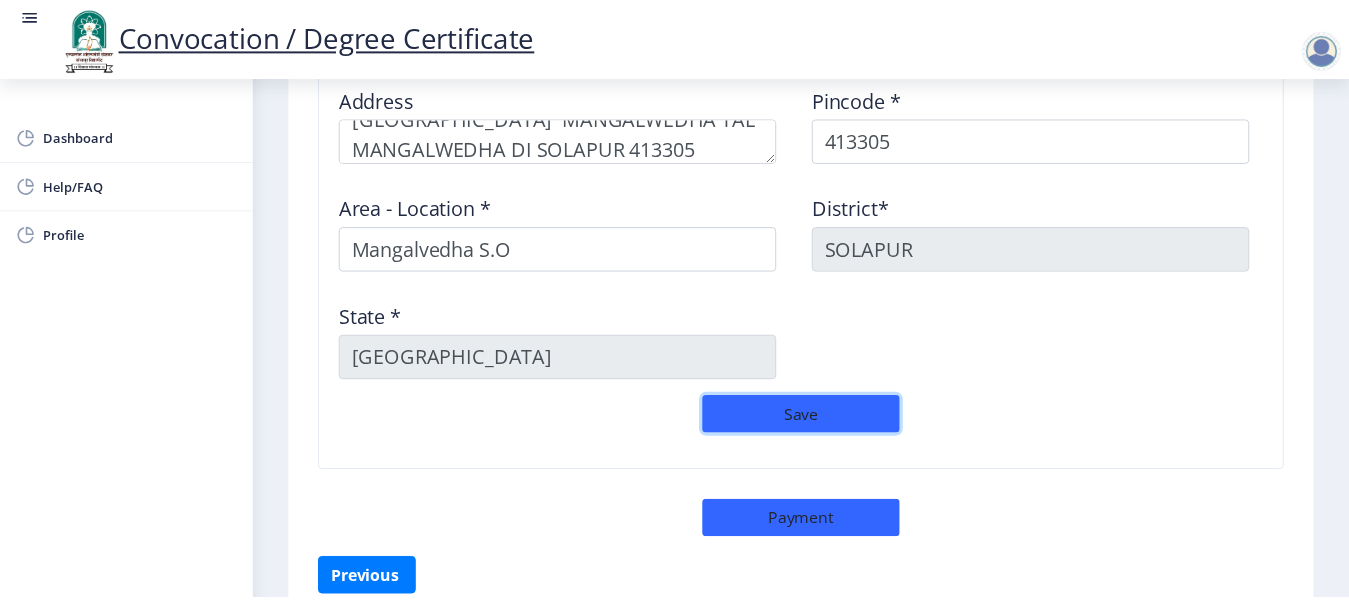 scroll, scrollTop: 1793, scrollLeft: 0, axis: vertical 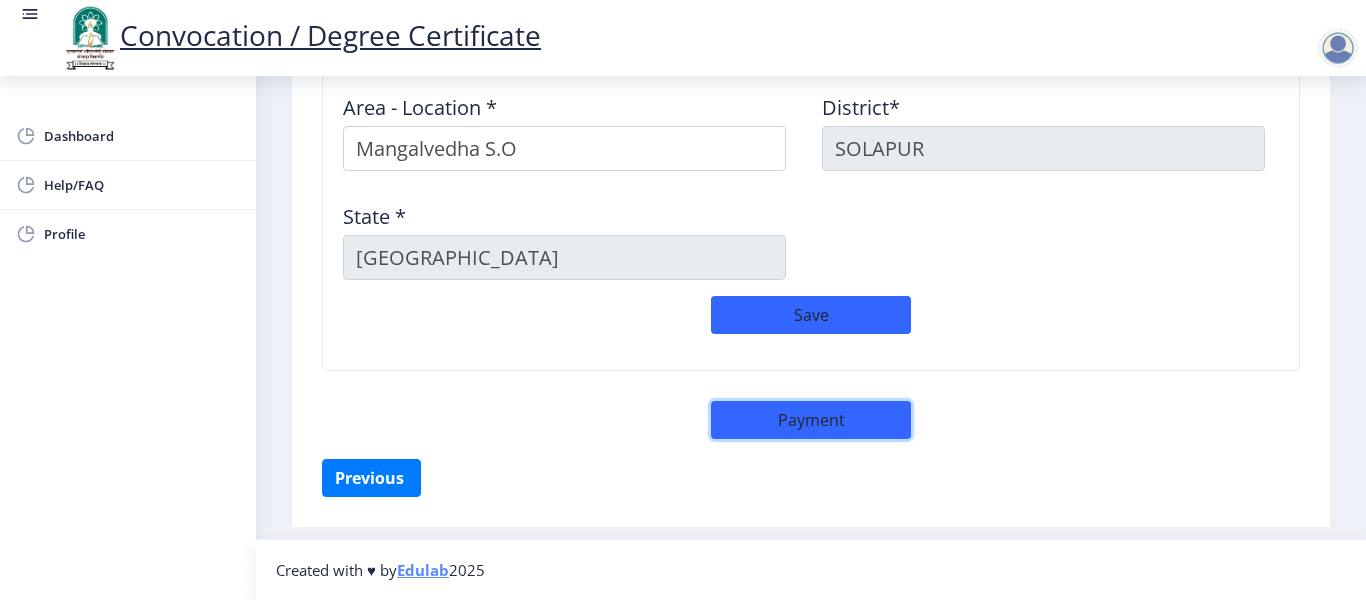 click on "Payment" 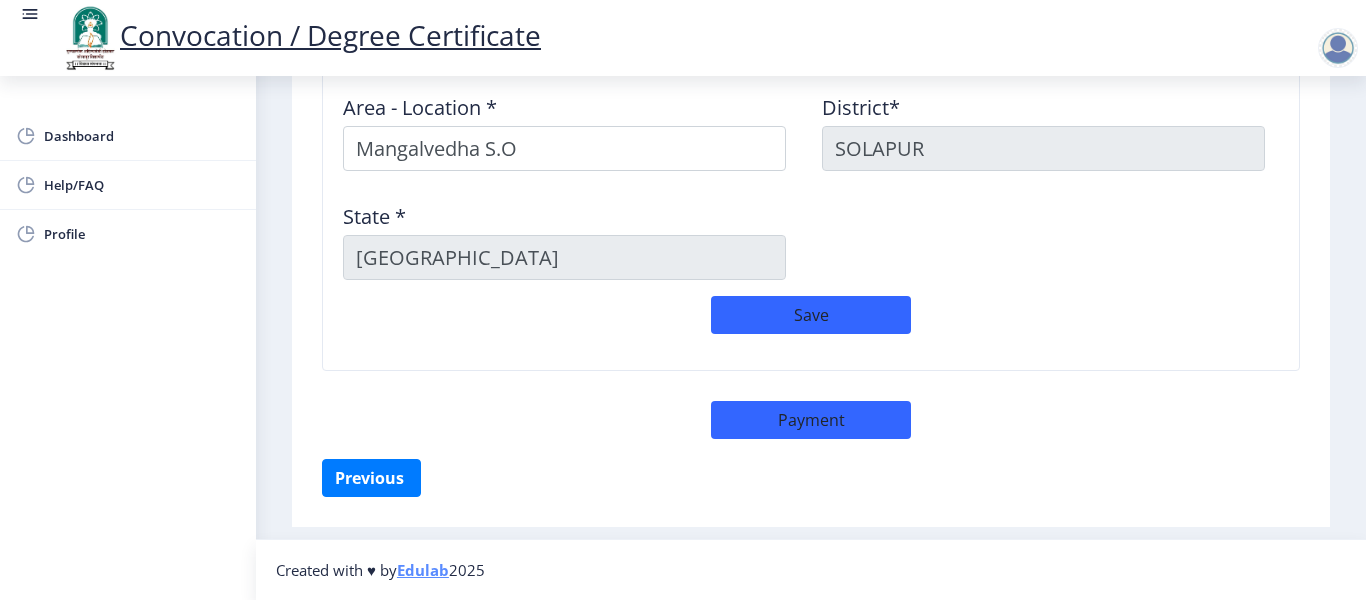 select on "sealed" 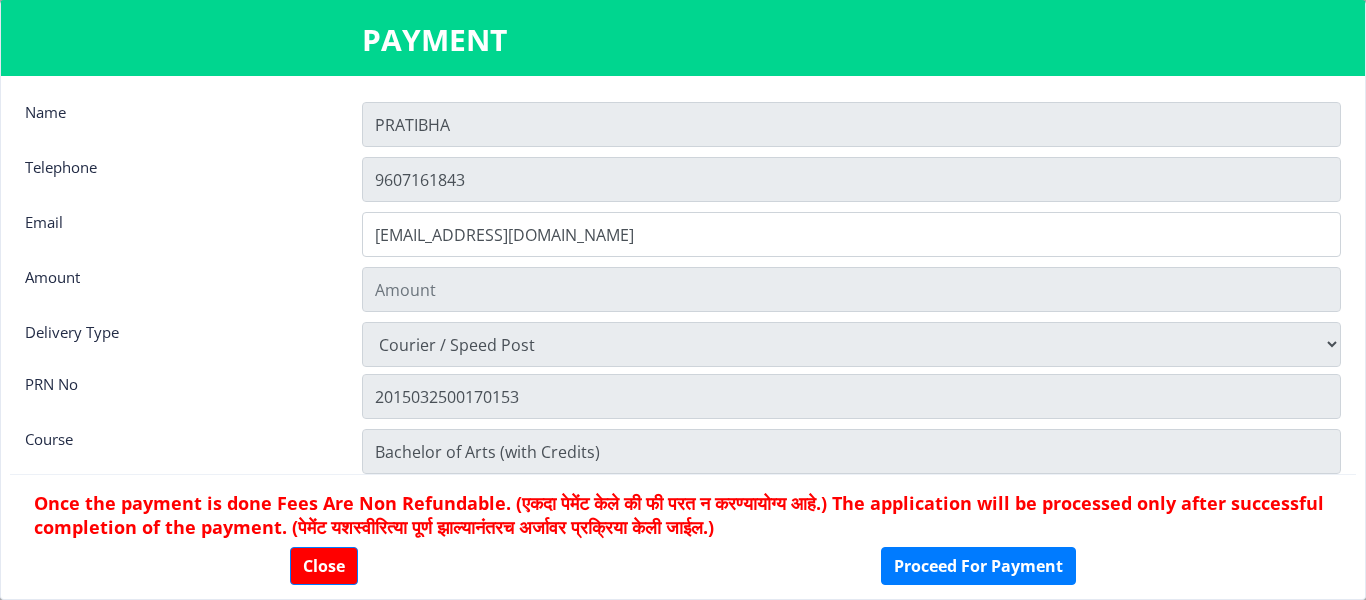 type on "900" 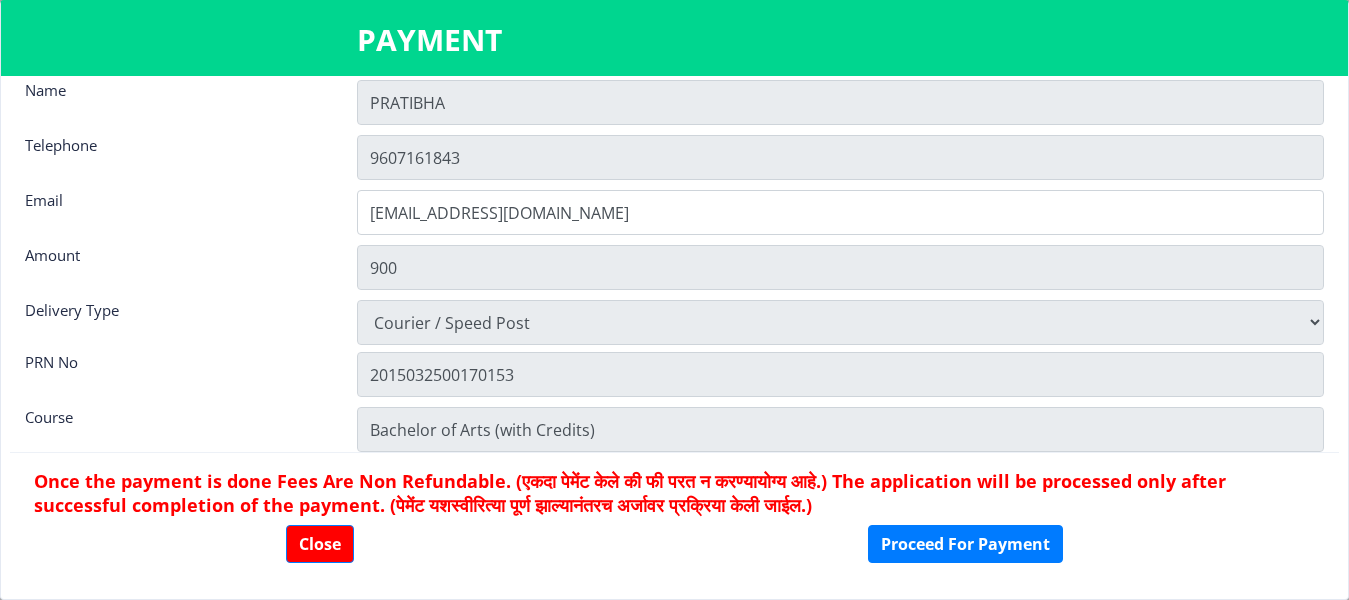 scroll, scrollTop: 28, scrollLeft: 0, axis: vertical 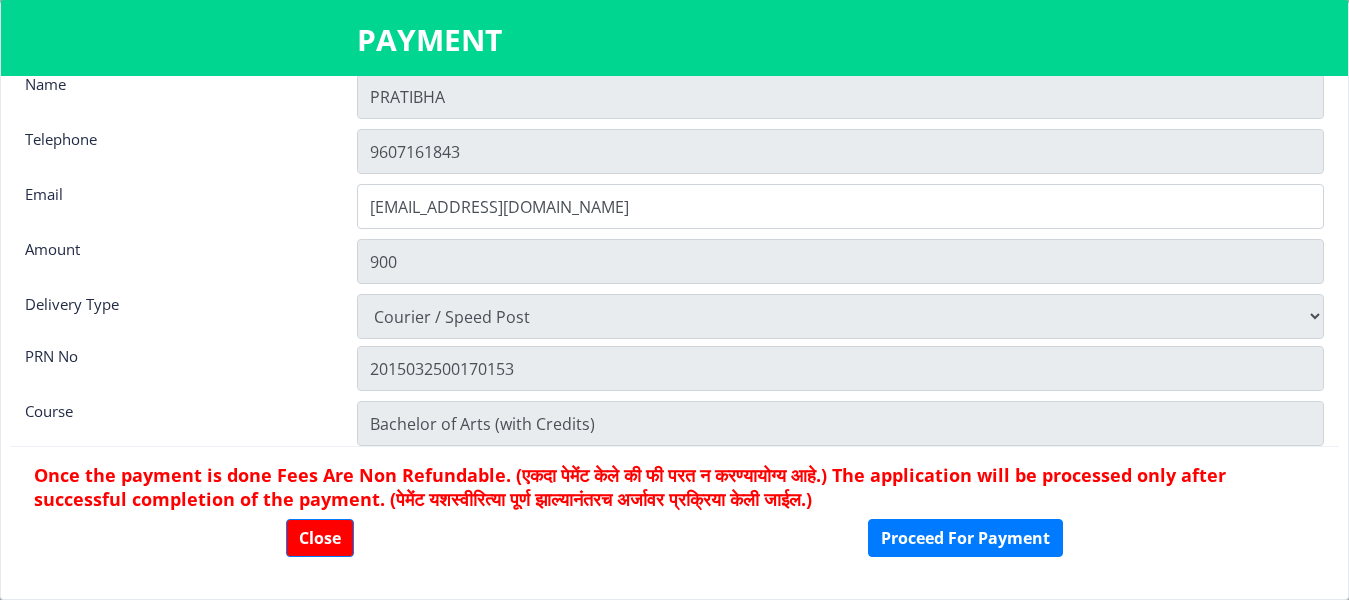 click on "Physically Attending Courier / Speed Post" at bounding box center [840, 316] 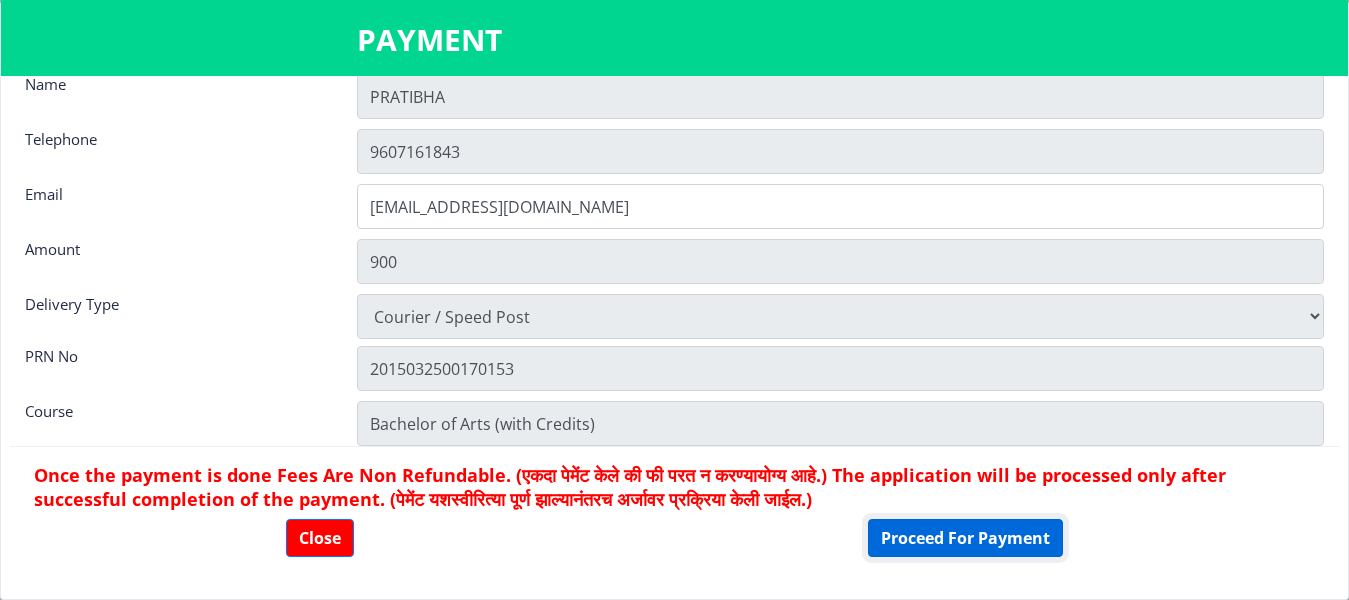 click on "Proceed For Payment" 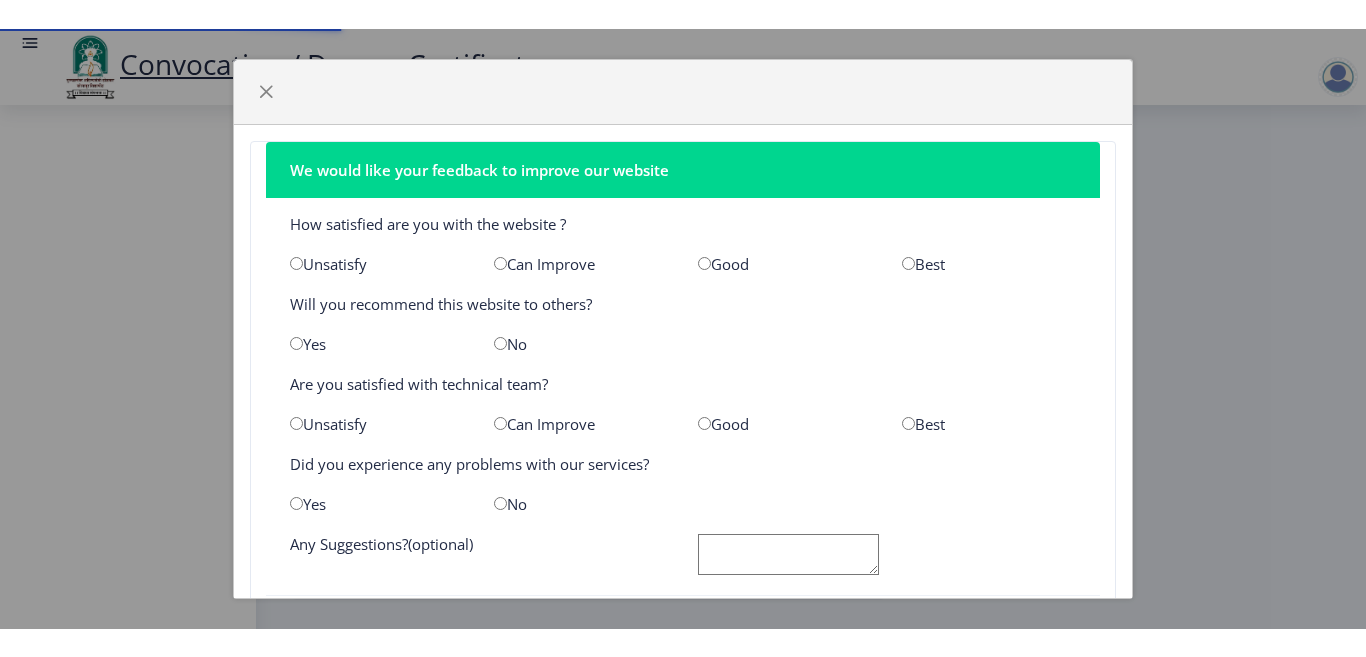 scroll, scrollTop: 0, scrollLeft: 0, axis: both 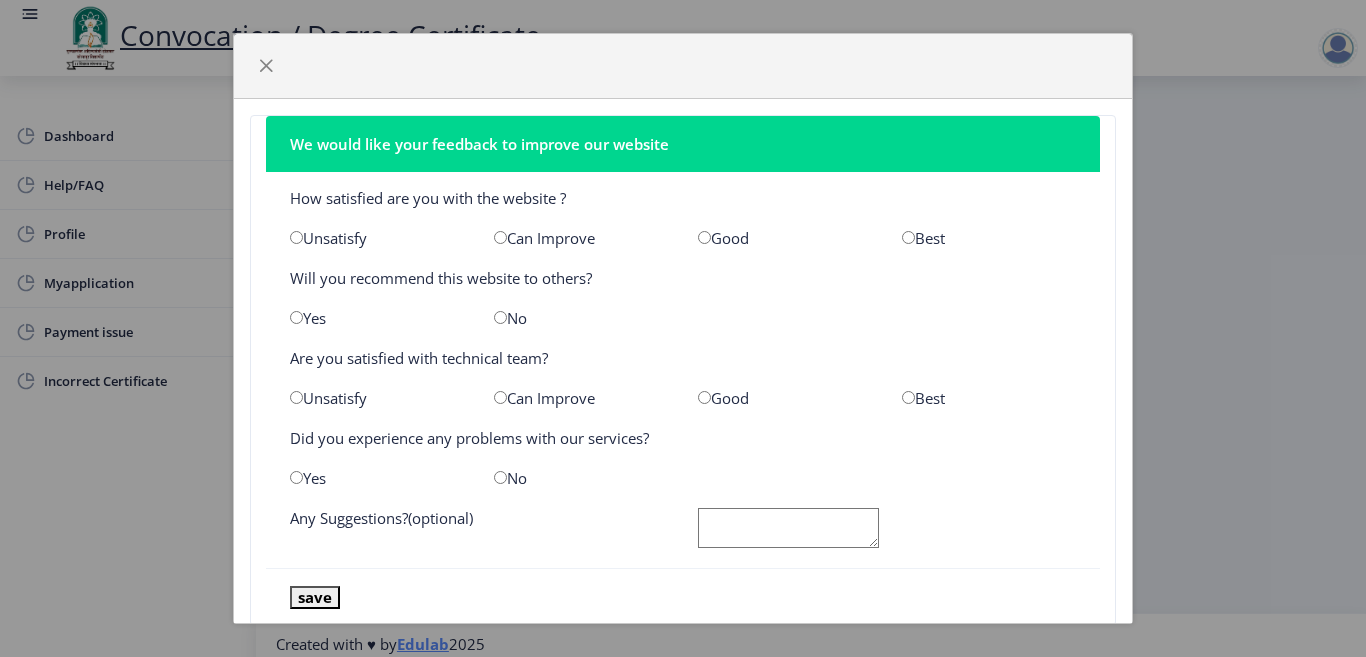 click at bounding box center (908, 237) 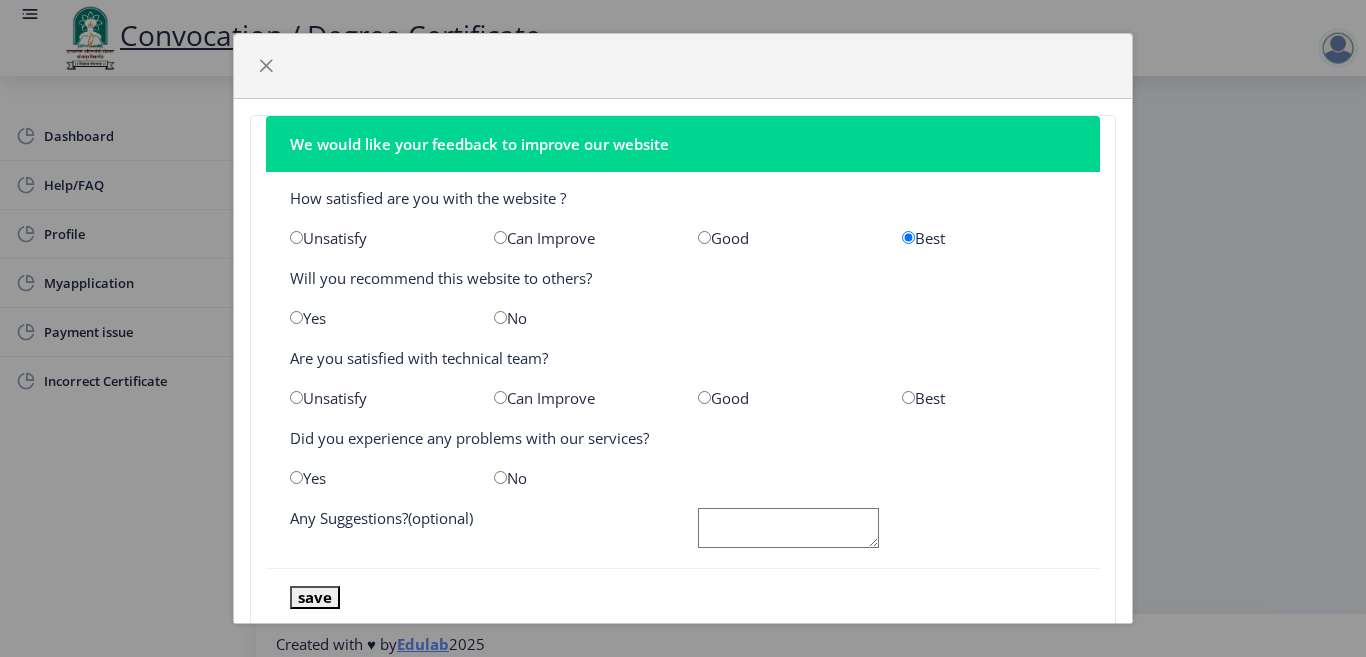 click at bounding box center (908, 397) 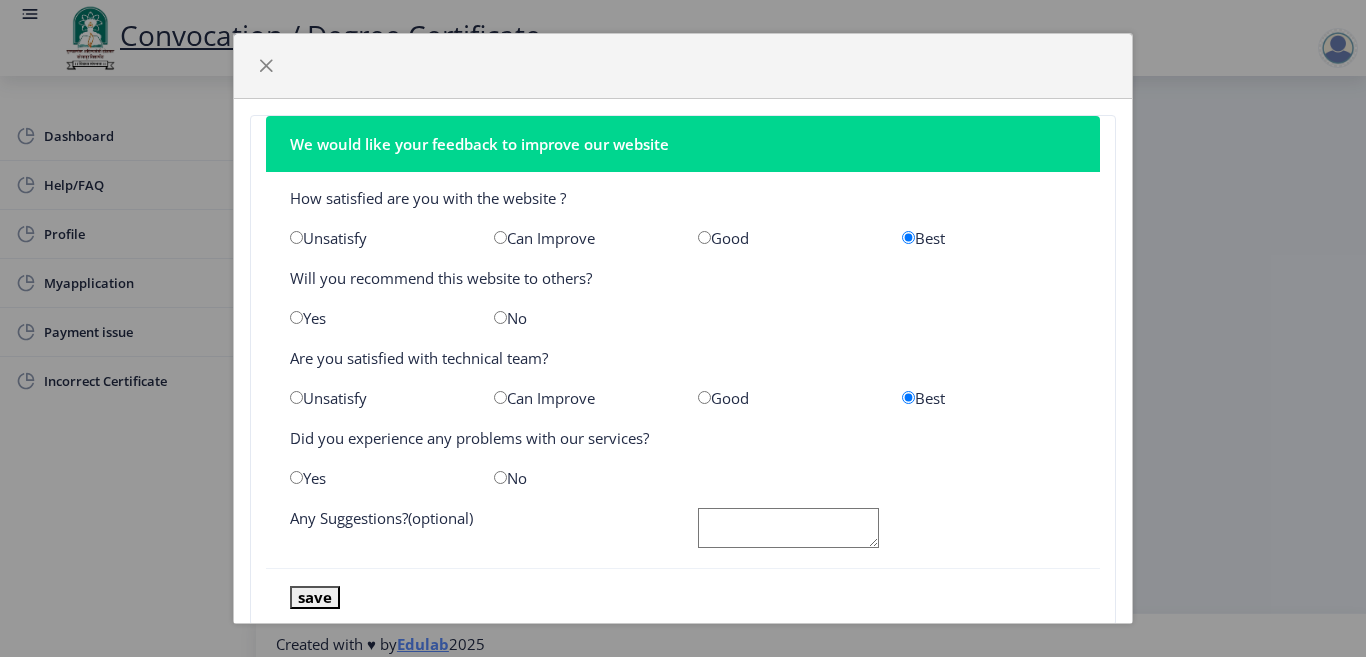 click 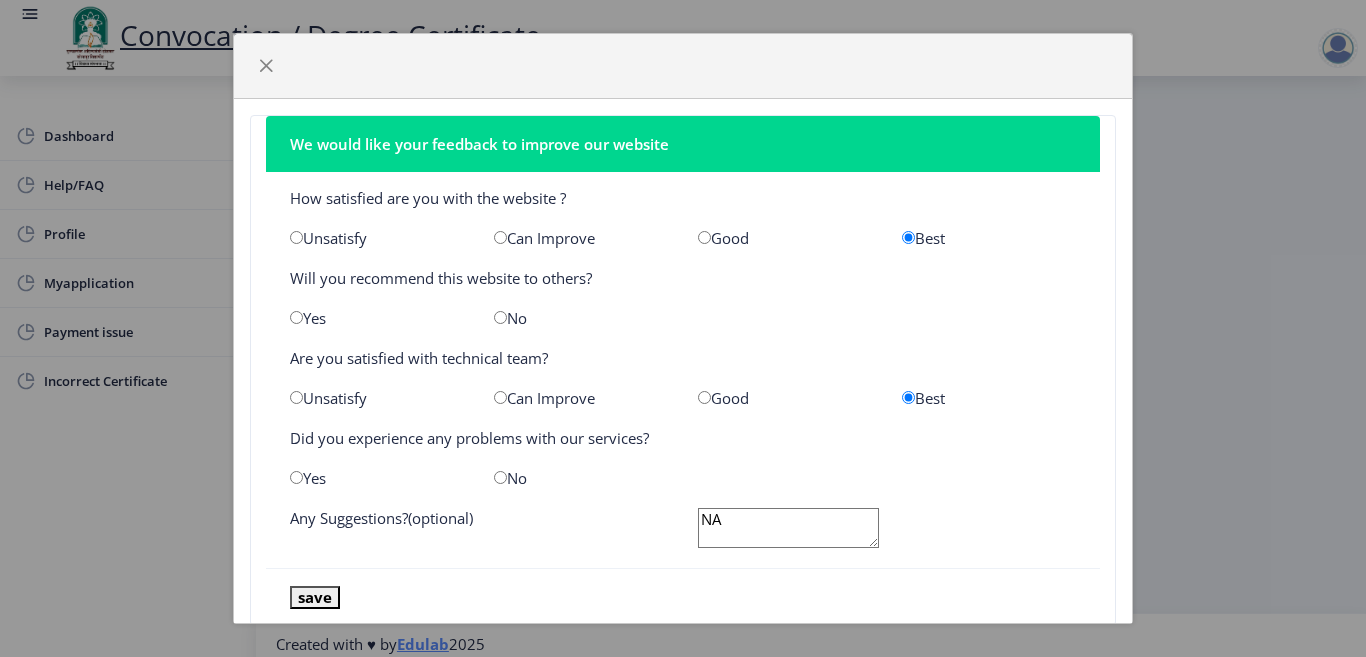 type on "NA" 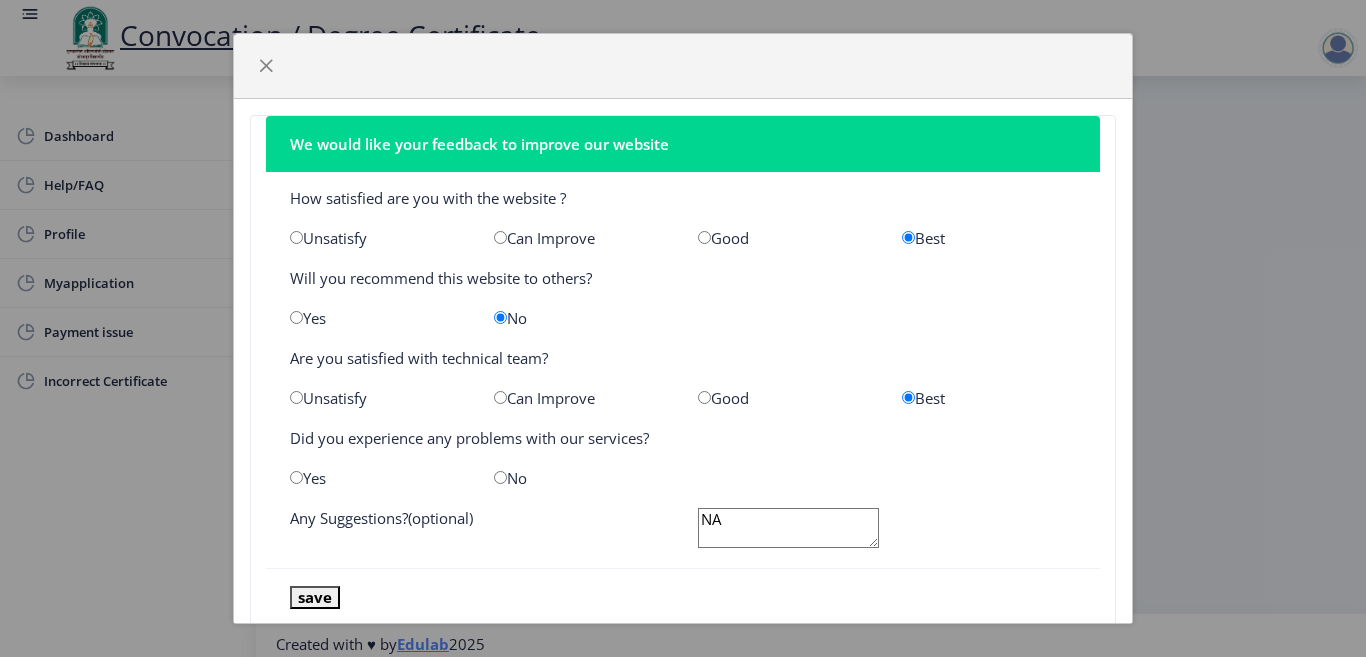 click at bounding box center [500, 477] 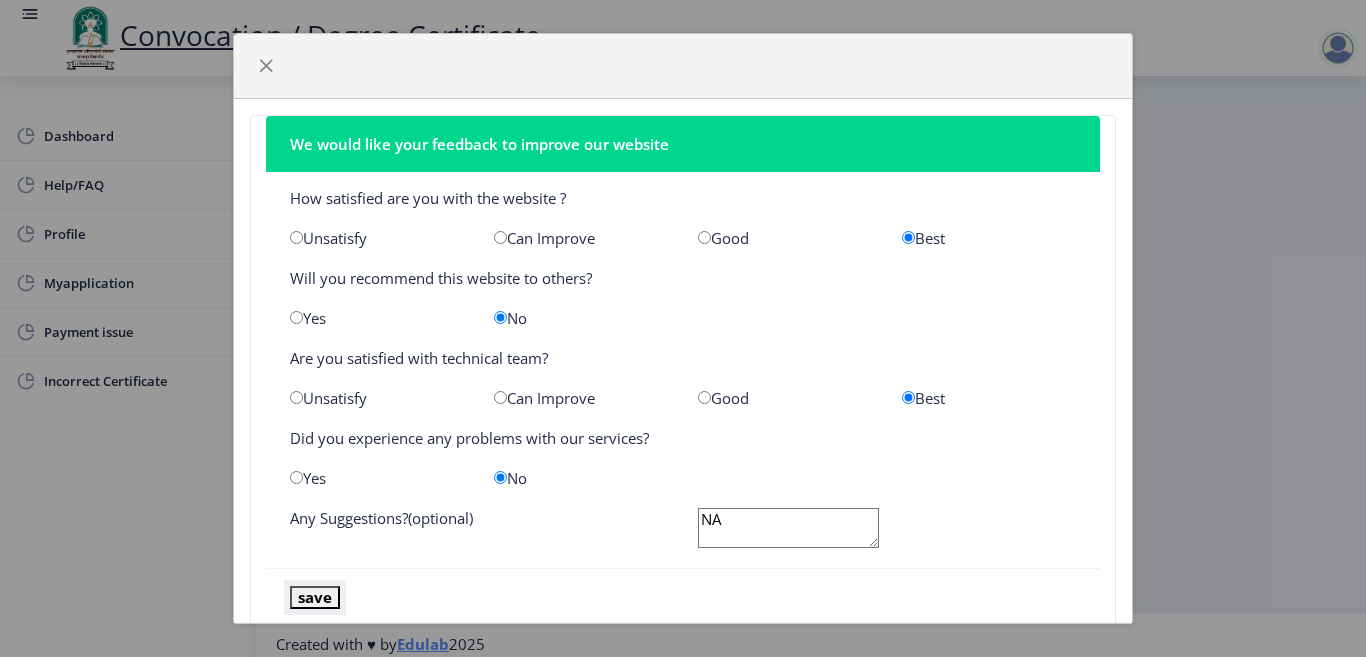 click on "save" 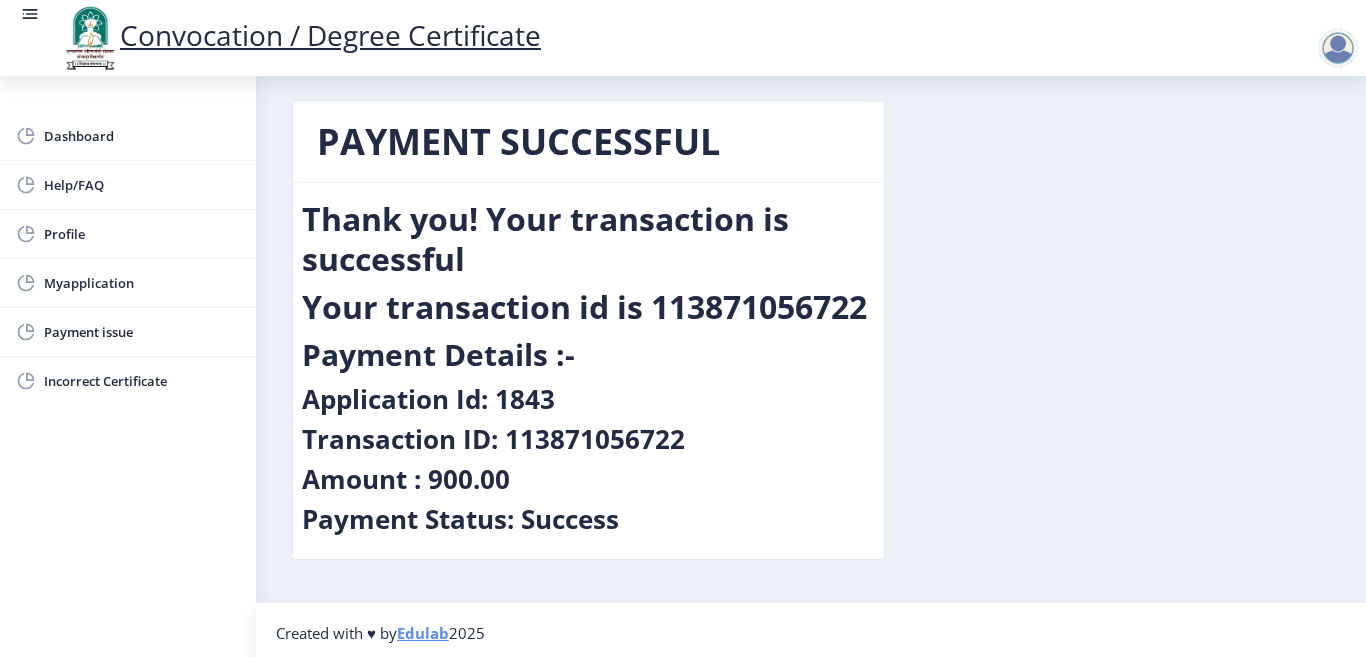 scroll, scrollTop: 17, scrollLeft: 0, axis: vertical 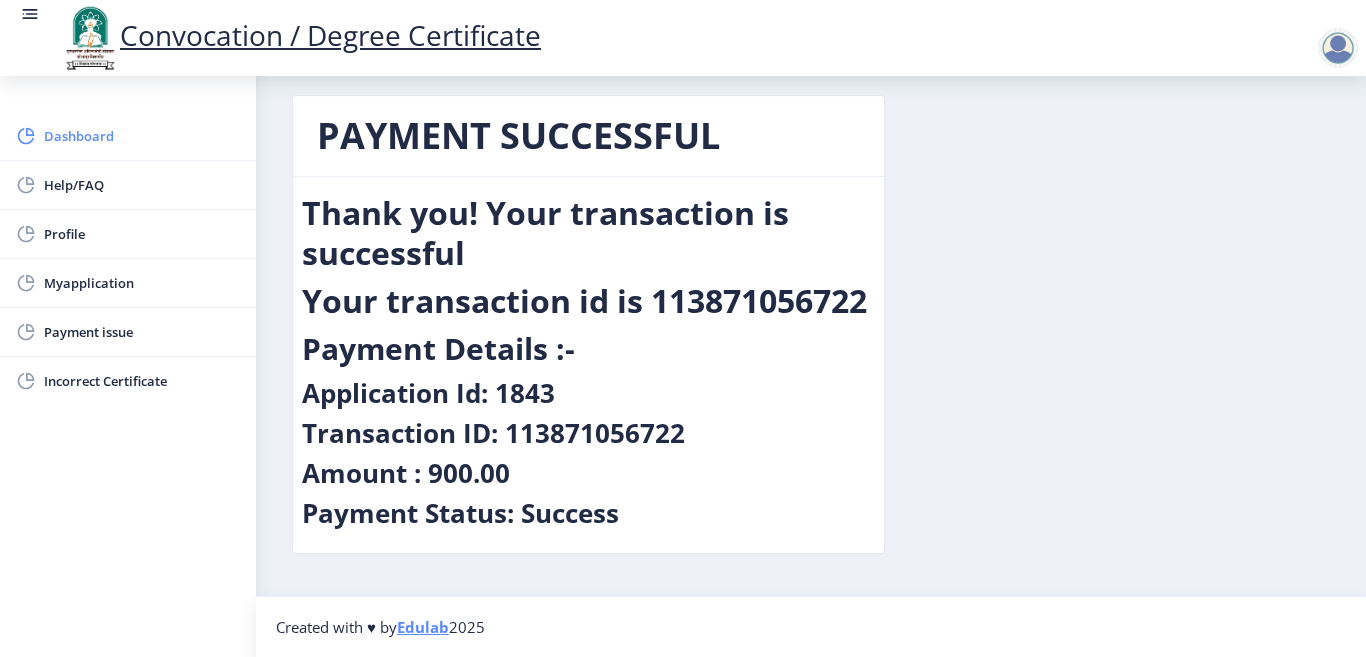 click on "Dashboard" 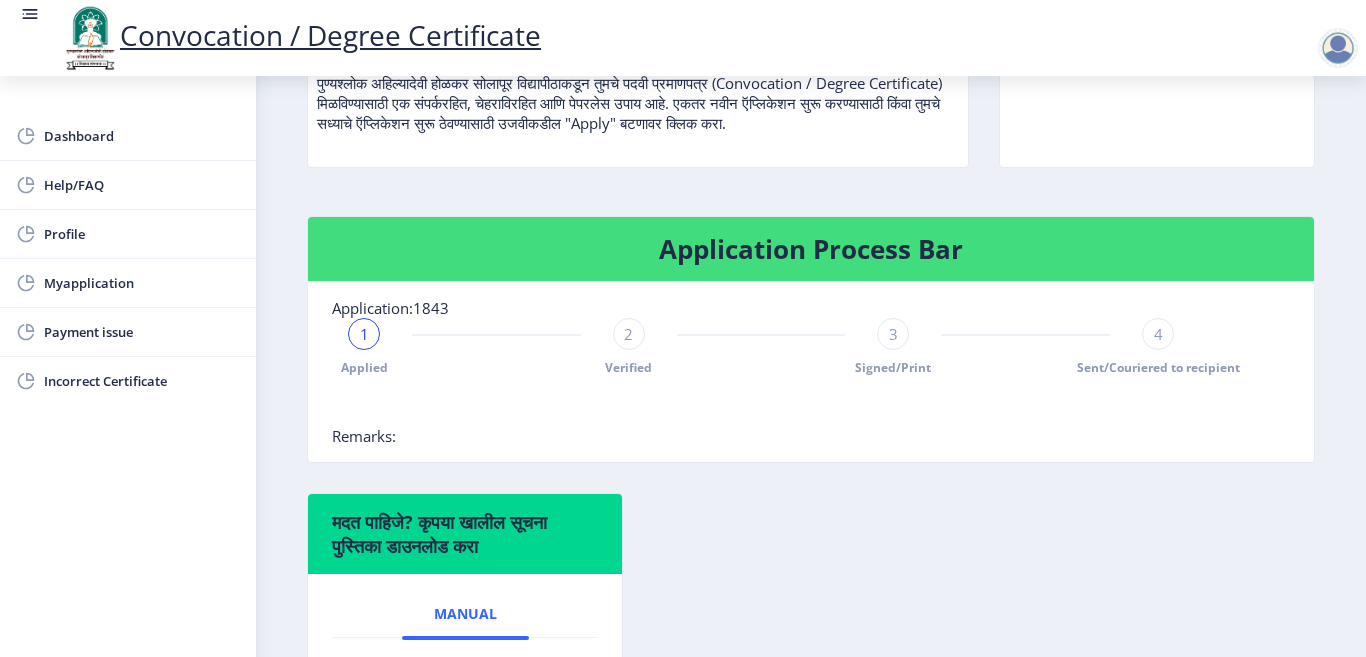 scroll, scrollTop: 300, scrollLeft: 0, axis: vertical 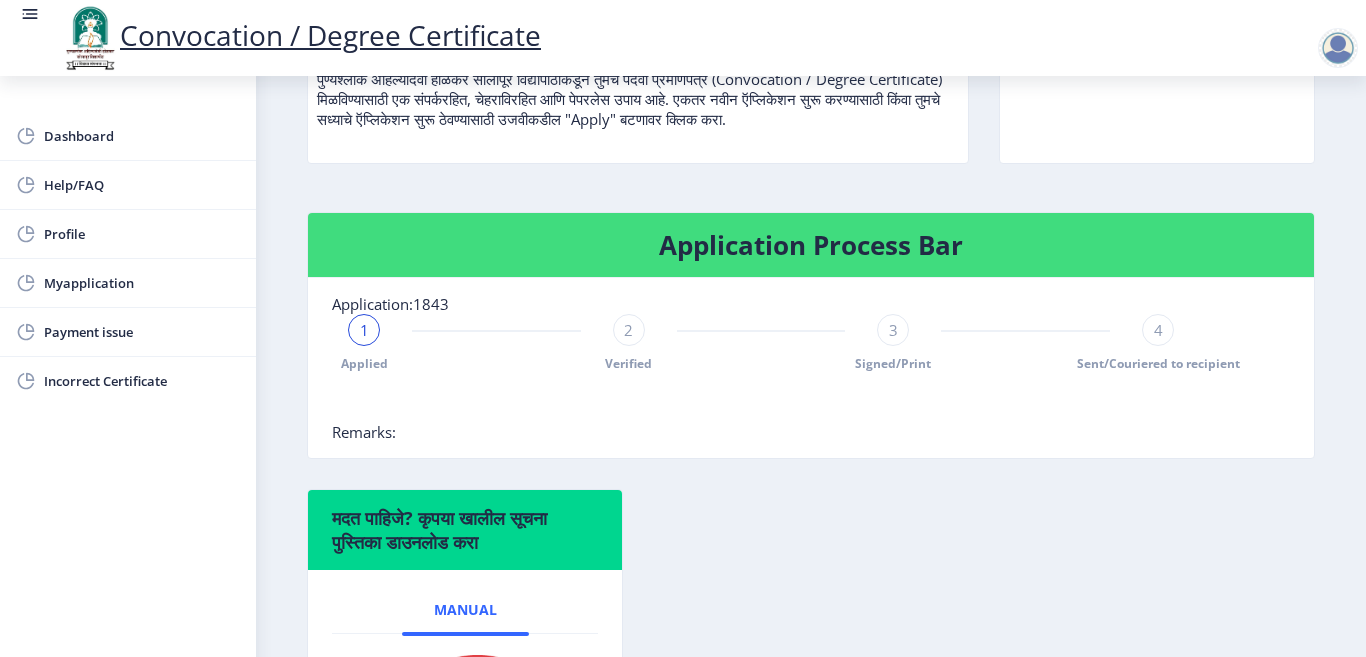 click on "2 Verified" 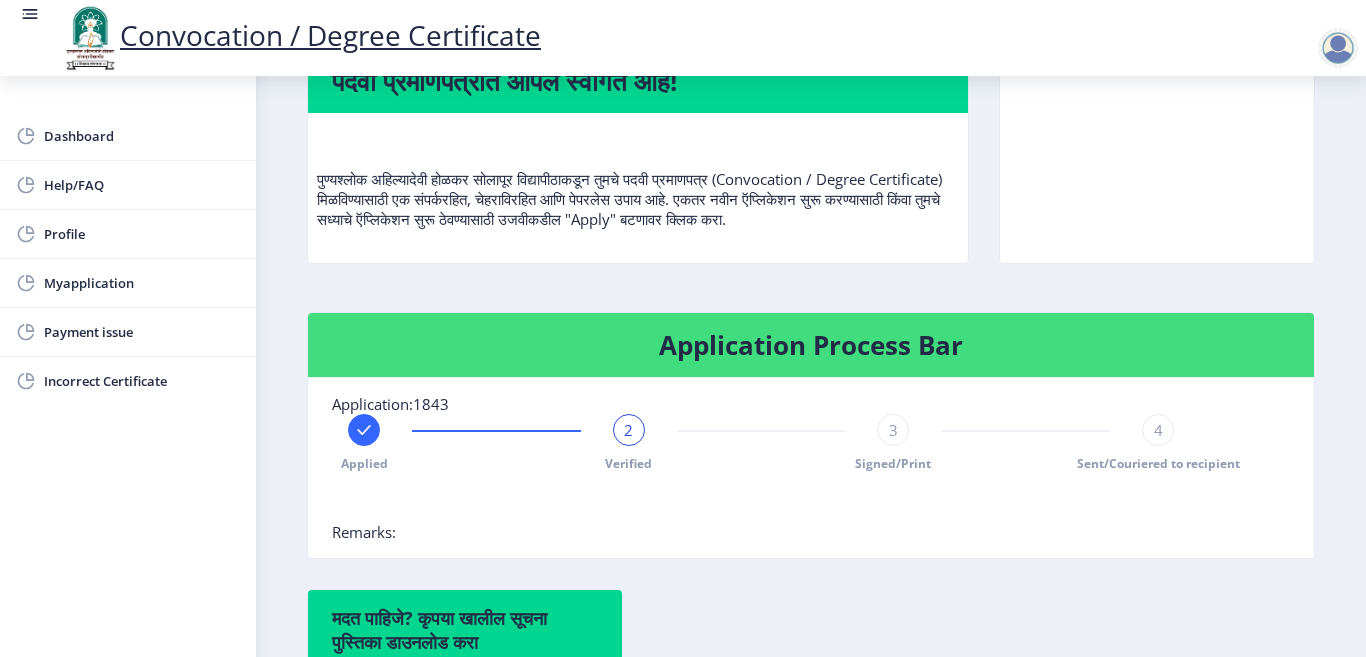 scroll, scrollTop: 100, scrollLeft: 0, axis: vertical 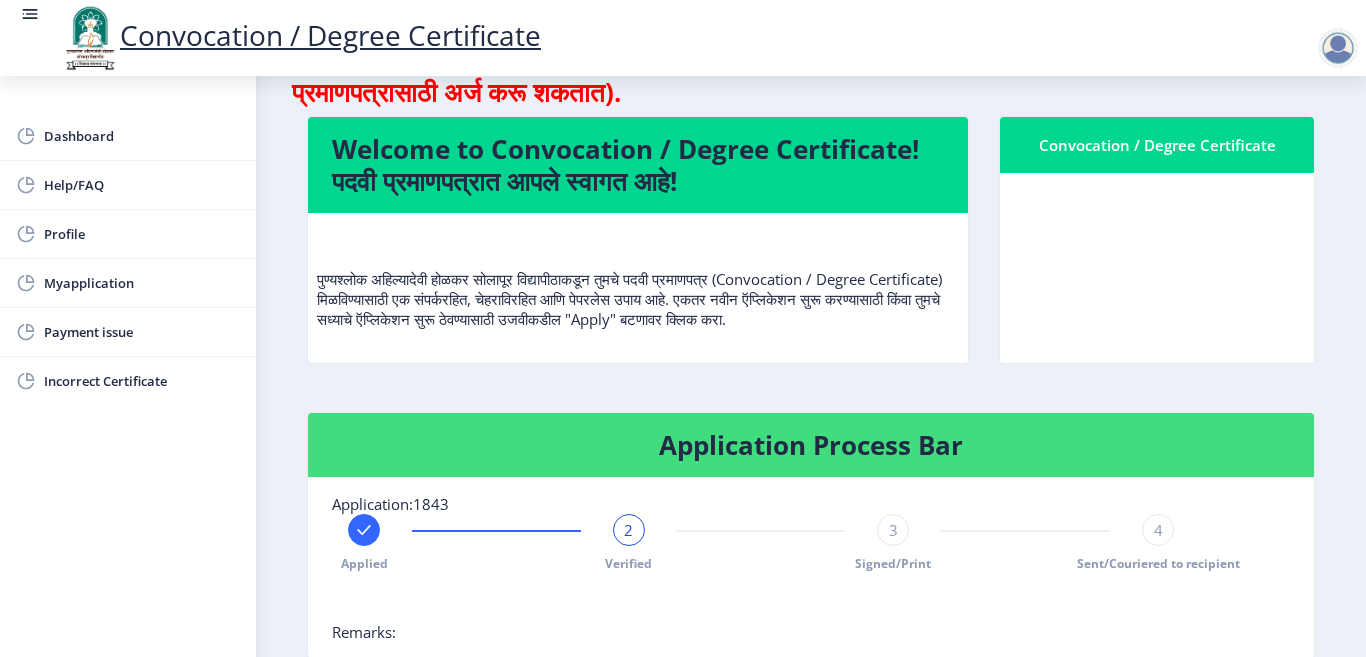 click on "Welcome to Convocation / Degree Certificate!  पदवी प्रमाणपत्रात आपले स्वागत आहे!" 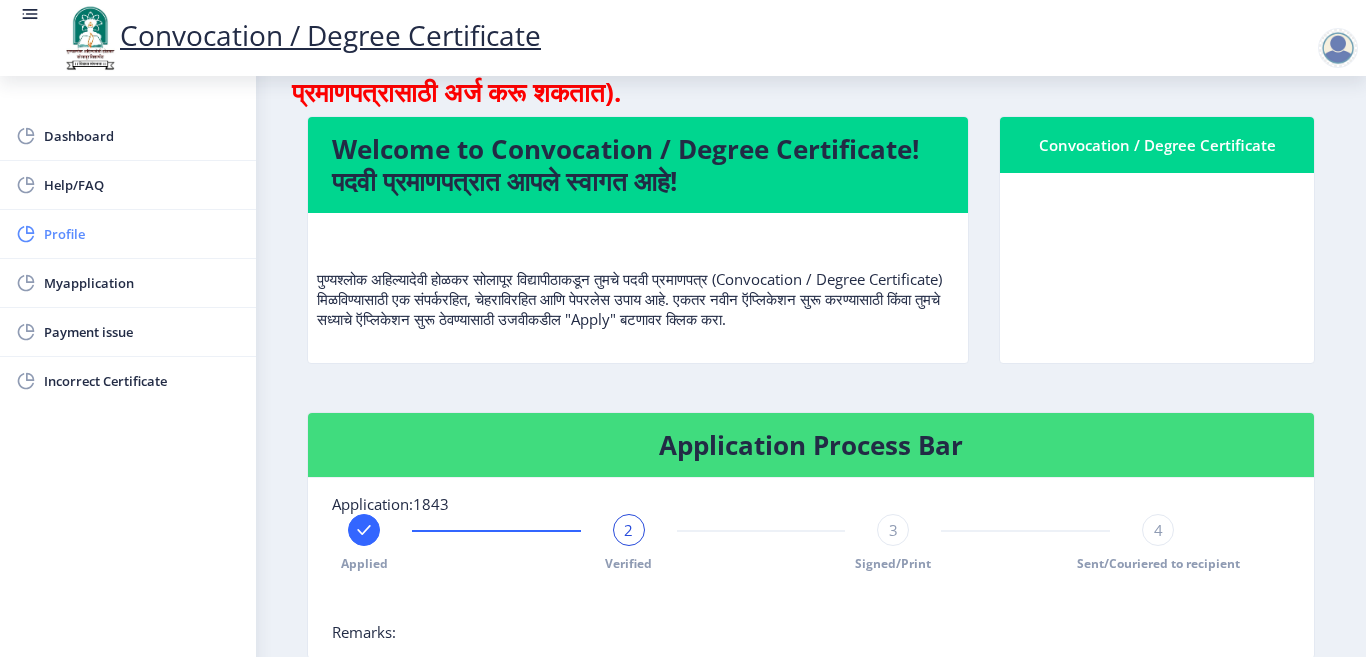 click on "Profile" 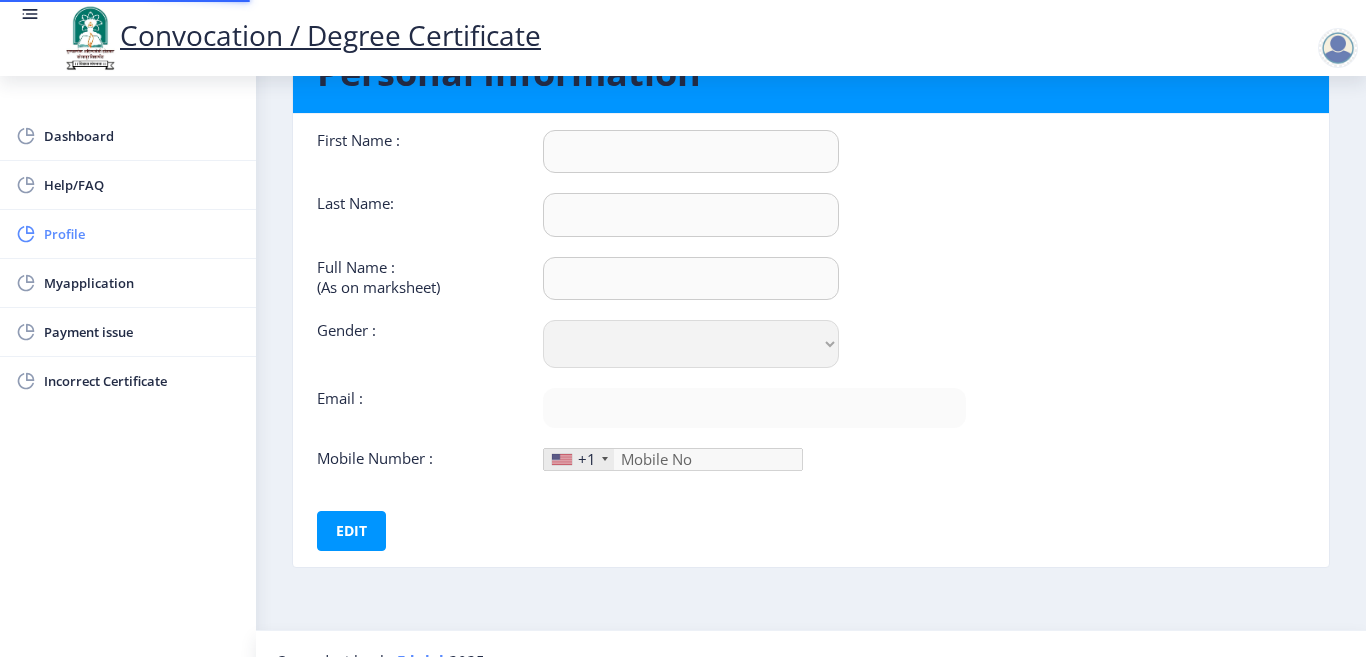 type on "PRATIBHA" 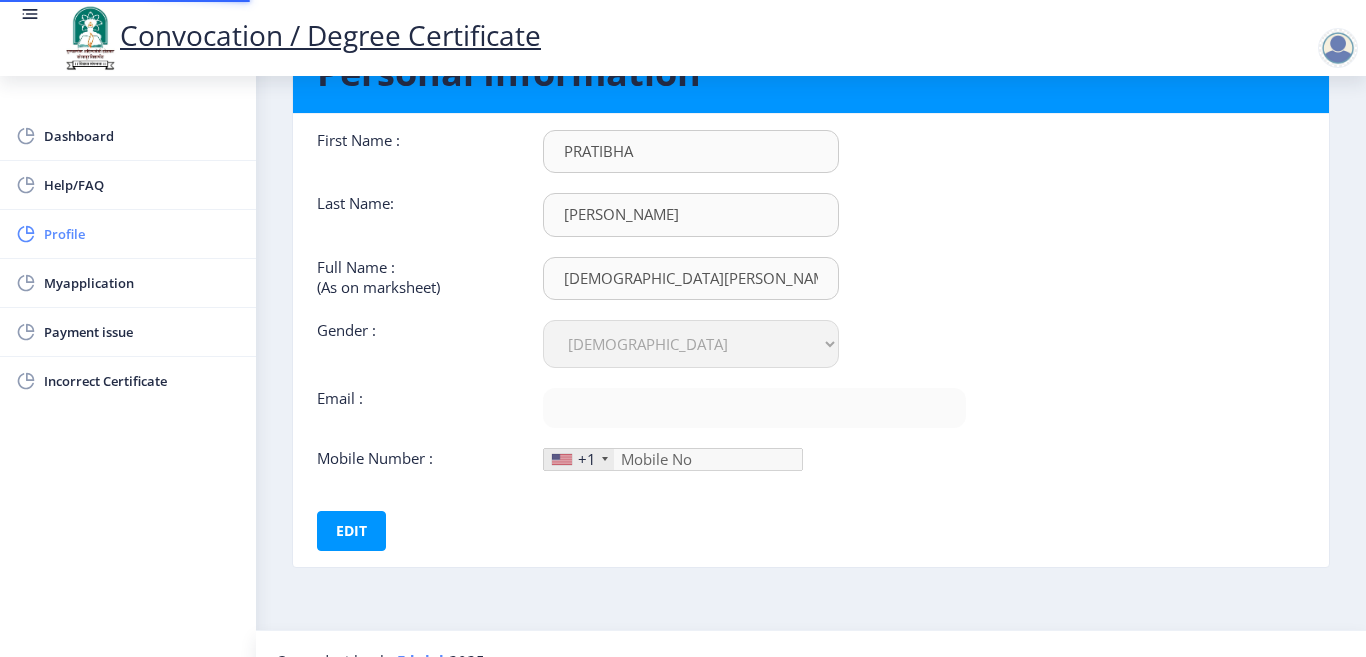 type on "[EMAIL_ADDRESS][DOMAIN_NAME]" 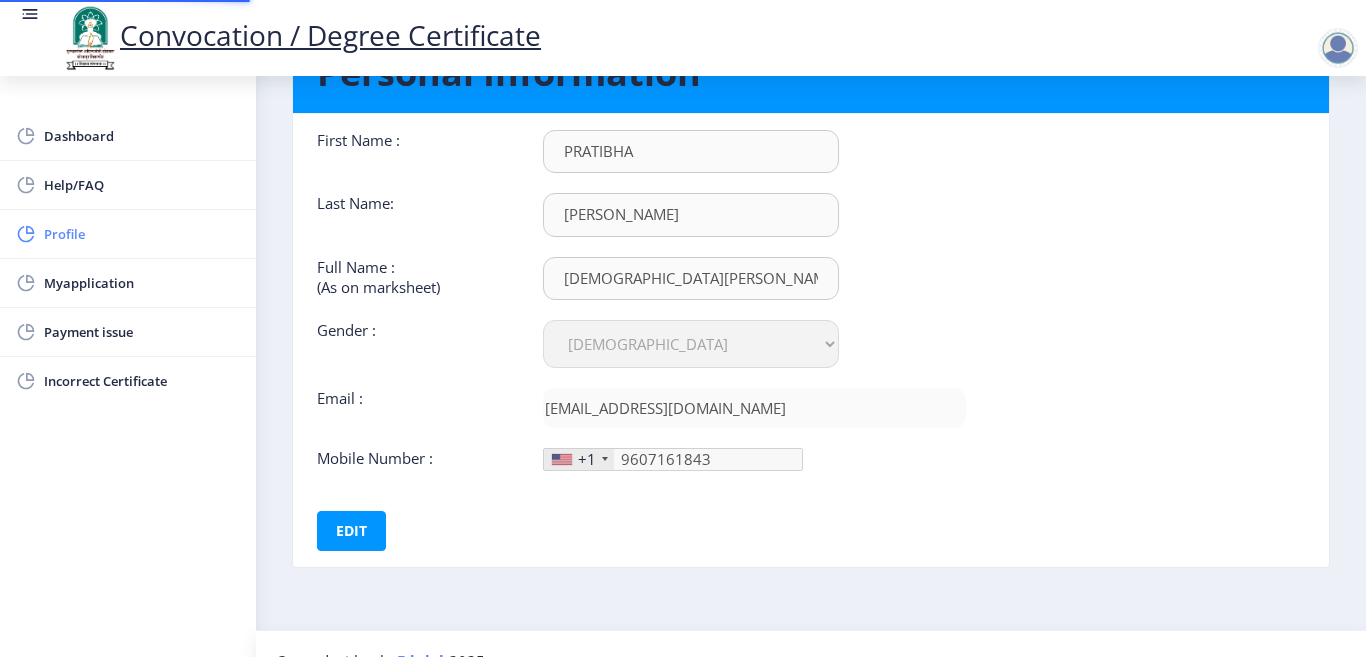 scroll, scrollTop: 0, scrollLeft: 0, axis: both 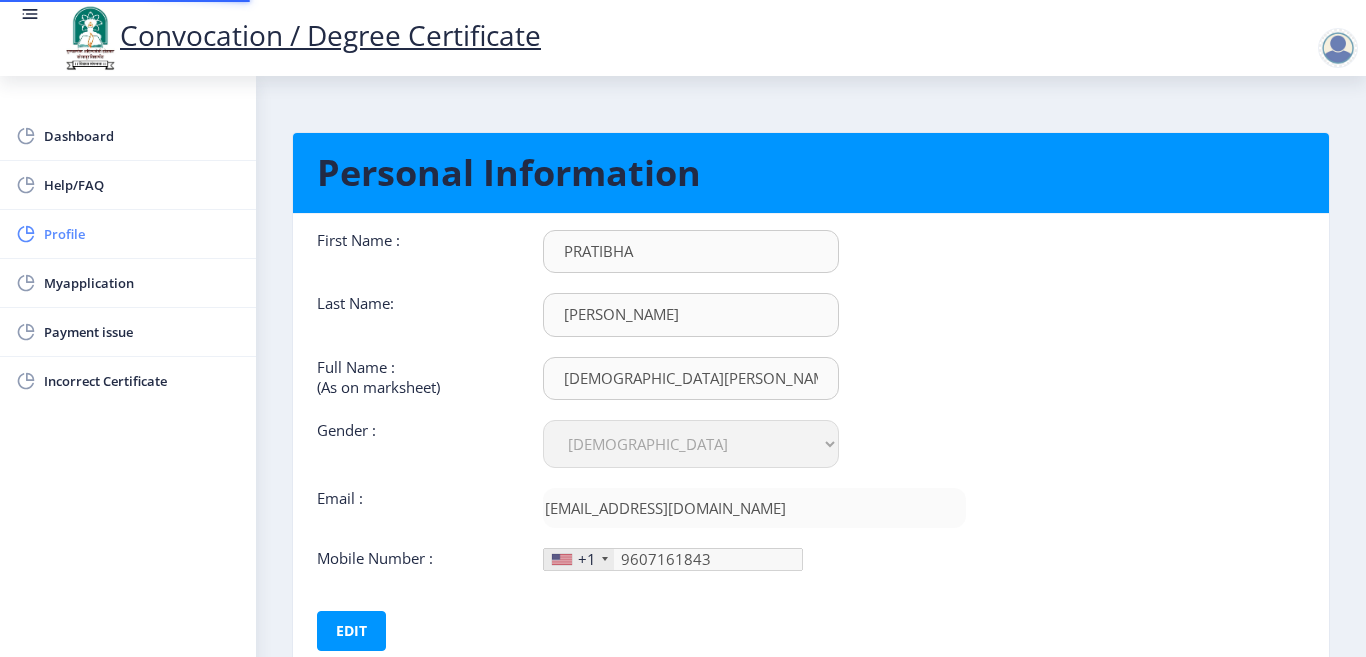 type on "[PHONE_NUMBER]" 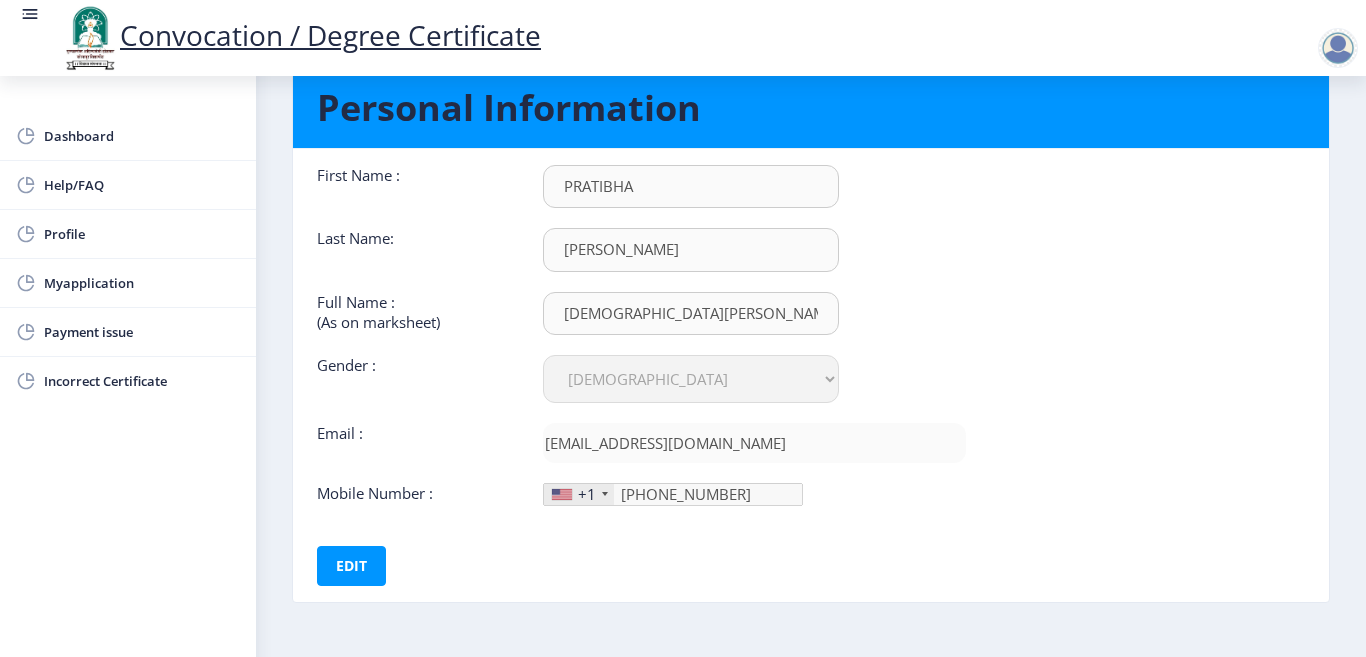 scroll, scrollTop: 134, scrollLeft: 0, axis: vertical 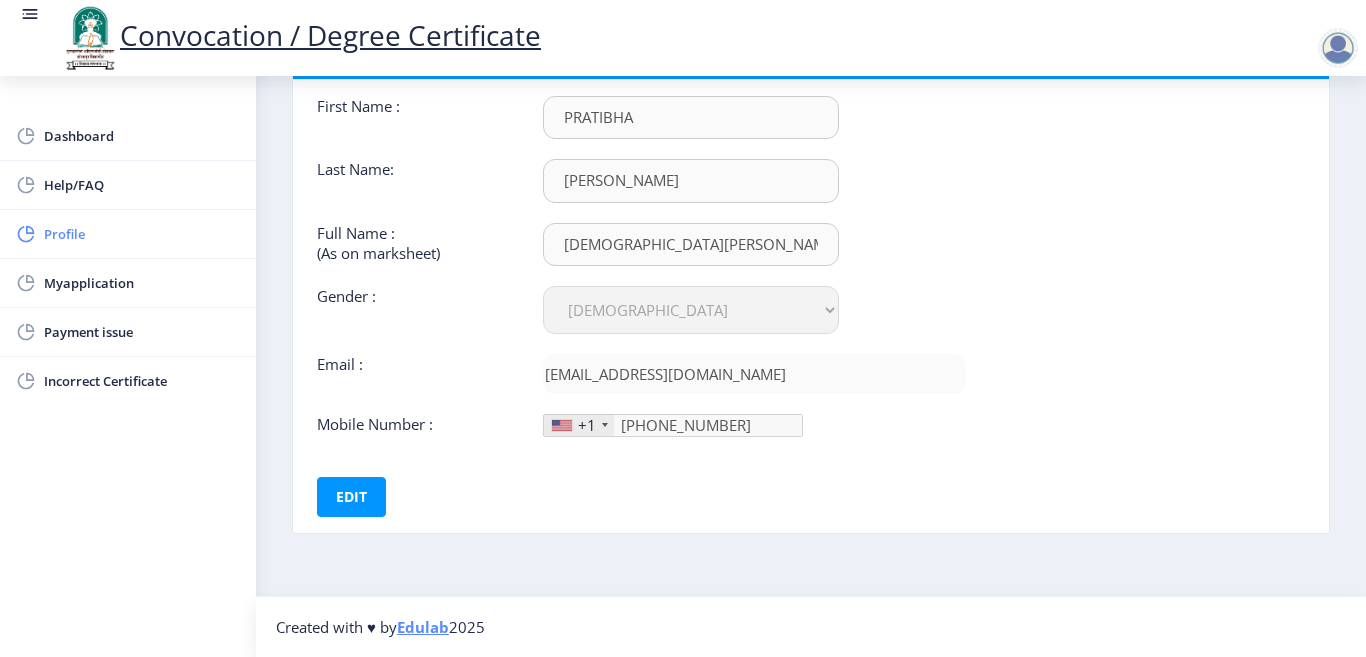 click on "Profile" 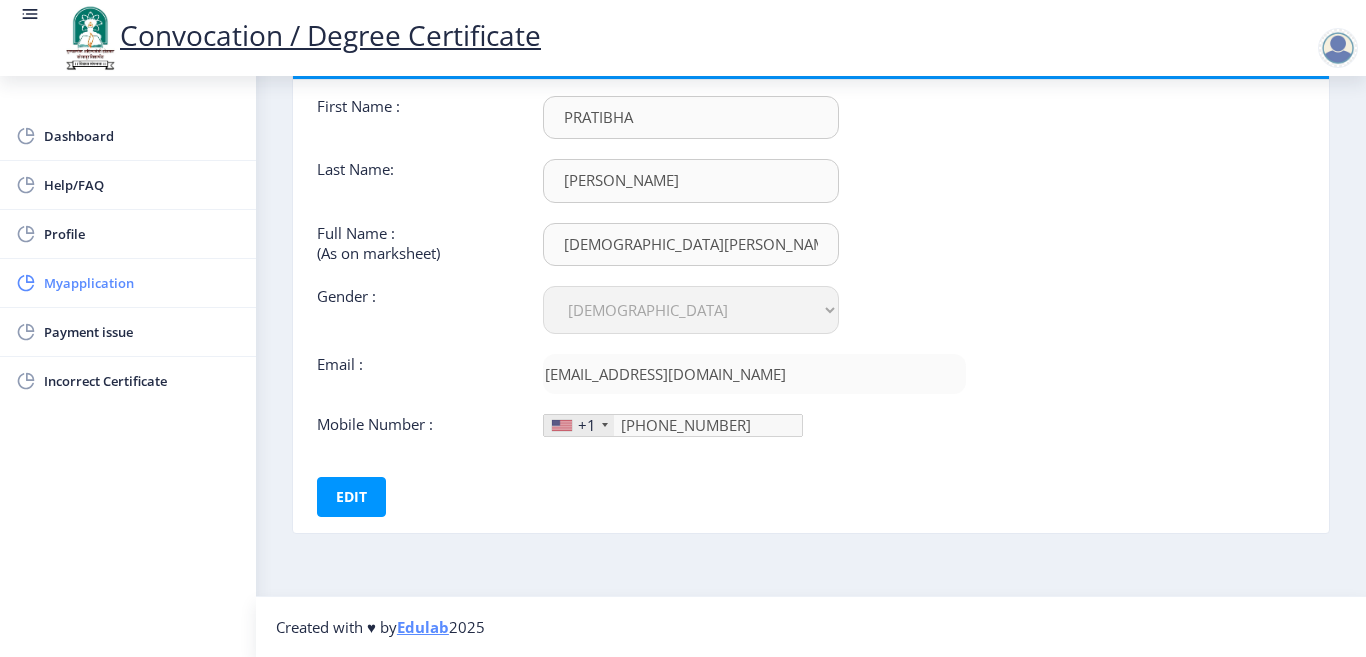 click on "Myapplication" 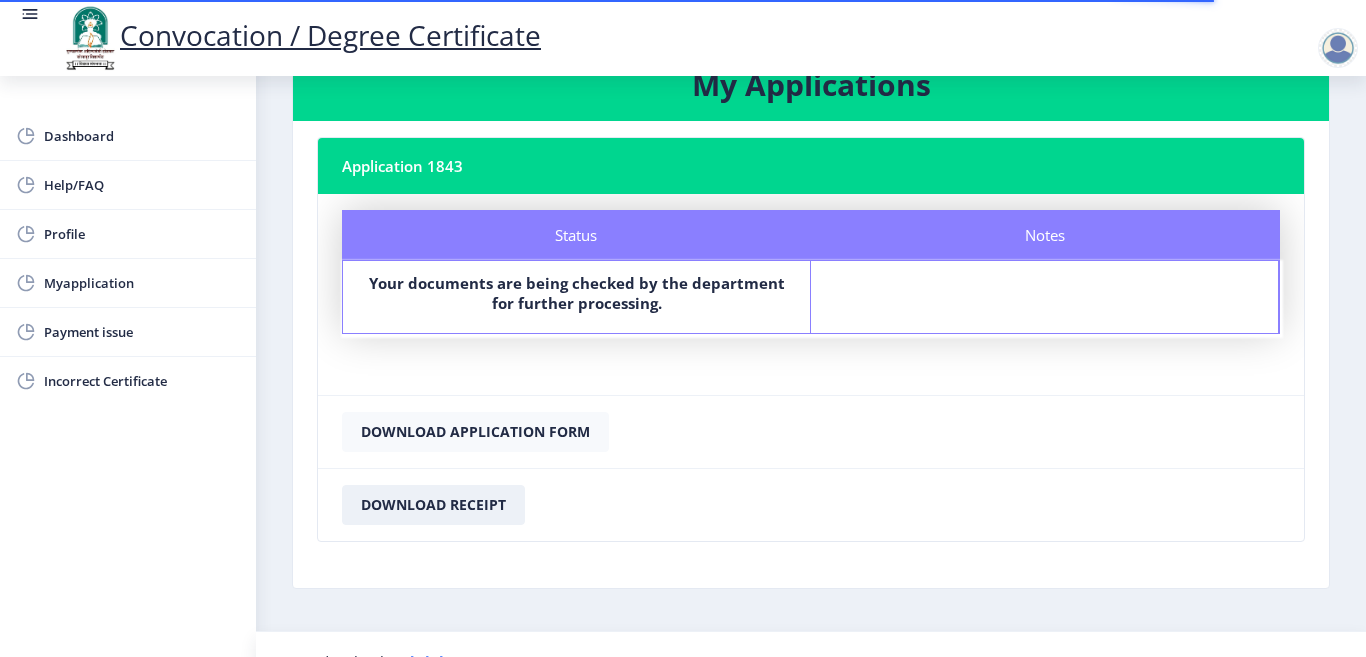 scroll, scrollTop: 99, scrollLeft: 0, axis: vertical 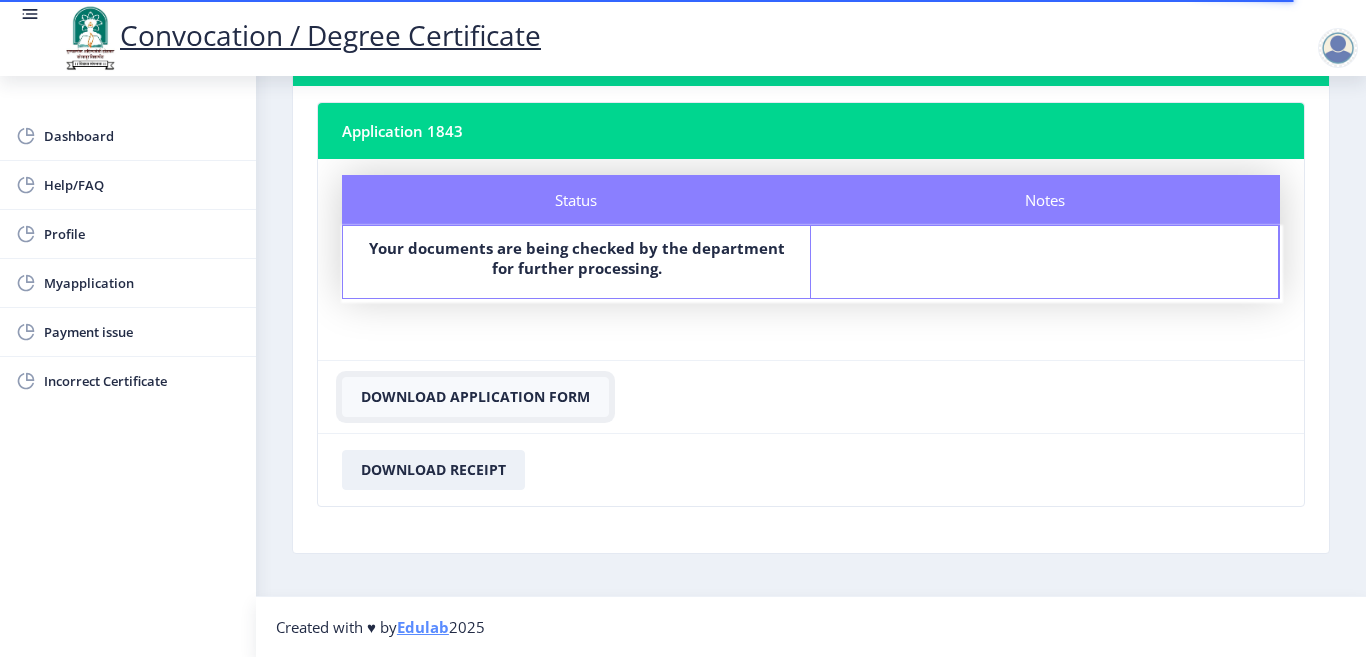 click on "Download Application Form" 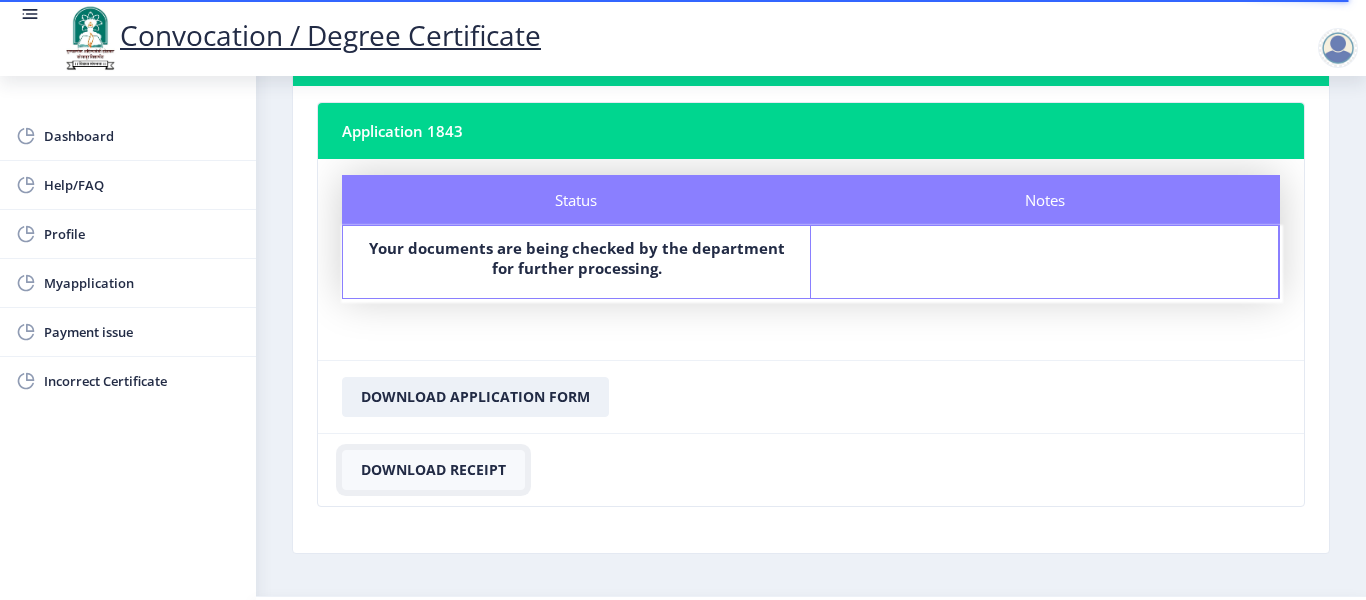 click on "Download Receipt" 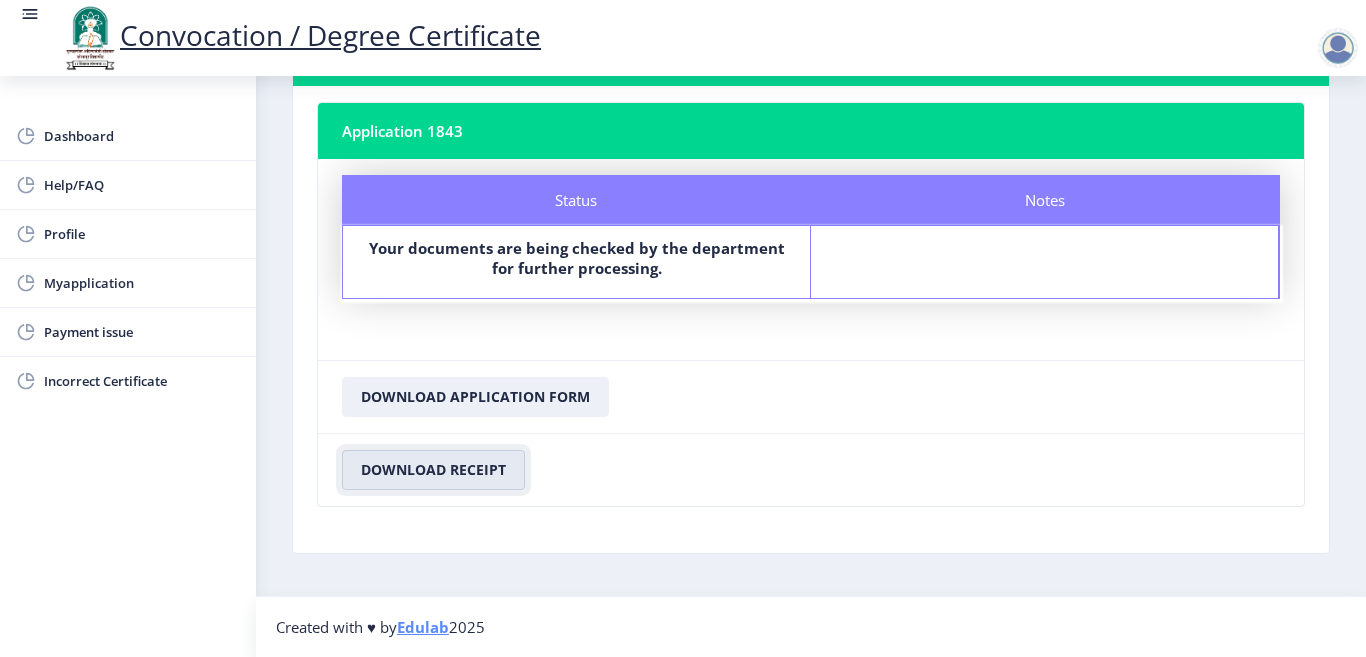 scroll, scrollTop: 0, scrollLeft: 0, axis: both 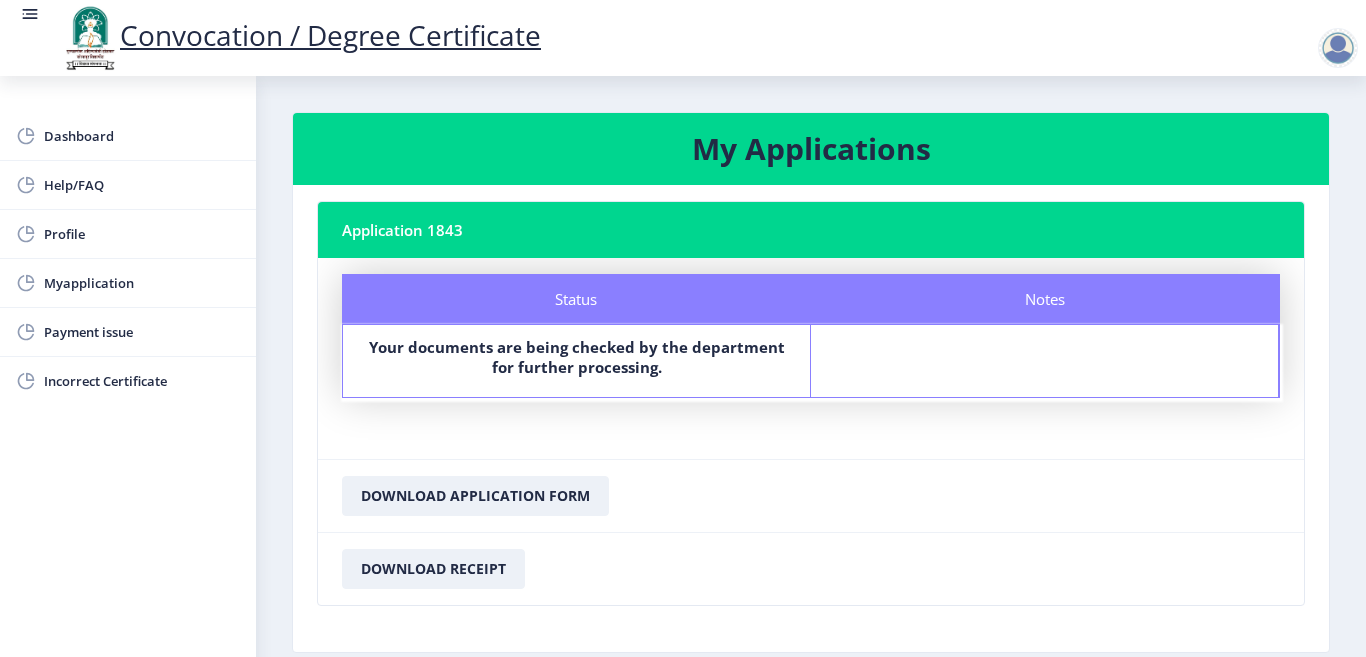 click 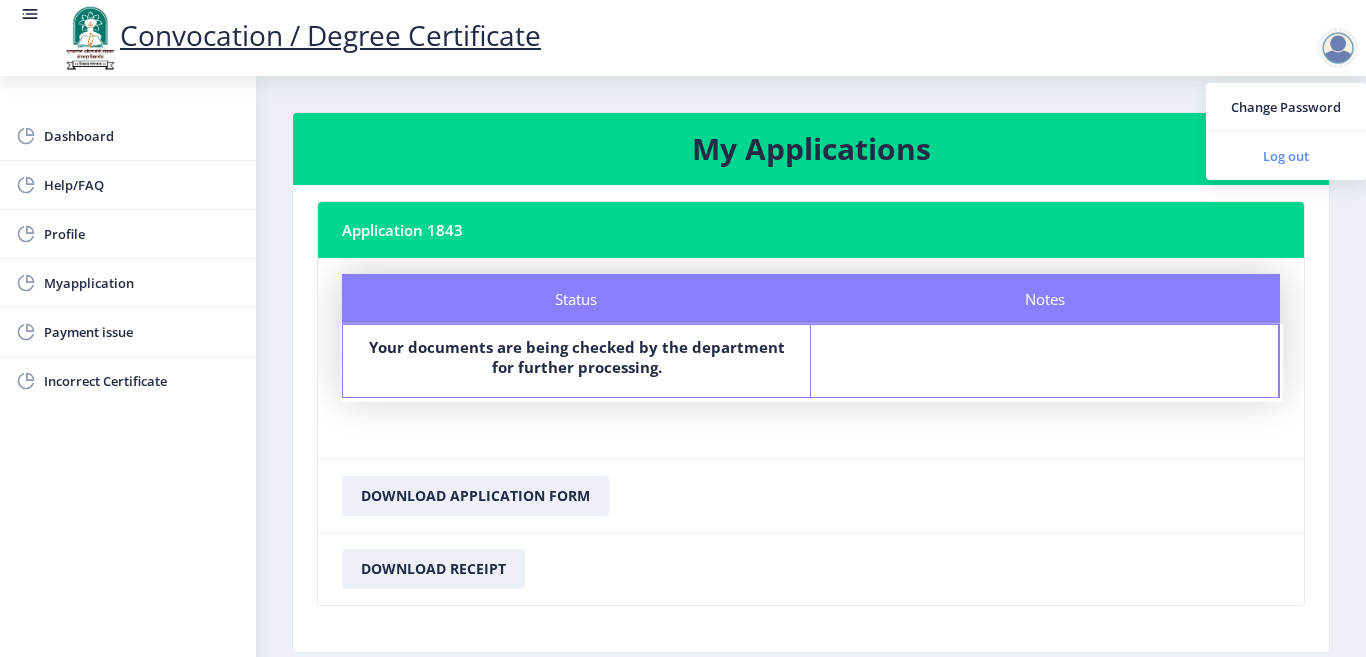 click on "Log out" at bounding box center [1286, 156] 